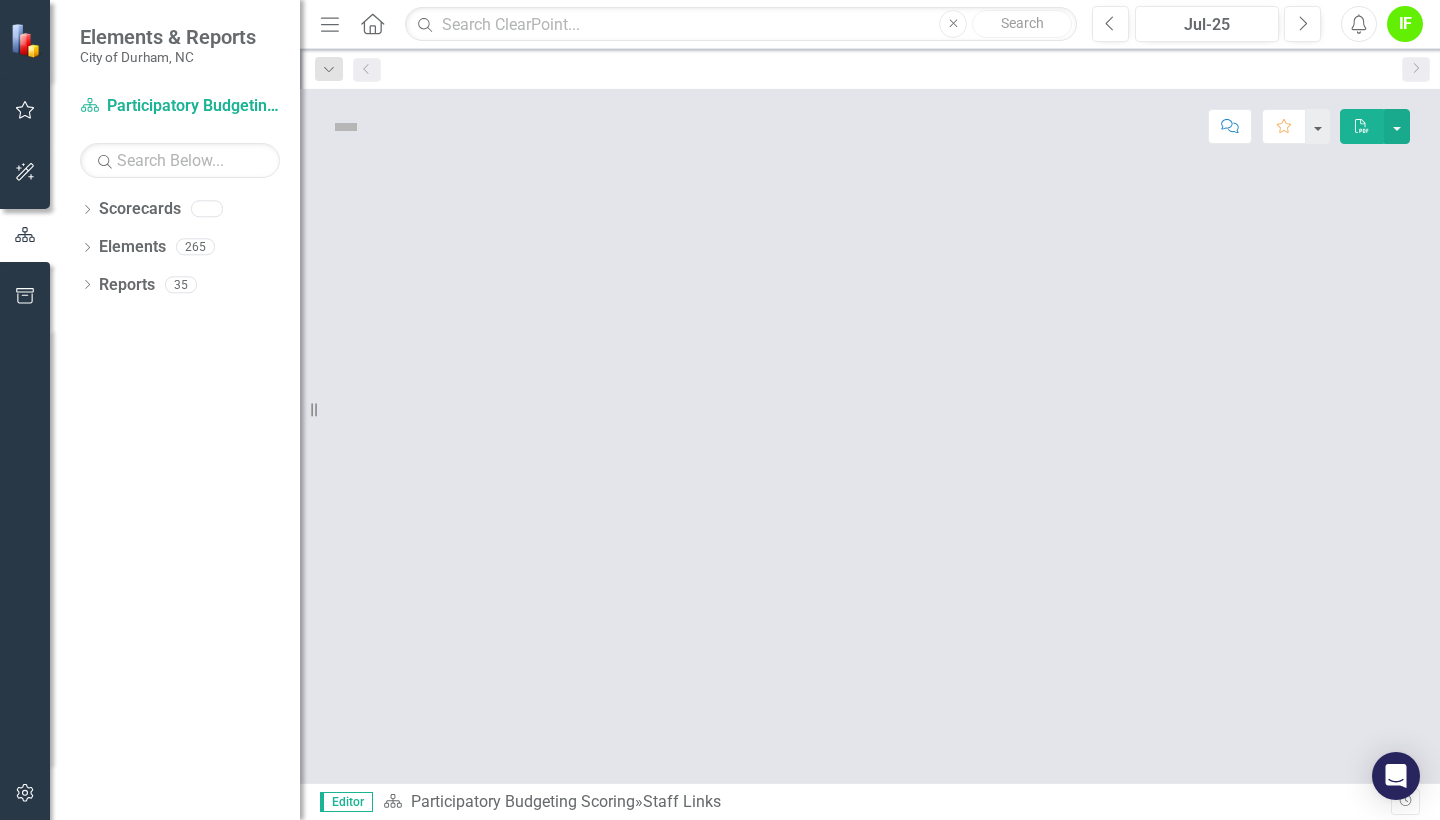 scroll, scrollTop: 0, scrollLeft: 0, axis: both 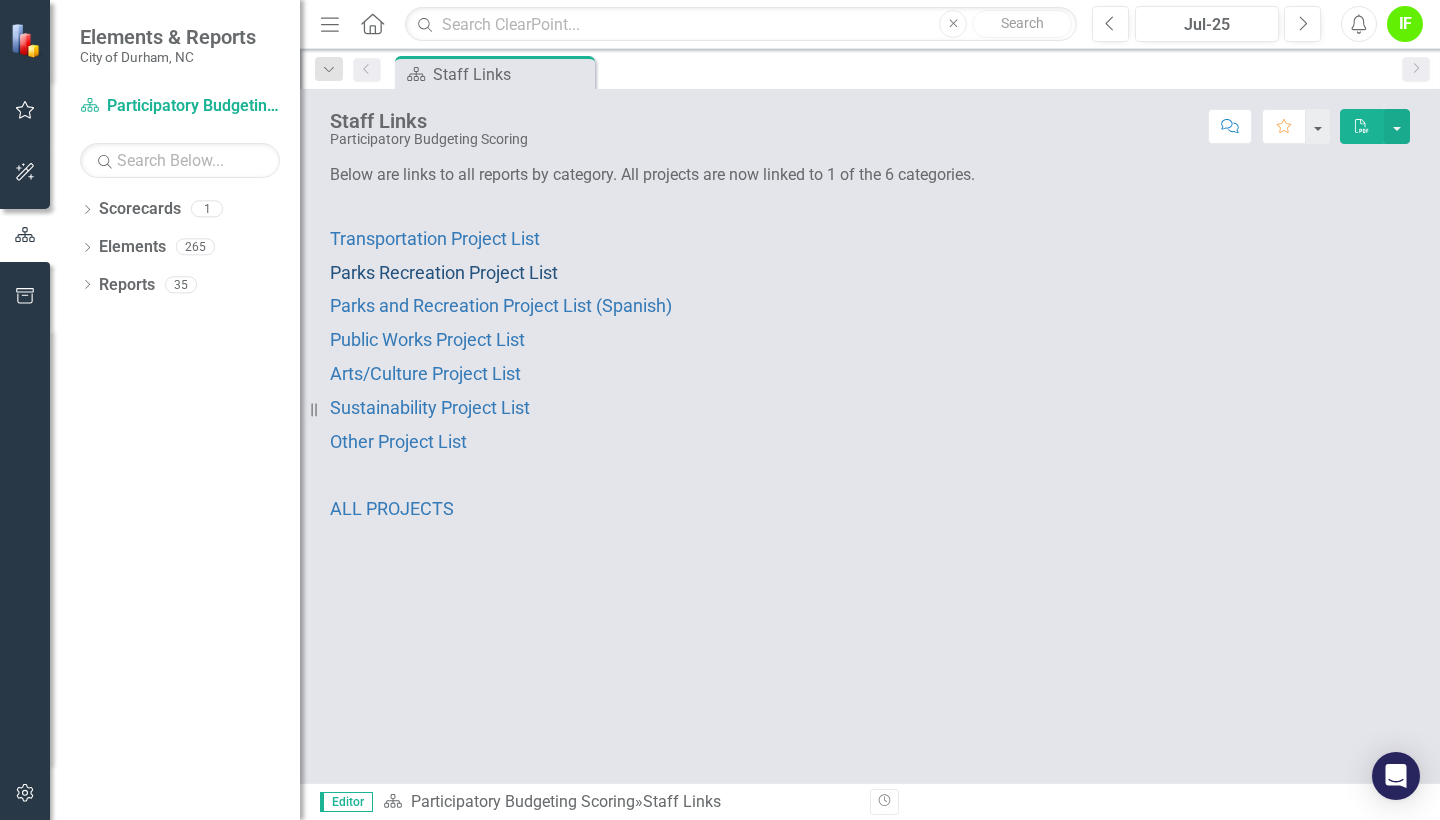 click on "Parks Recreation Project List" at bounding box center (444, 272) 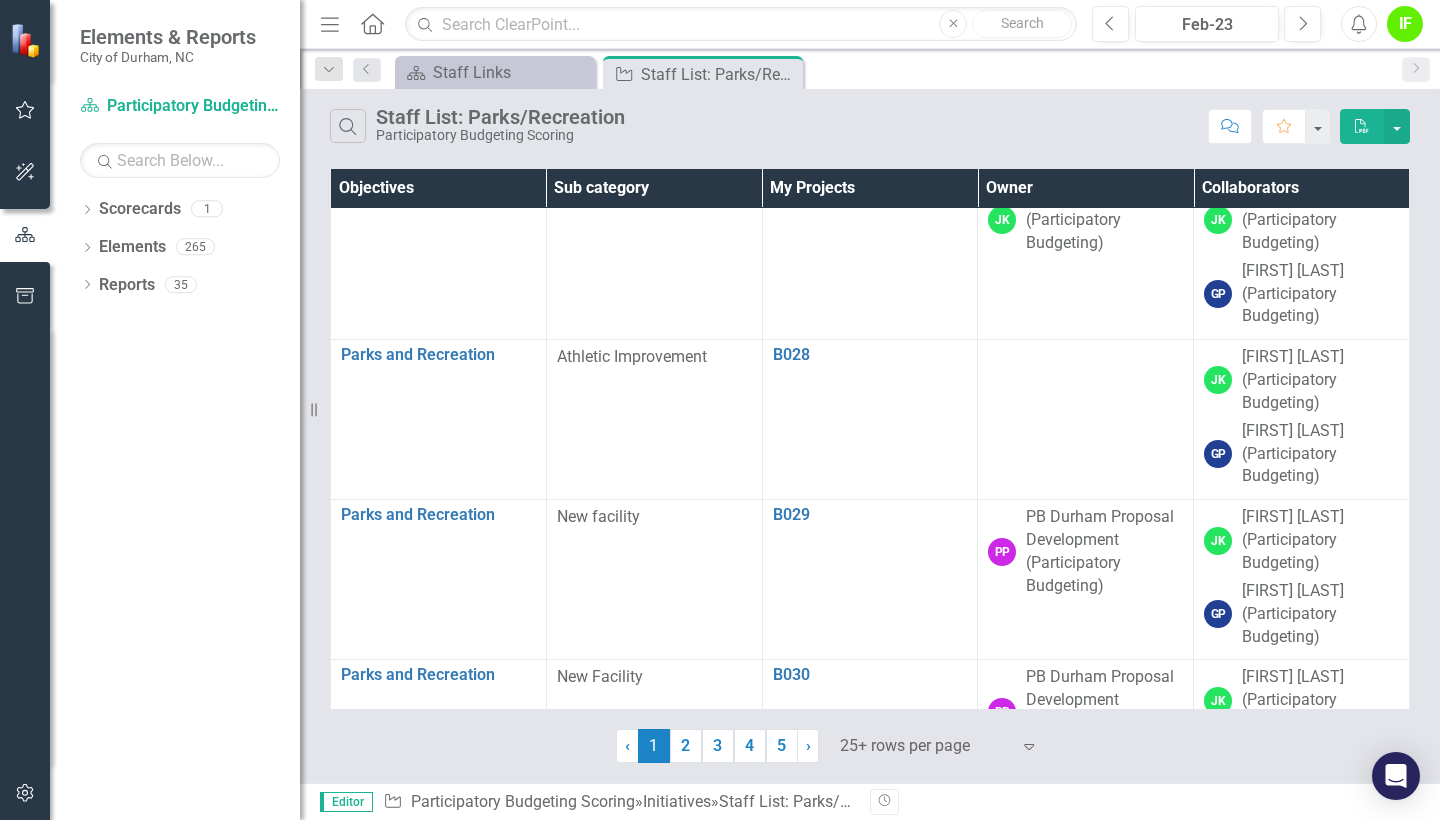 scroll, scrollTop: 3389, scrollLeft: 0, axis: vertical 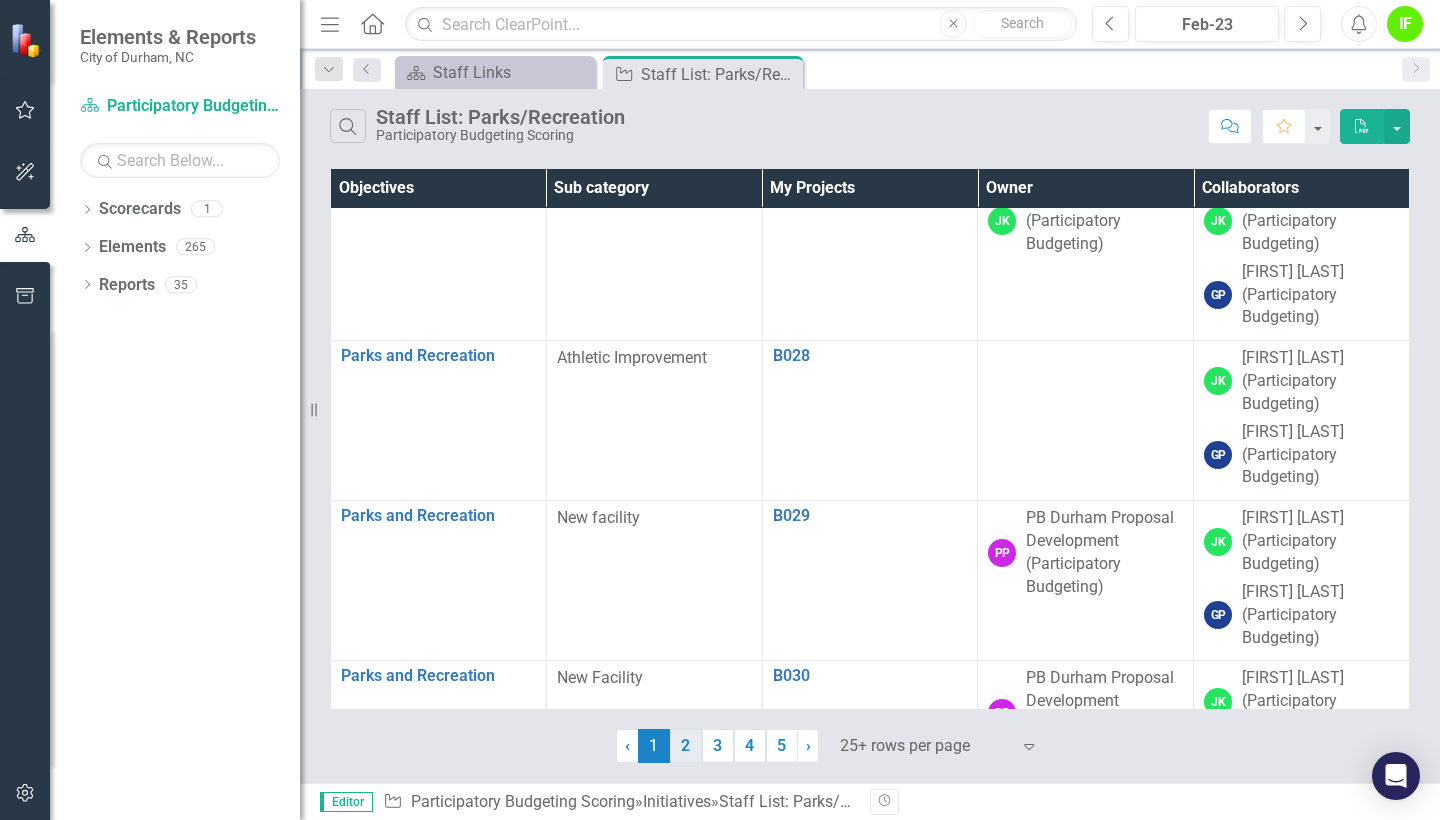 click on "2" at bounding box center [686, 746] 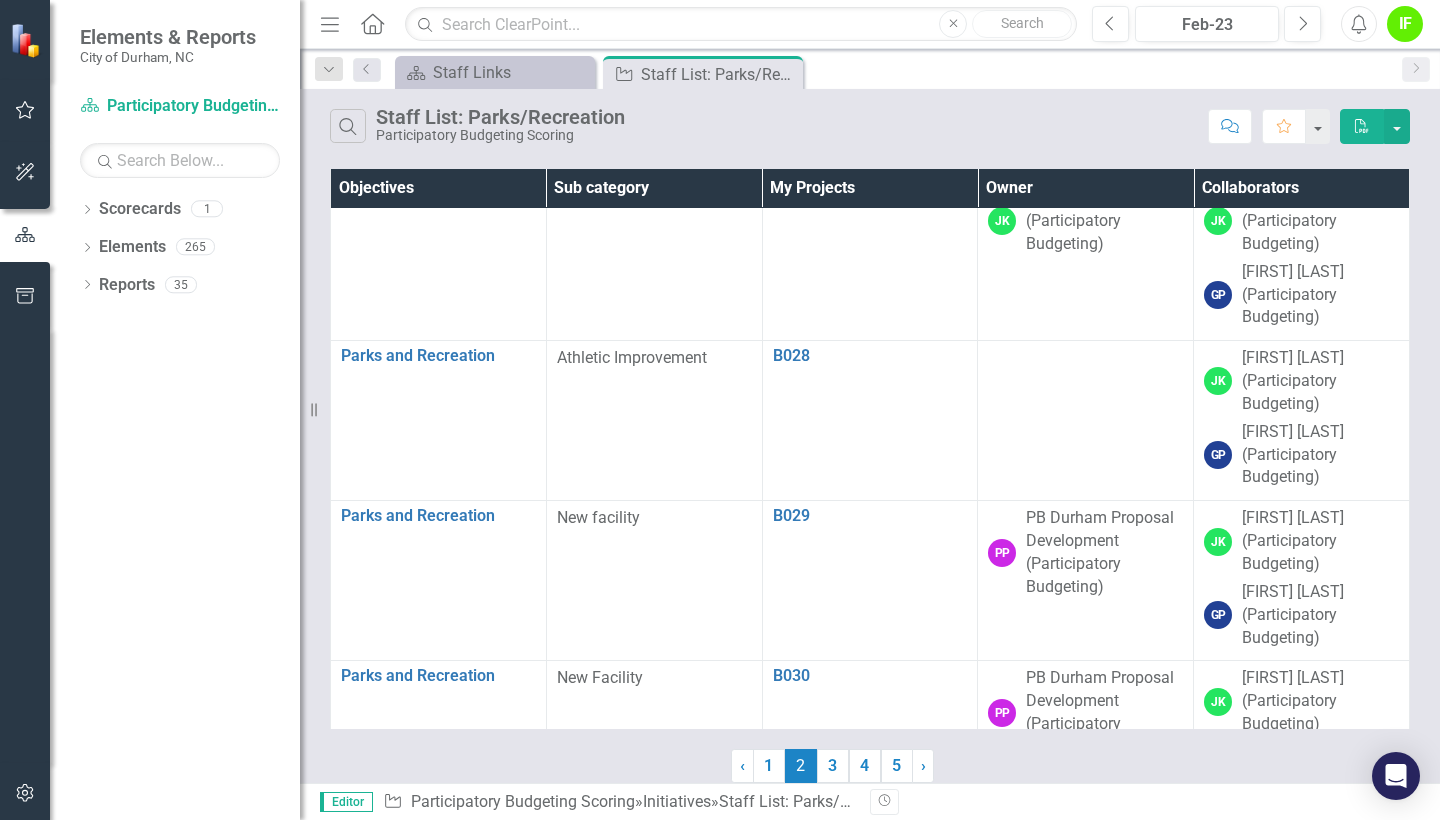 scroll, scrollTop: 0, scrollLeft: 0, axis: both 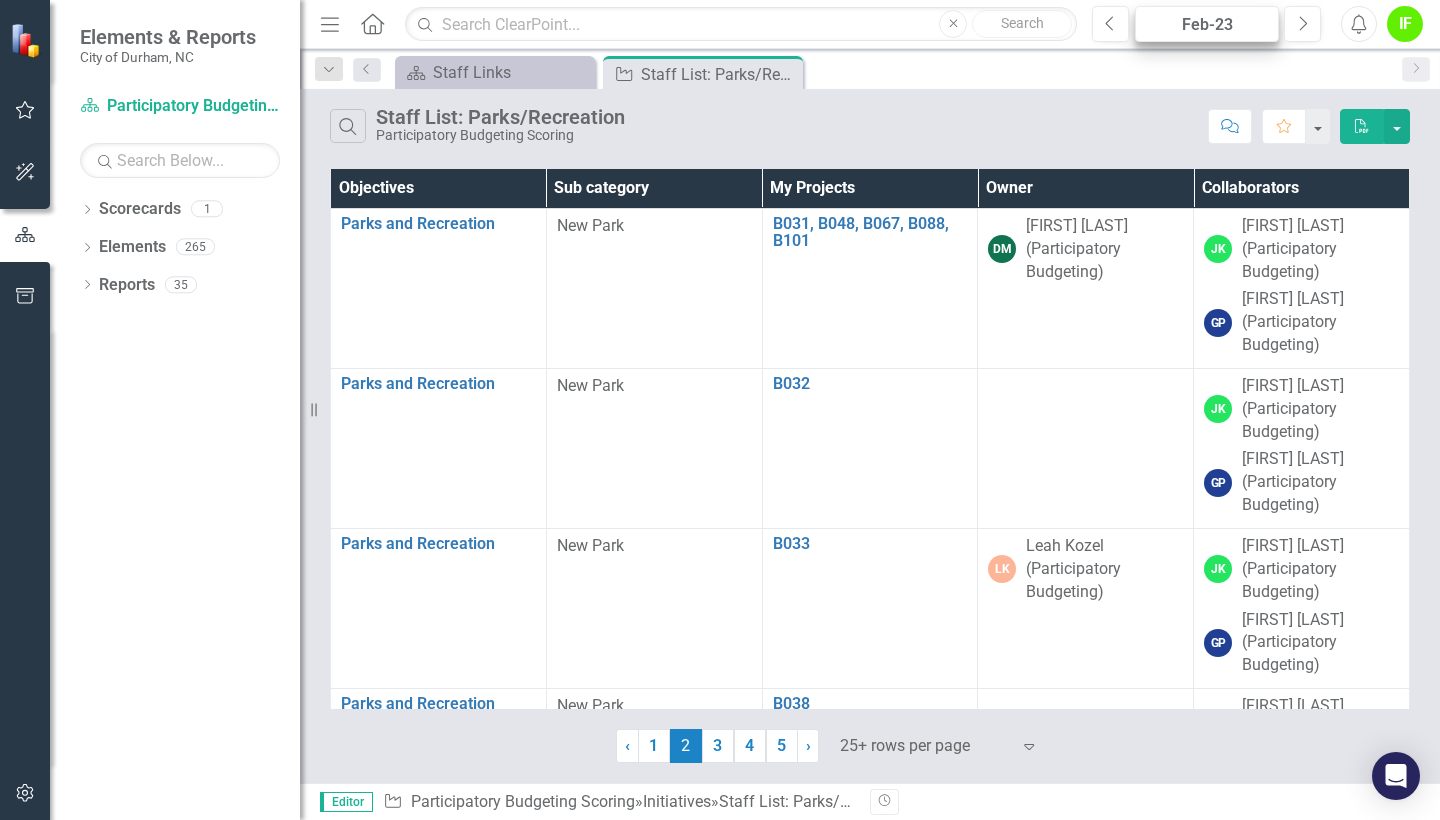 click on "Feb-23" at bounding box center (1207, 25) 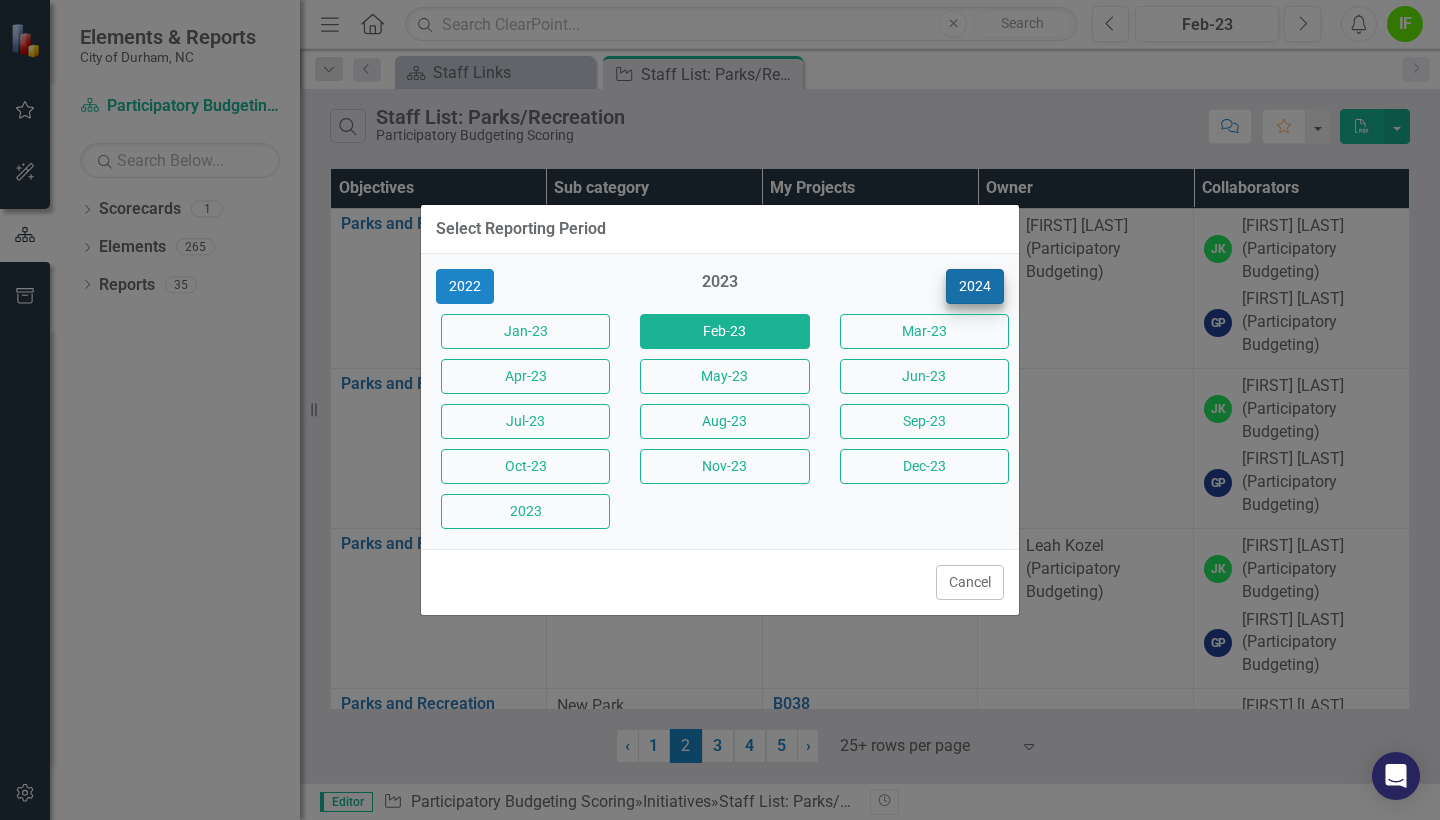 click on "2024" at bounding box center [975, 286] 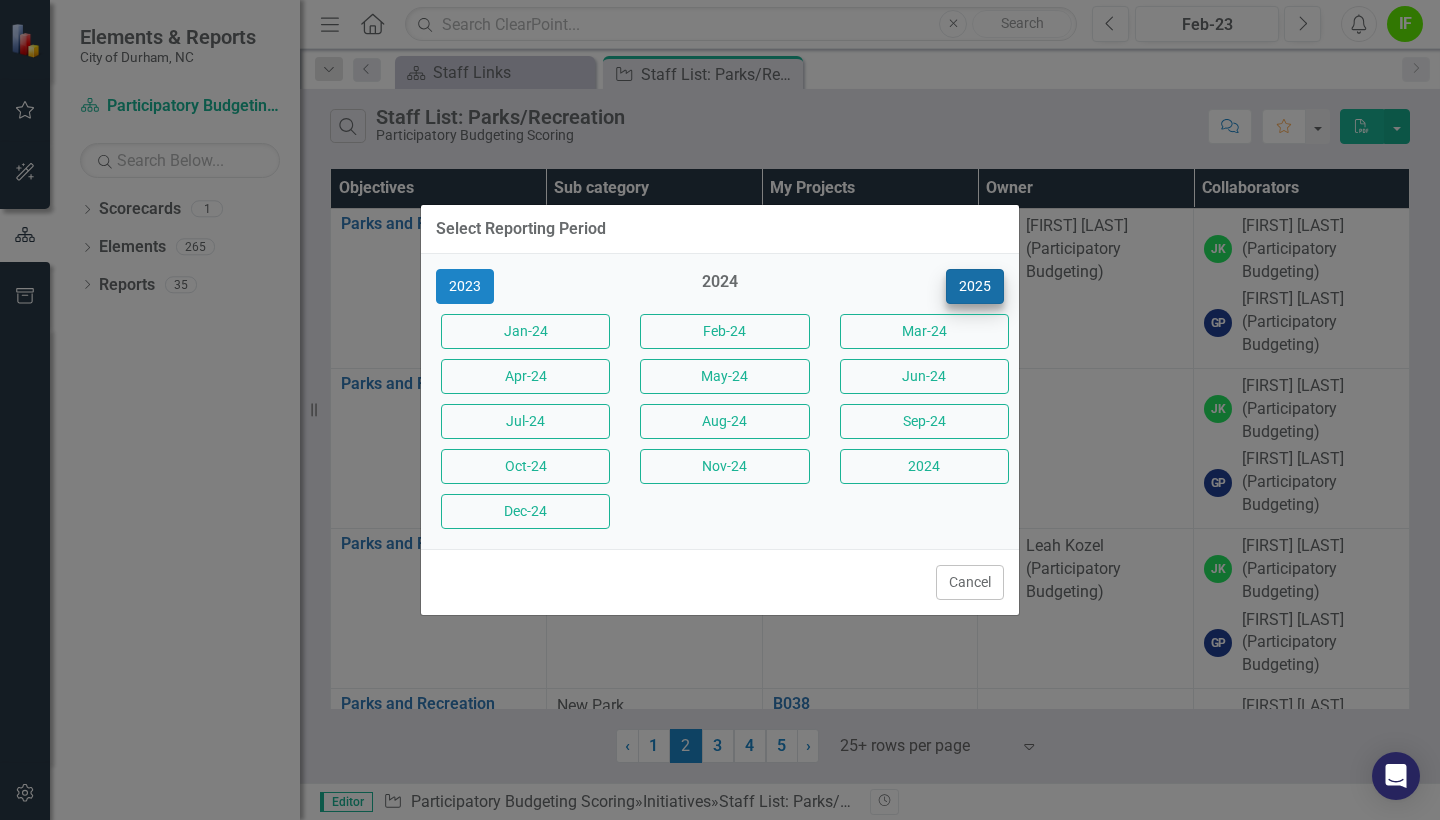 click on "2025" at bounding box center [975, 286] 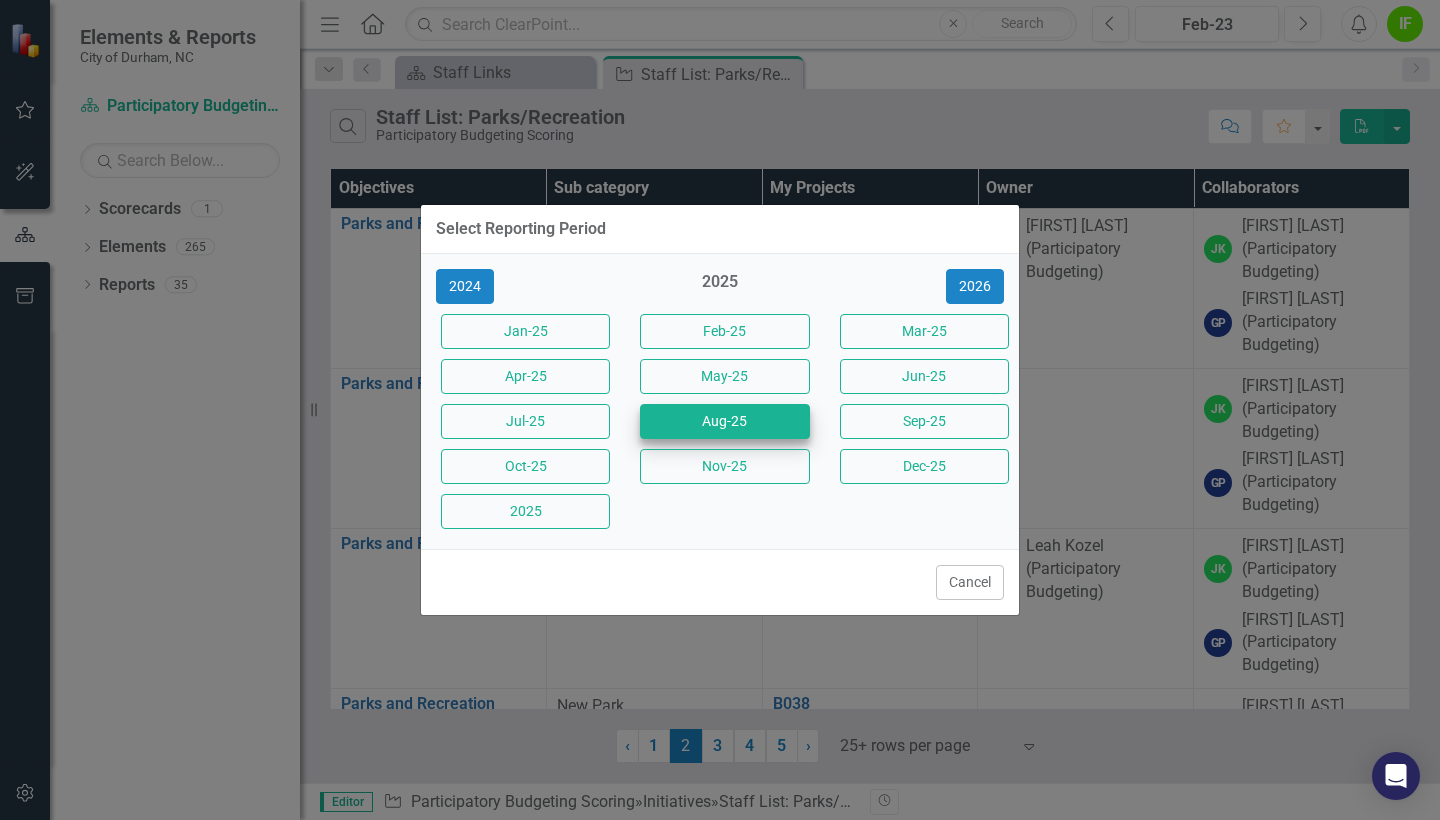 click on "Aug-25" at bounding box center [724, 421] 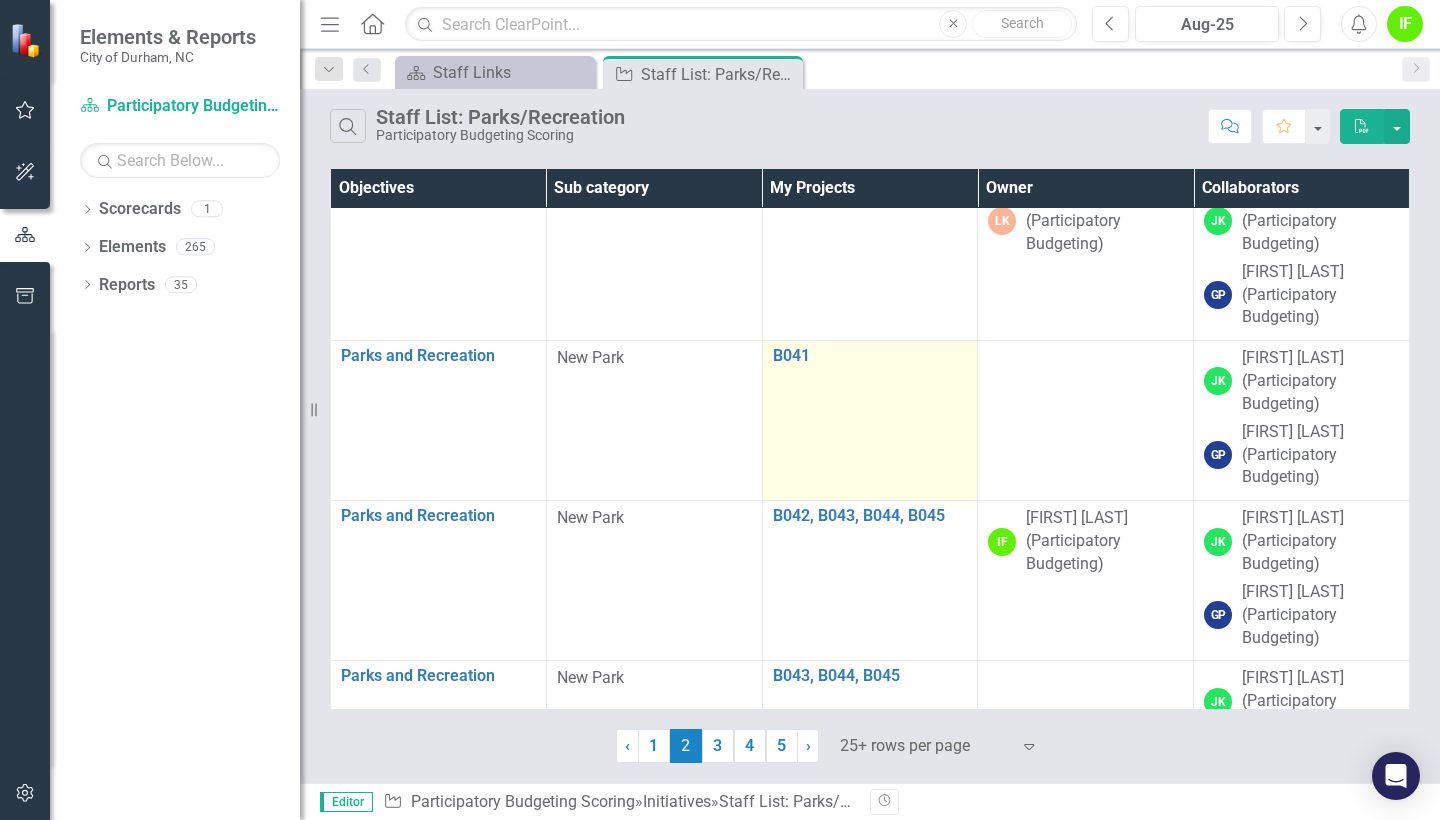 scroll, scrollTop: 831, scrollLeft: 0, axis: vertical 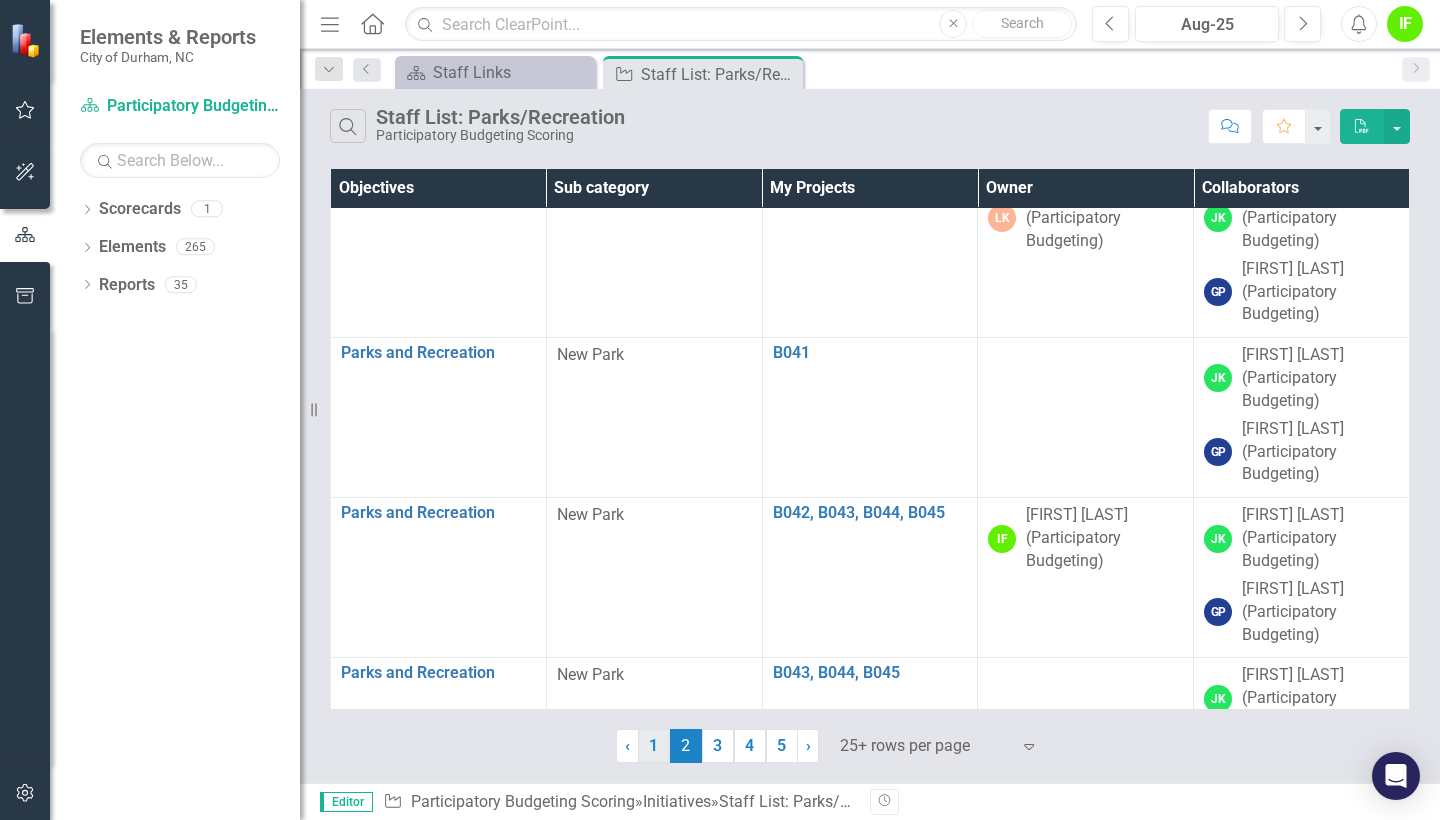 click on "1" at bounding box center (654, 746) 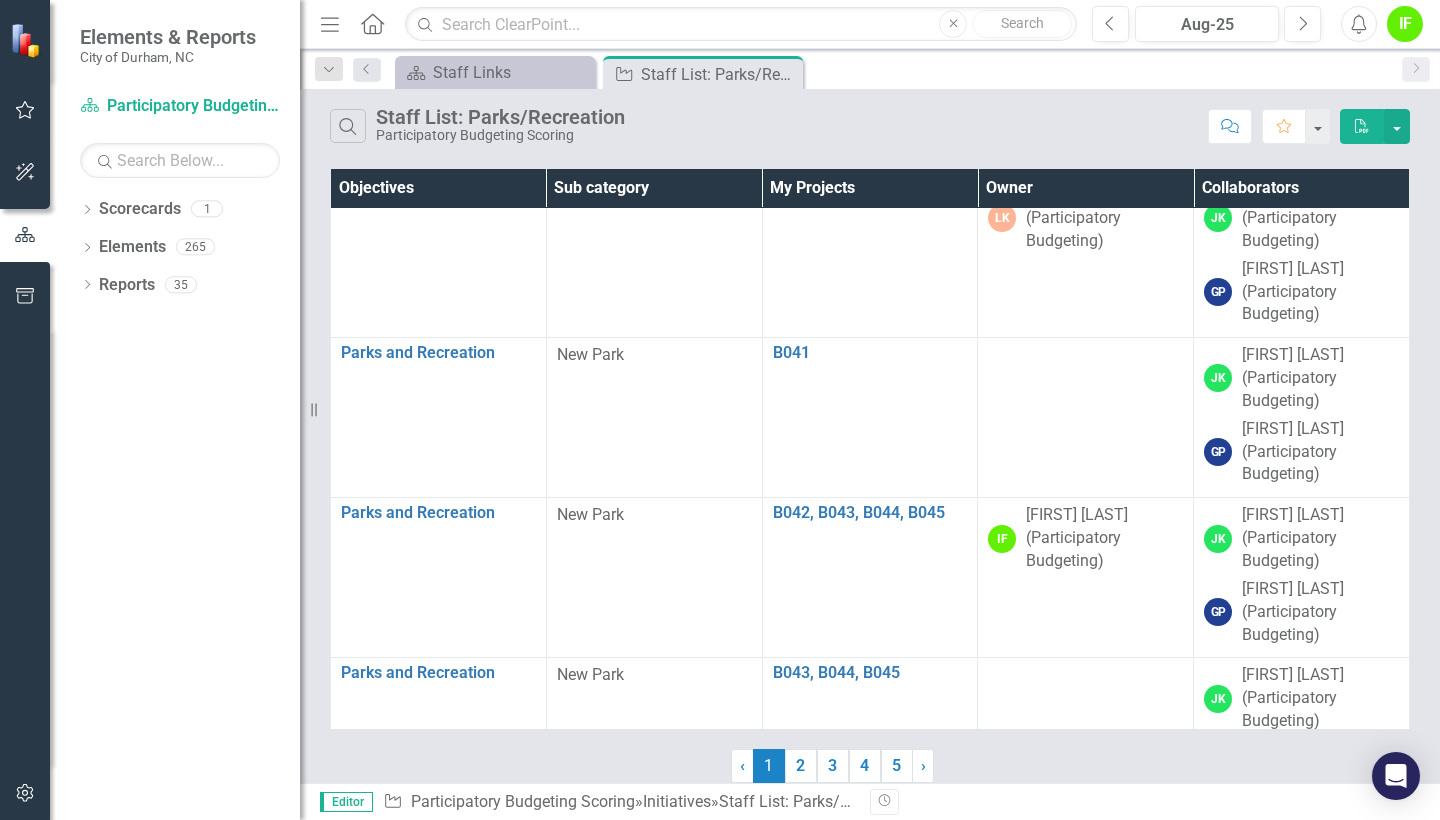 scroll, scrollTop: 0, scrollLeft: 0, axis: both 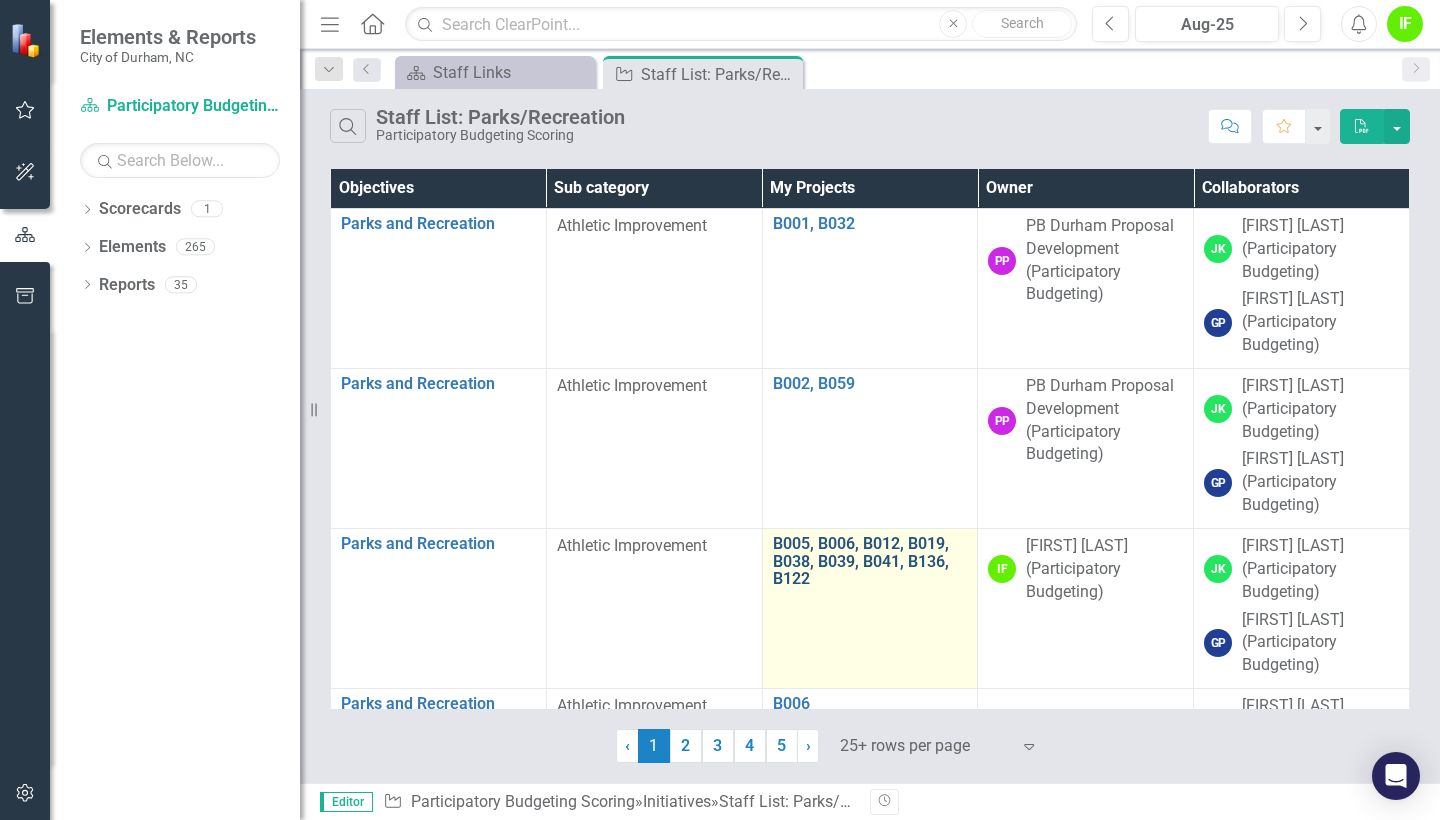 click on "B005, B006, B012, B019, B038, B039, B041, B136, B122" at bounding box center (870, 561) 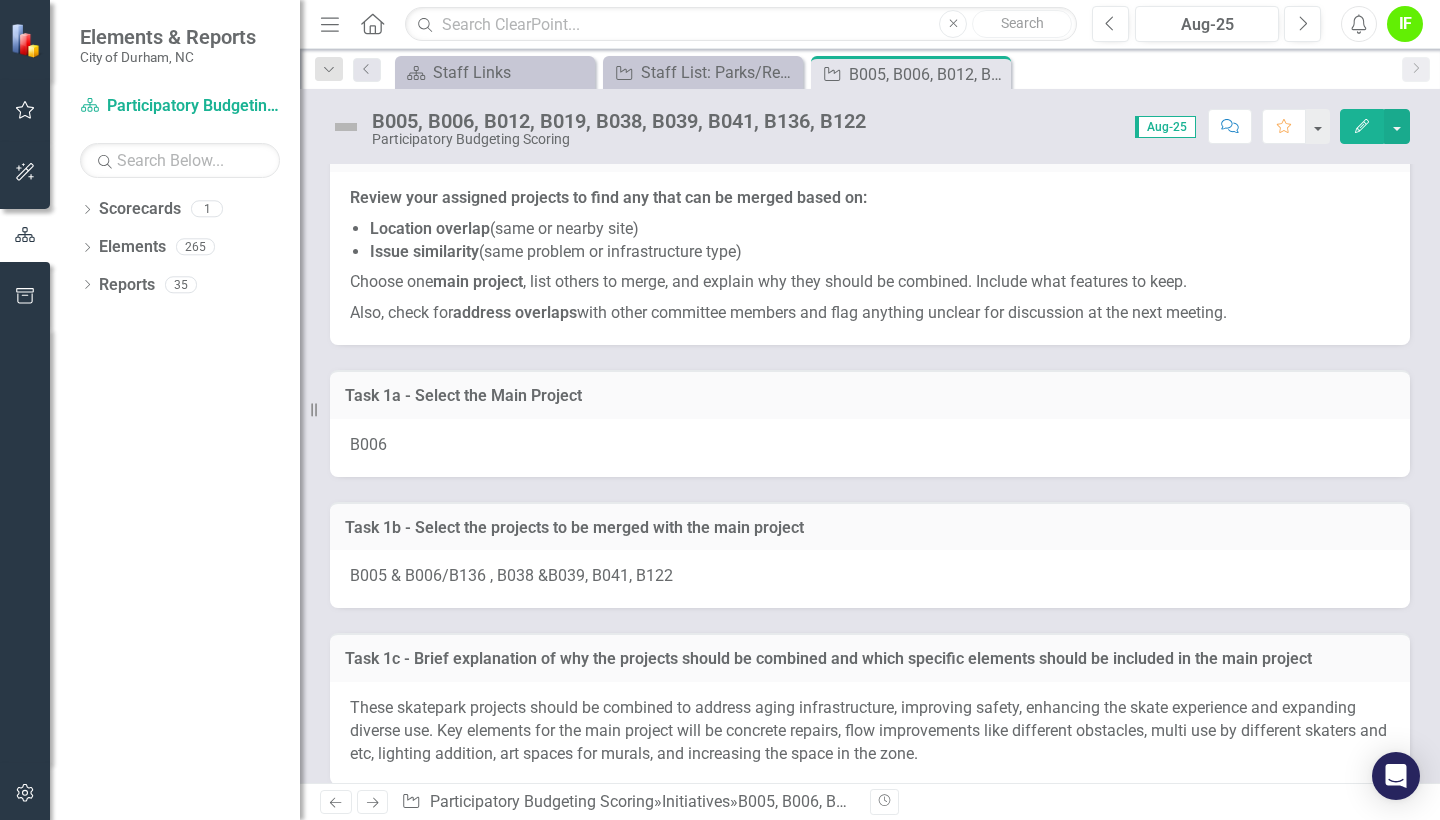 scroll, scrollTop: 9206, scrollLeft: 0, axis: vertical 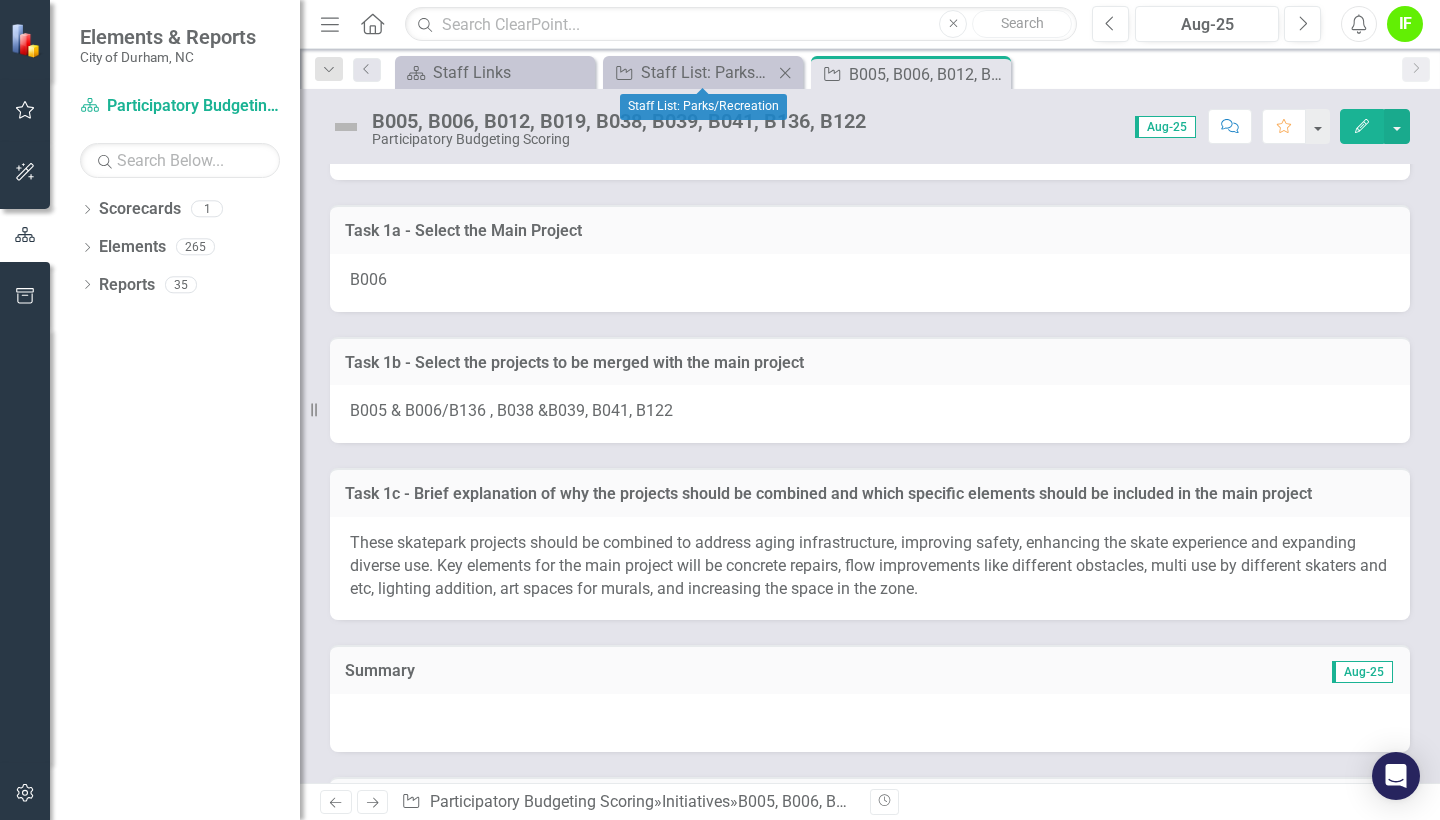 click on "Initiative Staff List: Parks/Recreation Close" at bounding box center (703, 72) 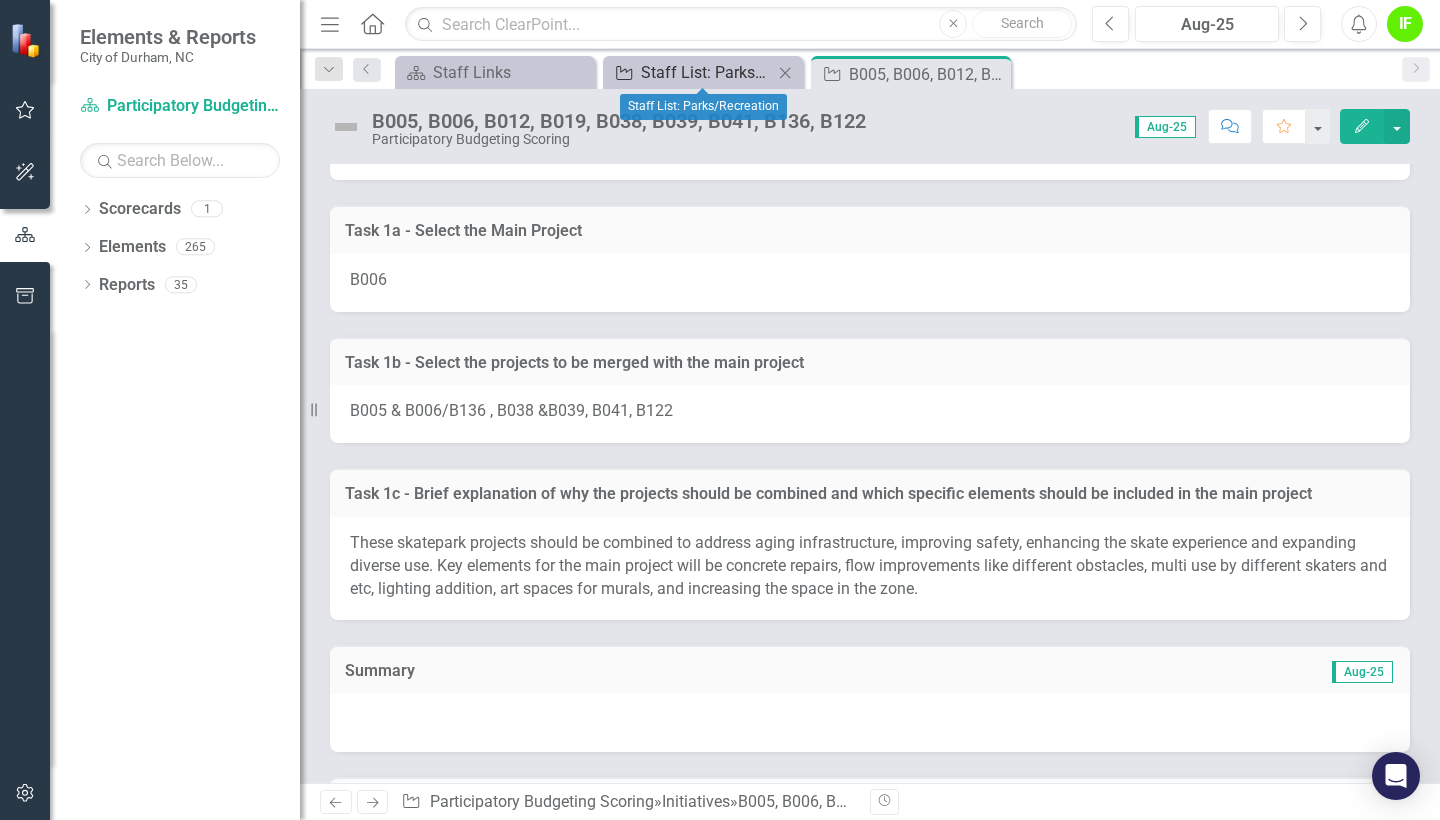 click on "Staff List: Parks/Recreation" at bounding box center (707, 72) 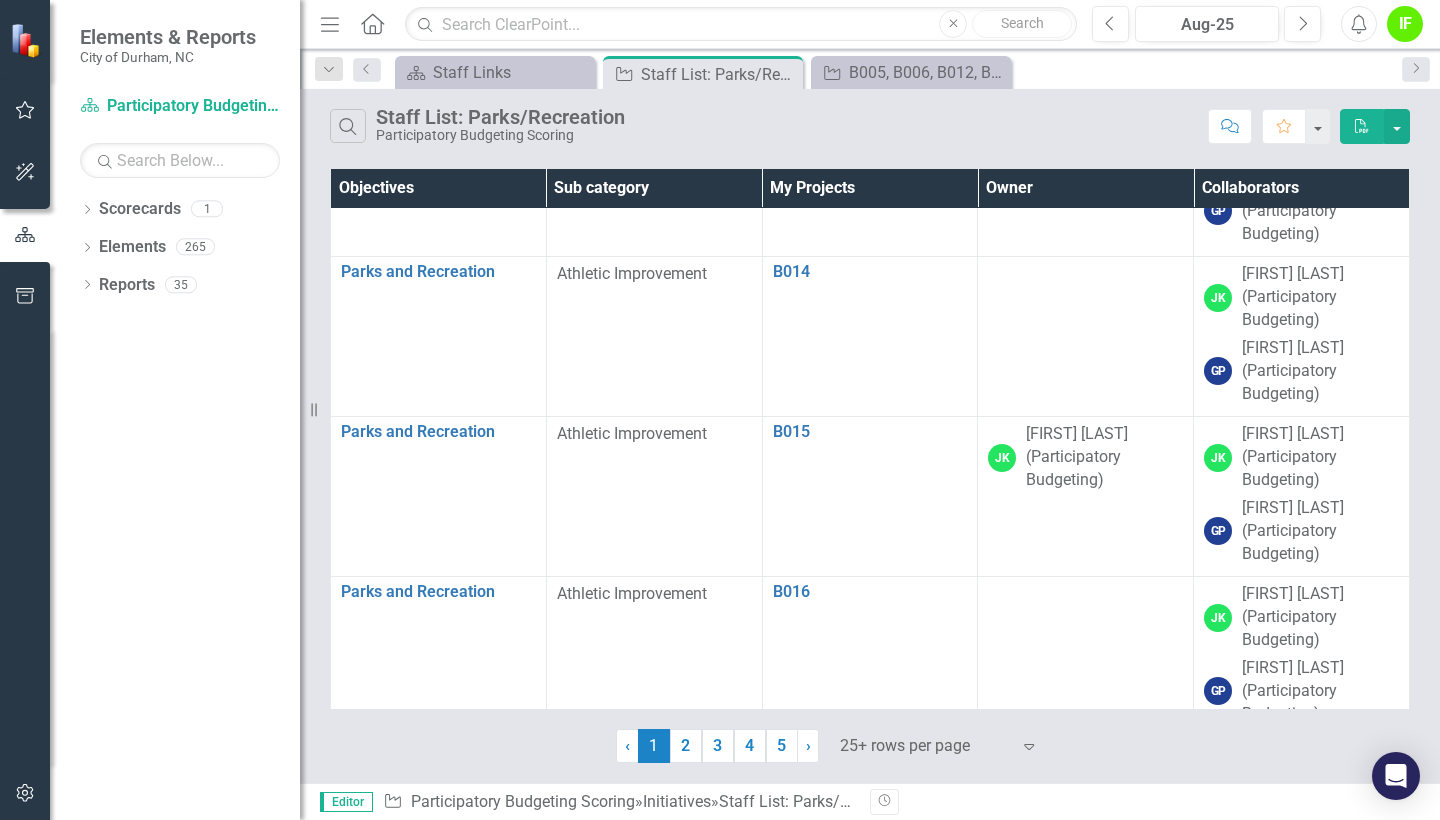 scroll, scrollTop: 1601, scrollLeft: 1, axis: both 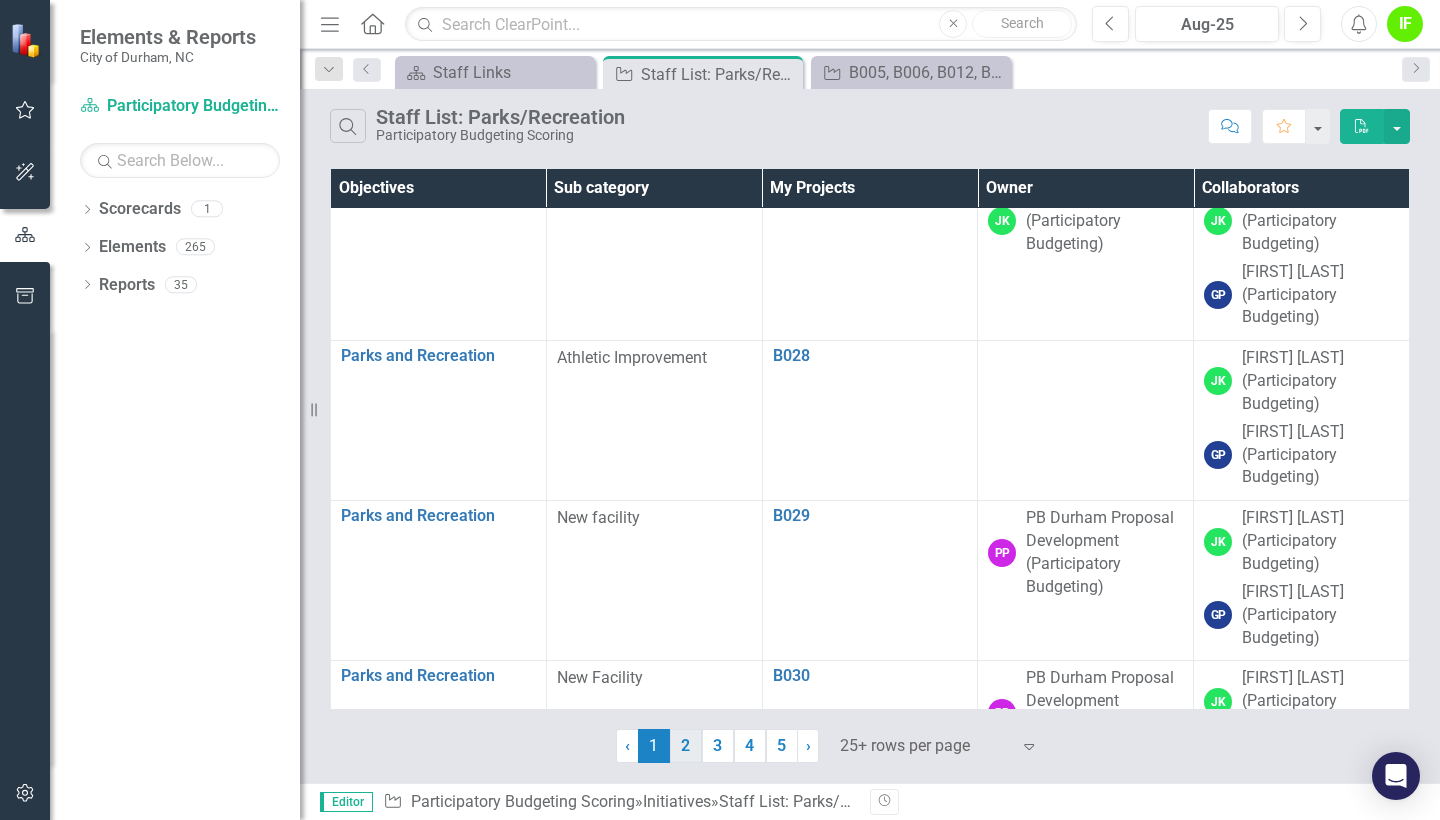 click on "2" at bounding box center [686, 746] 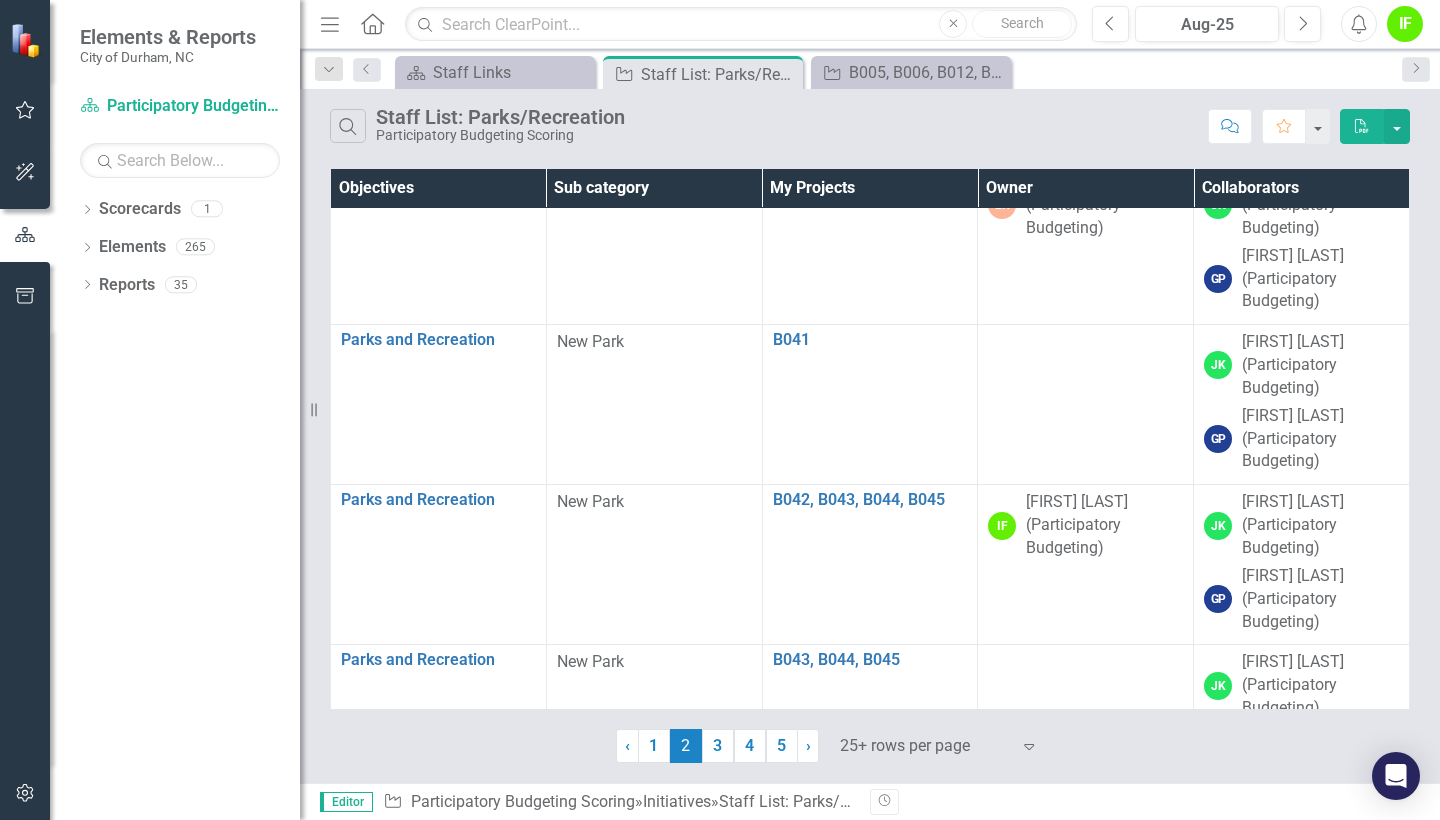 scroll, scrollTop: 904, scrollLeft: 0, axis: vertical 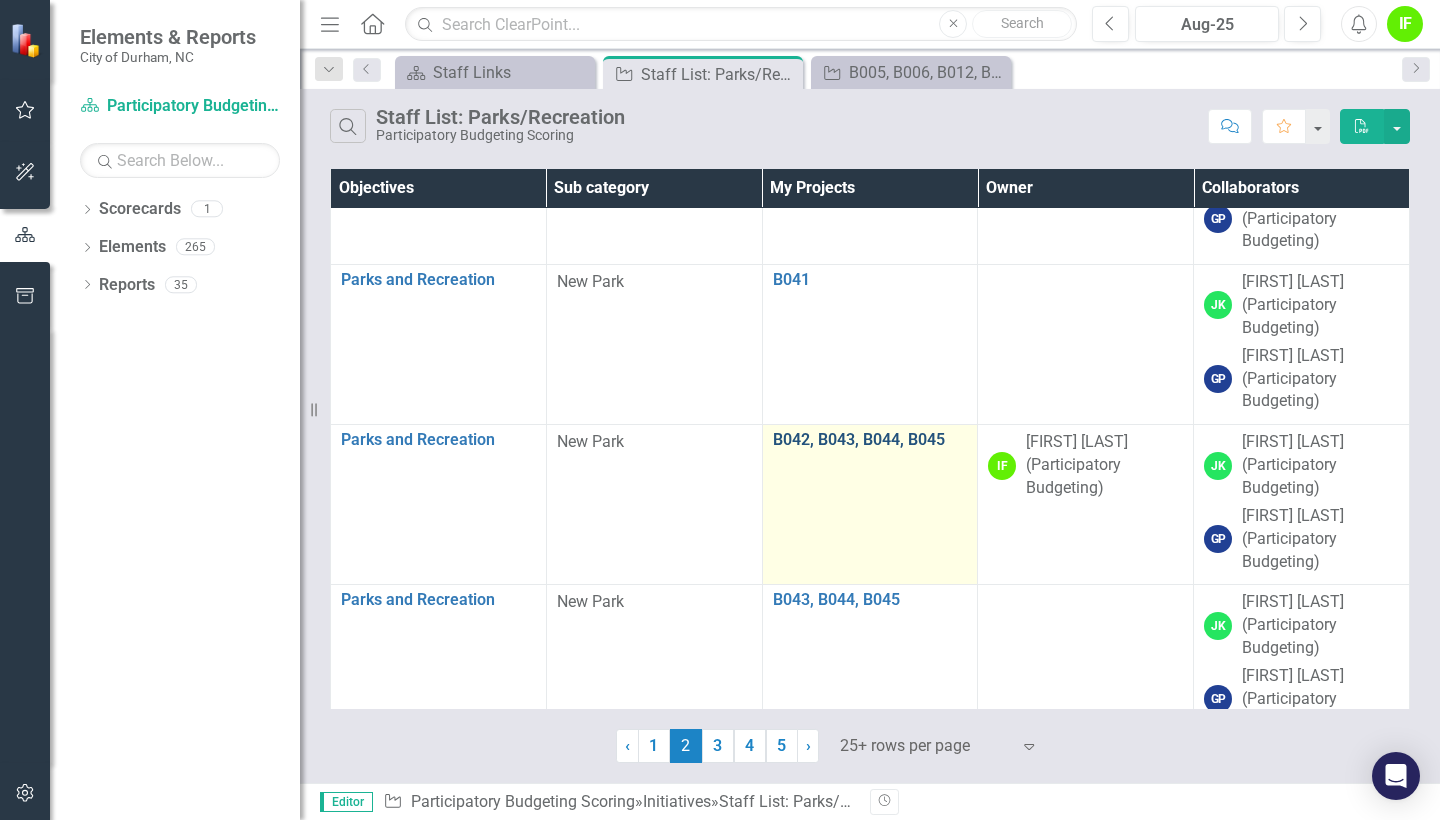 click on "B042, B043, B044, B045" at bounding box center (870, 440) 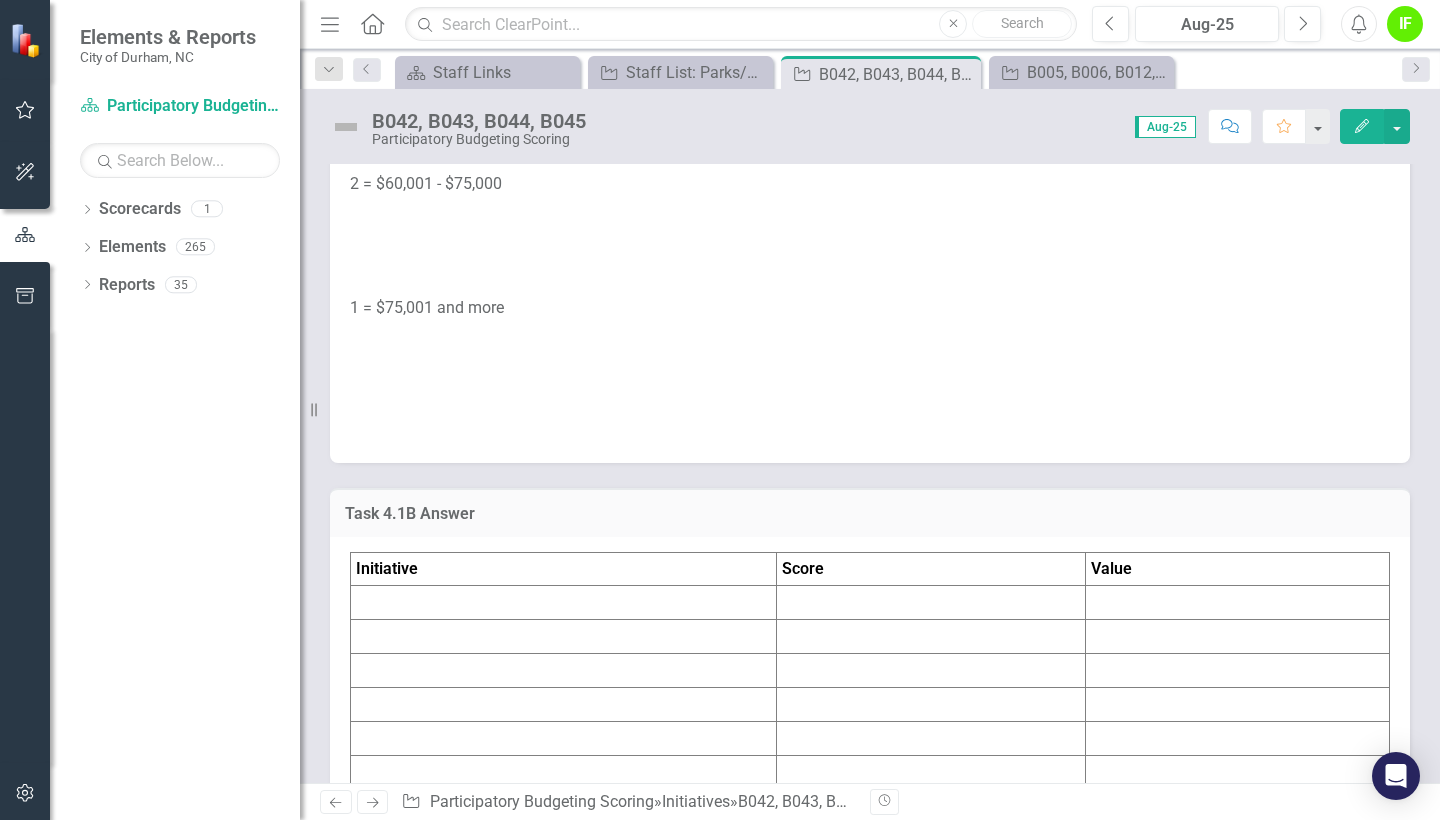 scroll, scrollTop: 2912, scrollLeft: 0, axis: vertical 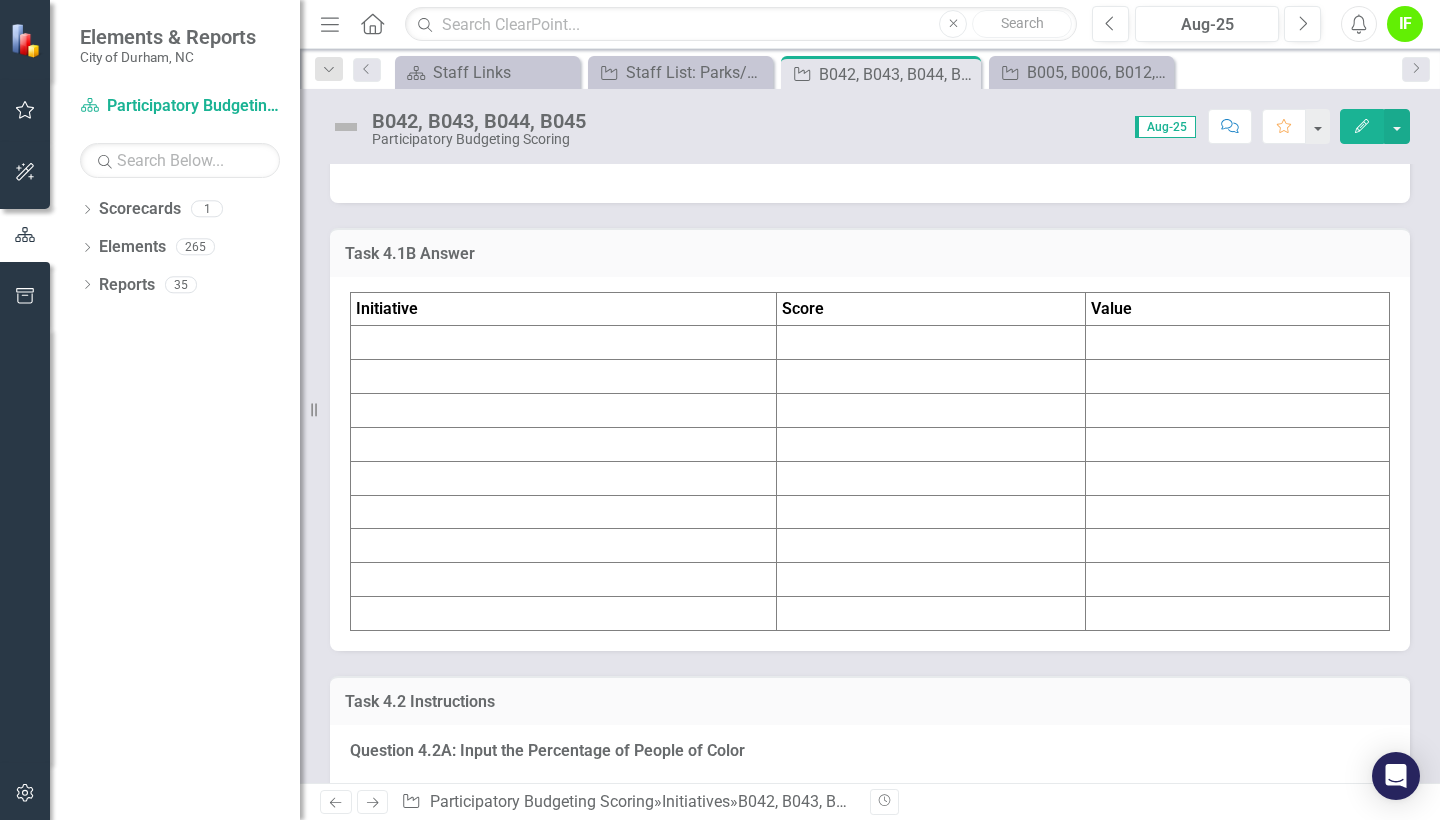 click at bounding box center (564, 343) 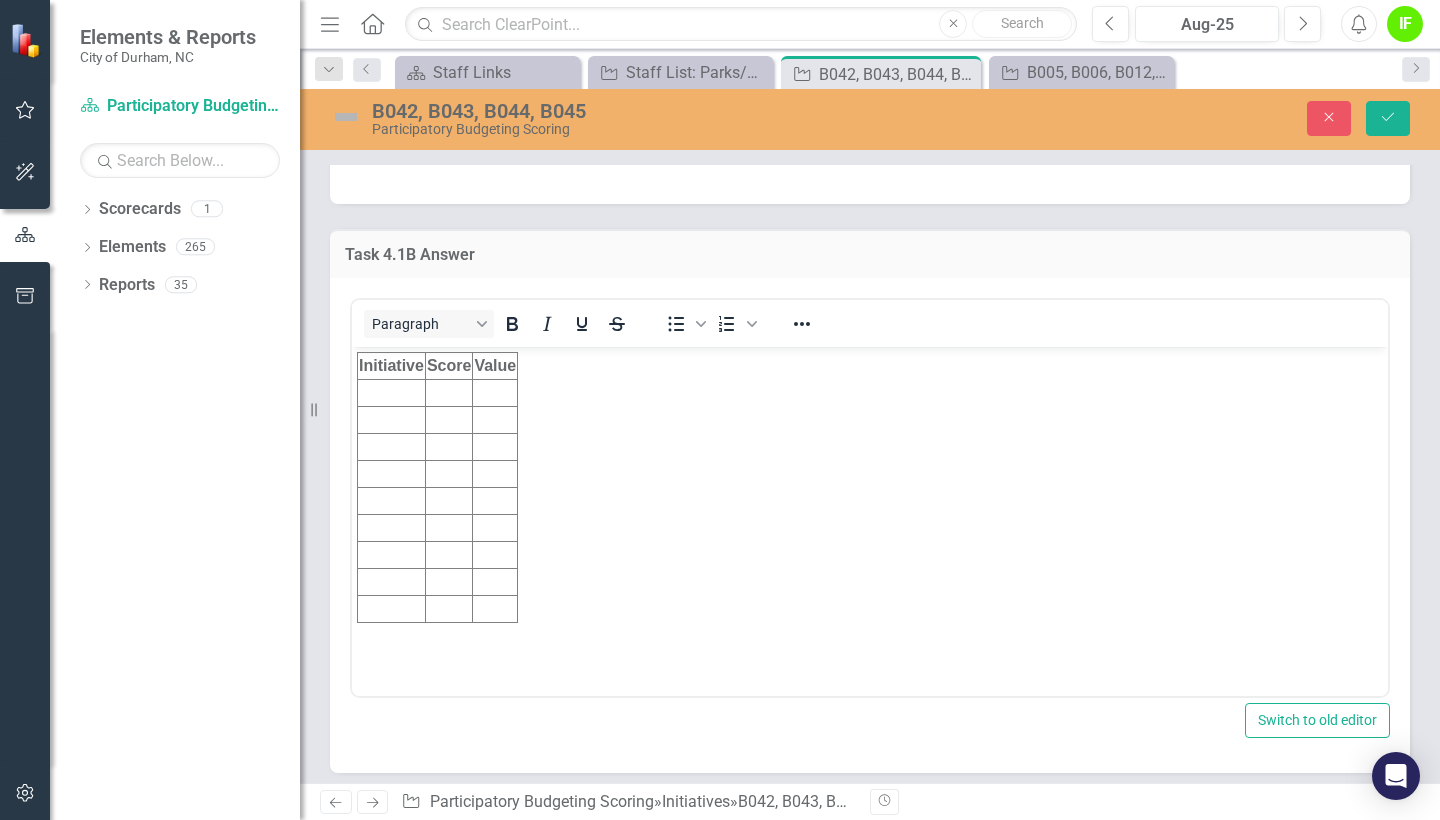scroll, scrollTop: 0, scrollLeft: 0, axis: both 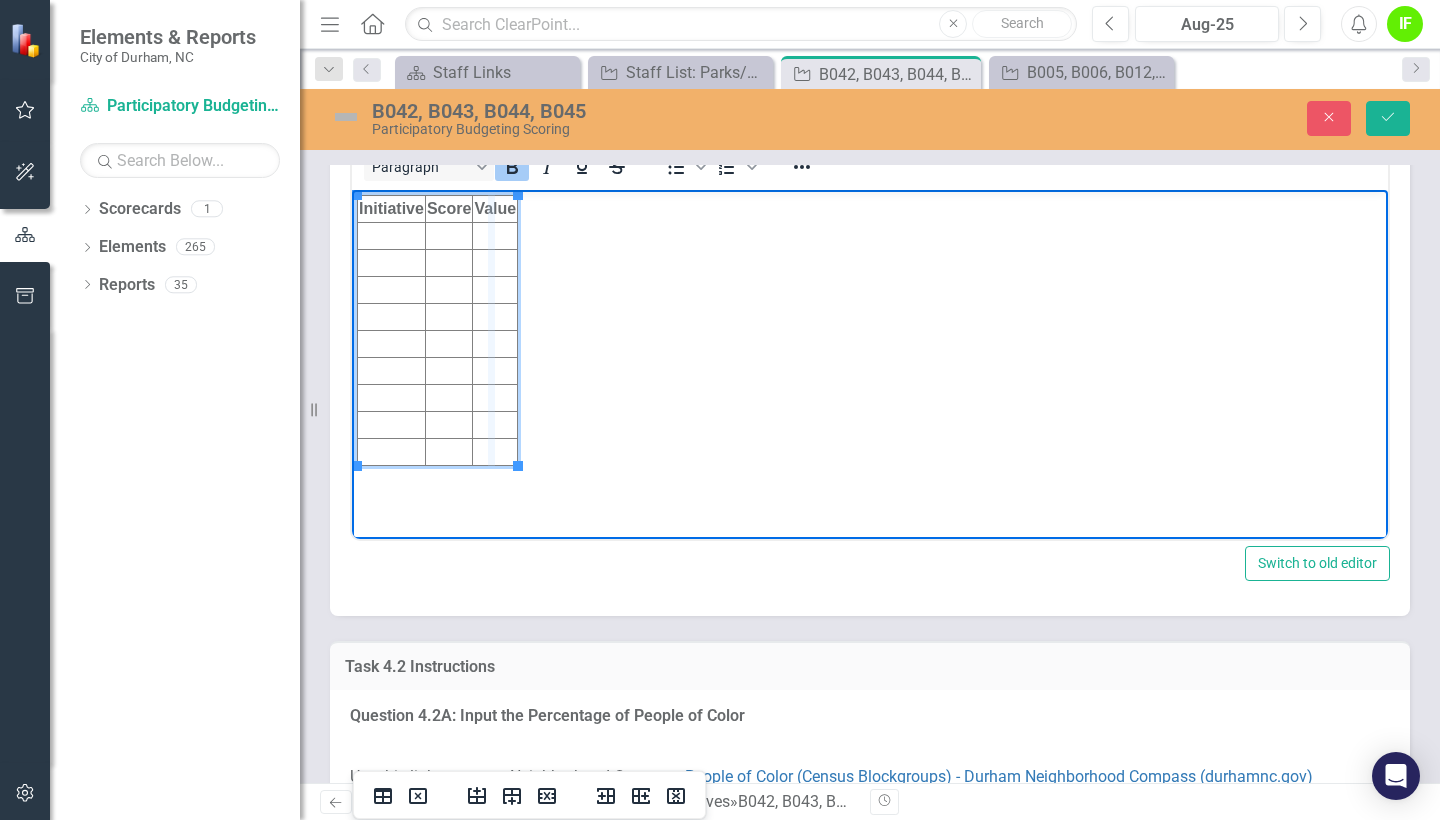 drag, startPoint x: 426, startPoint y: 213, endPoint x: 494, endPoint y: 214, distance: 68.007355 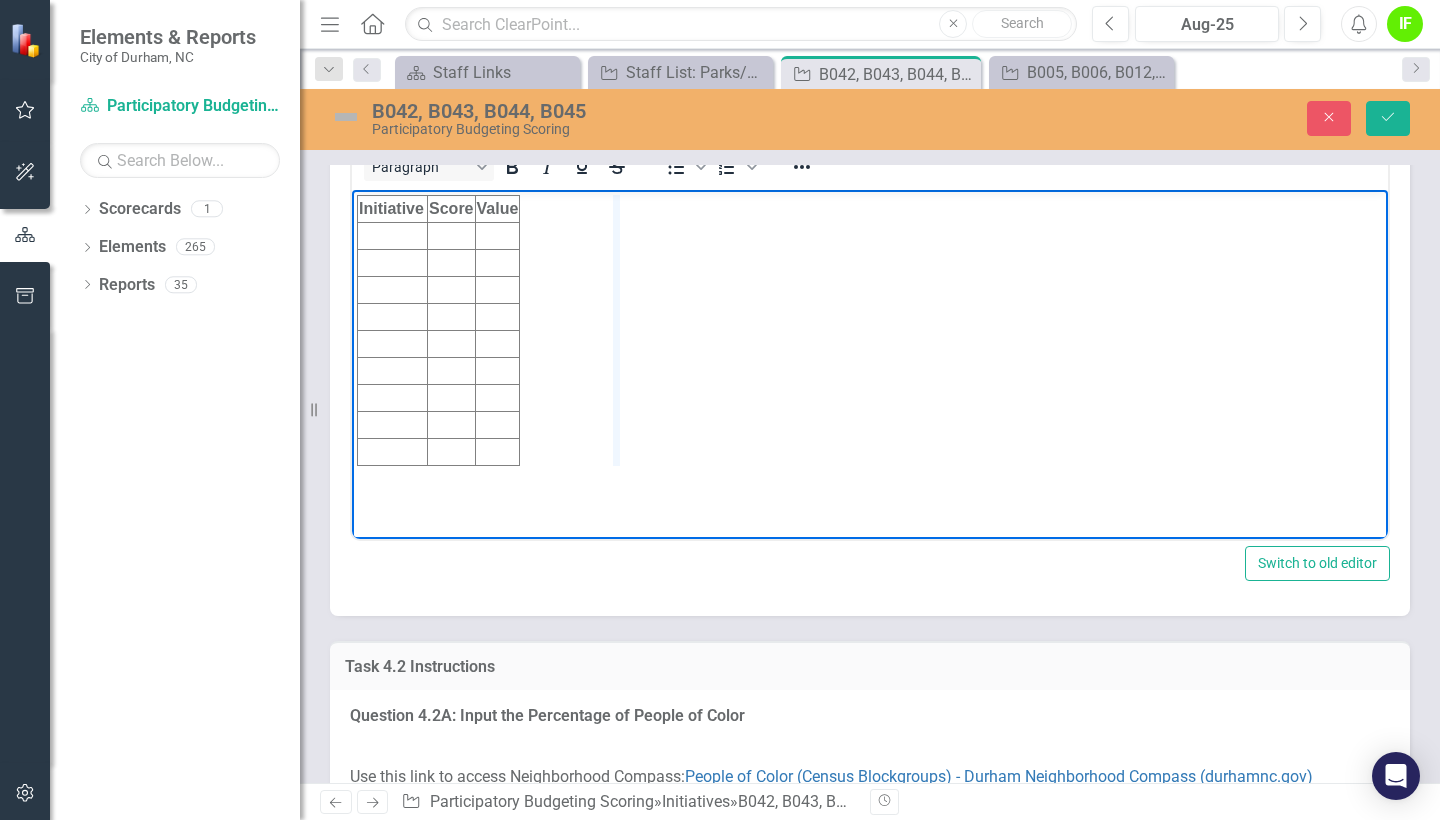 drag, startPoint x: 514, startPoint y: 204, endPoint x: 624, endPoint y: 207, distance: 110.0409 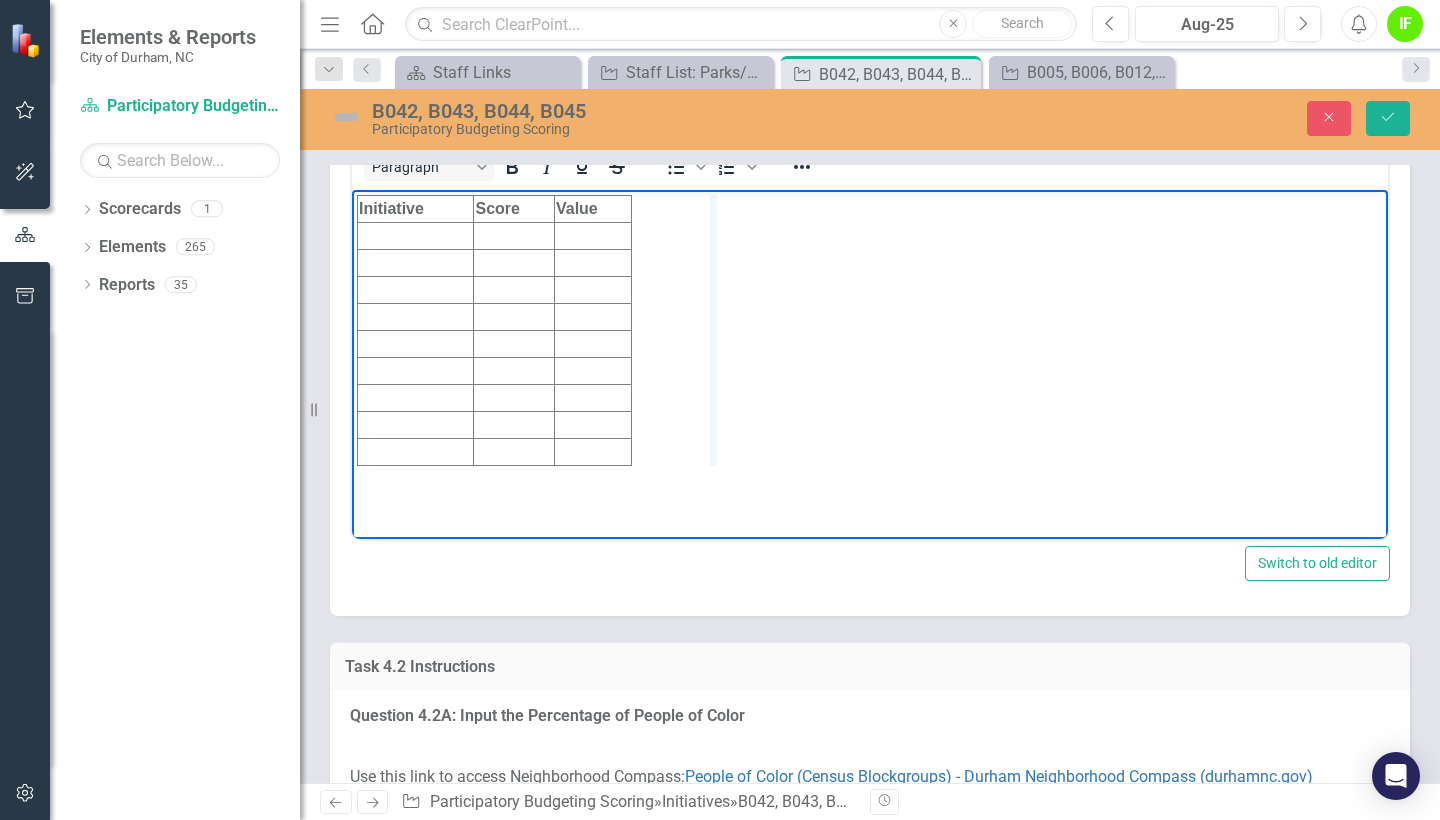 drag, startPoint x: 622, startPoint y: 200, endPoint x: 716, endPoint y: 210, distance: 94.53042 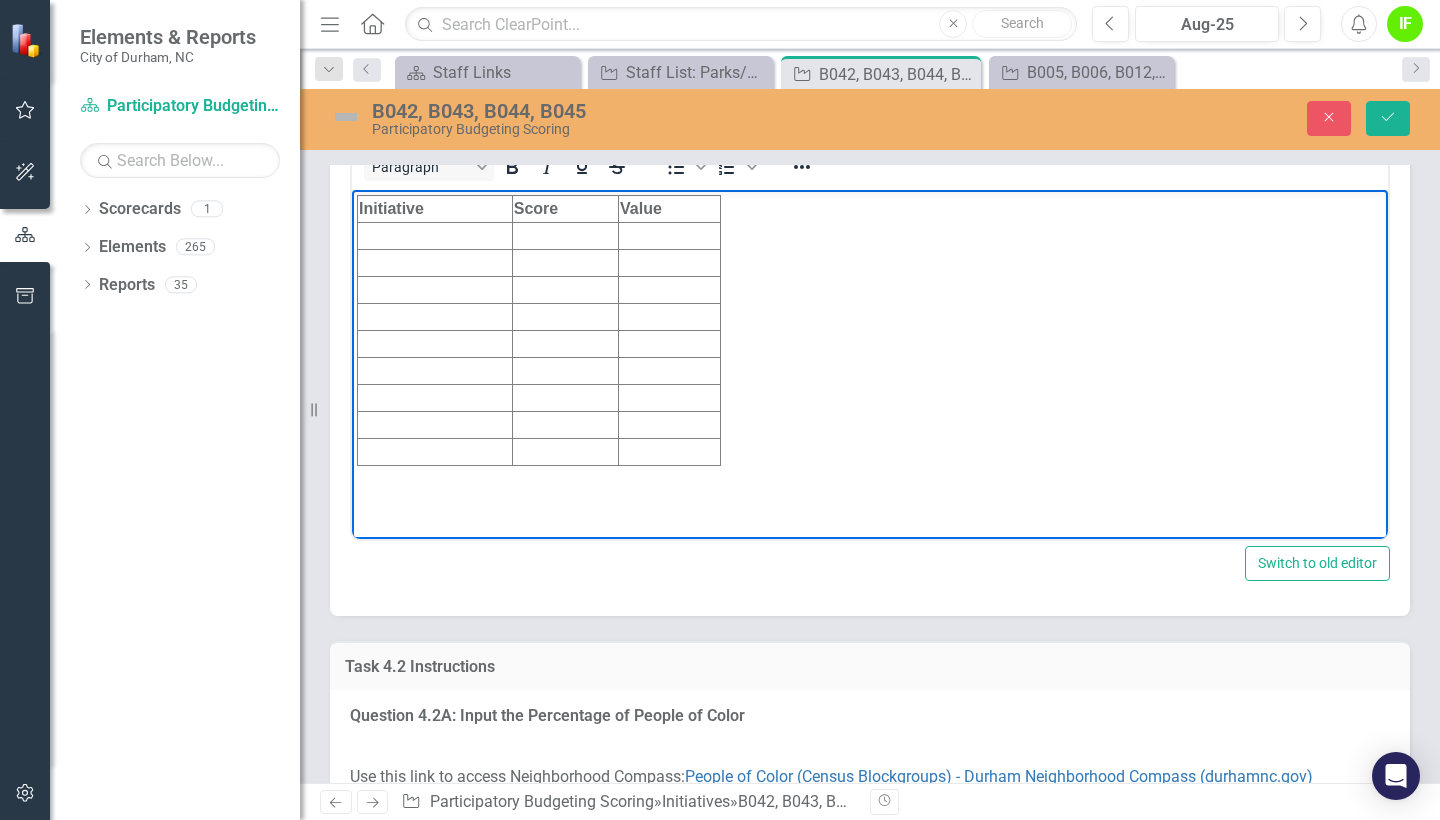 click at bounding box center (435, 235) 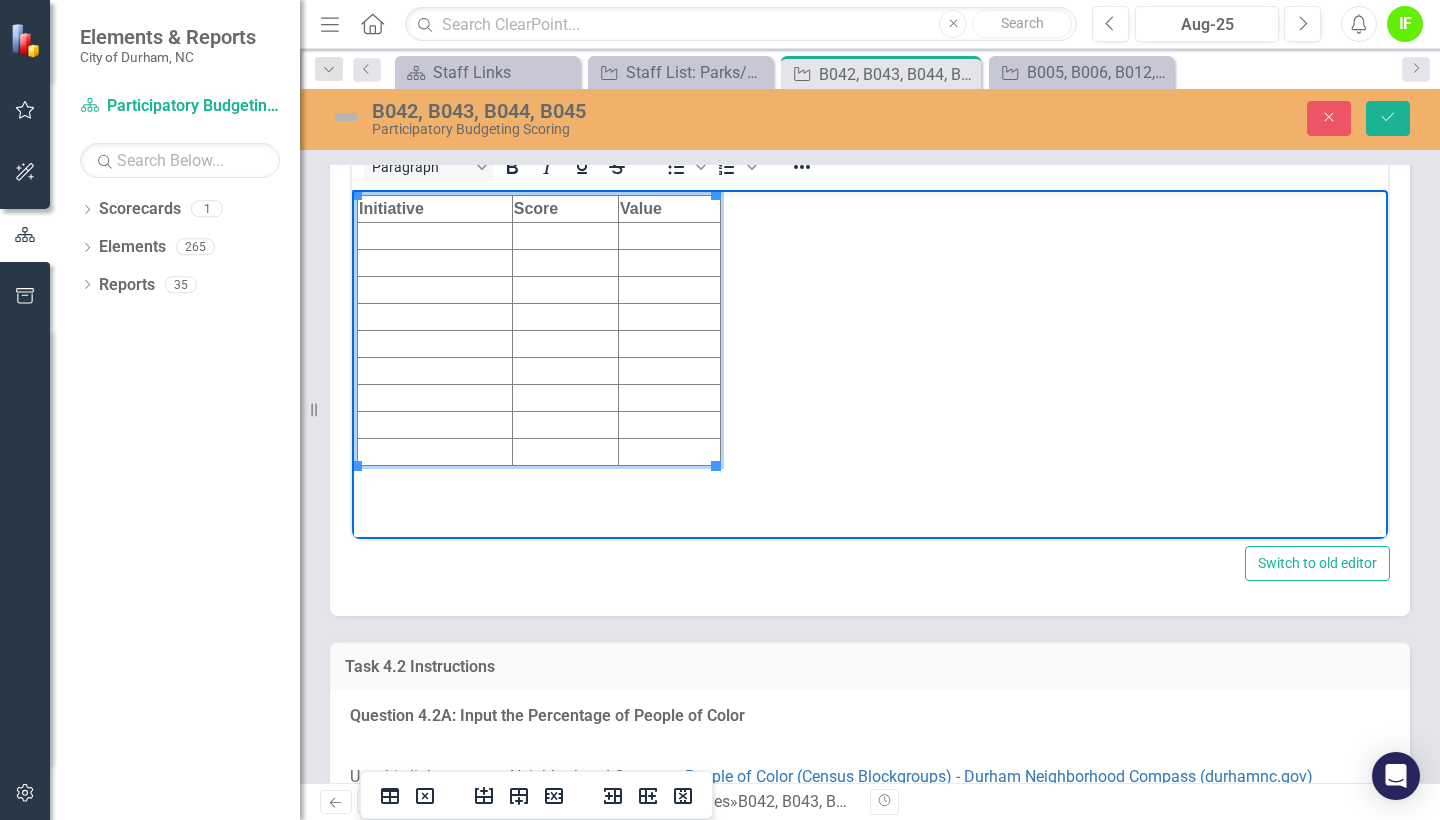 click at bounding box center (435, 235) 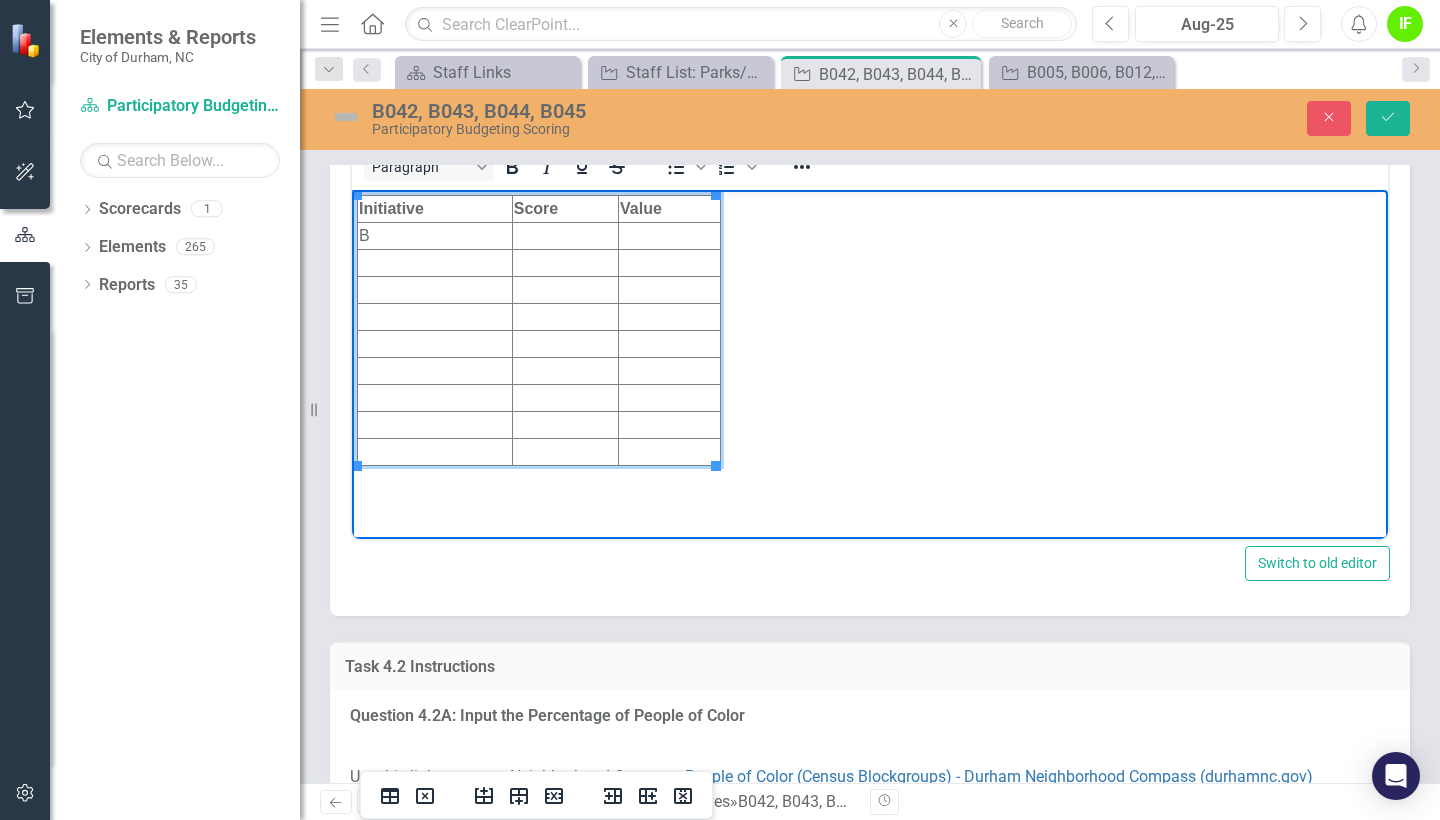 type 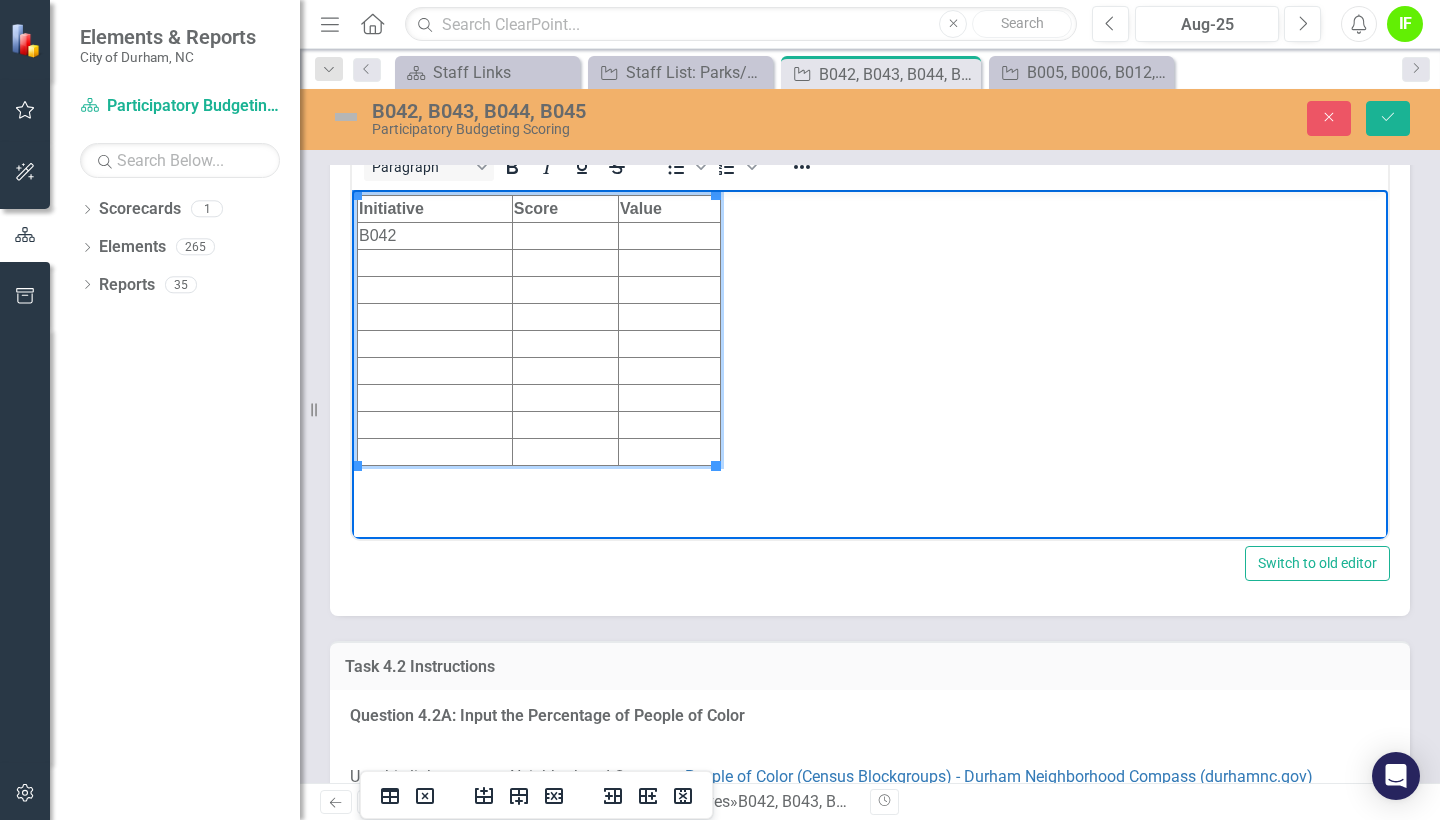 click at bounding box center [435, 262] 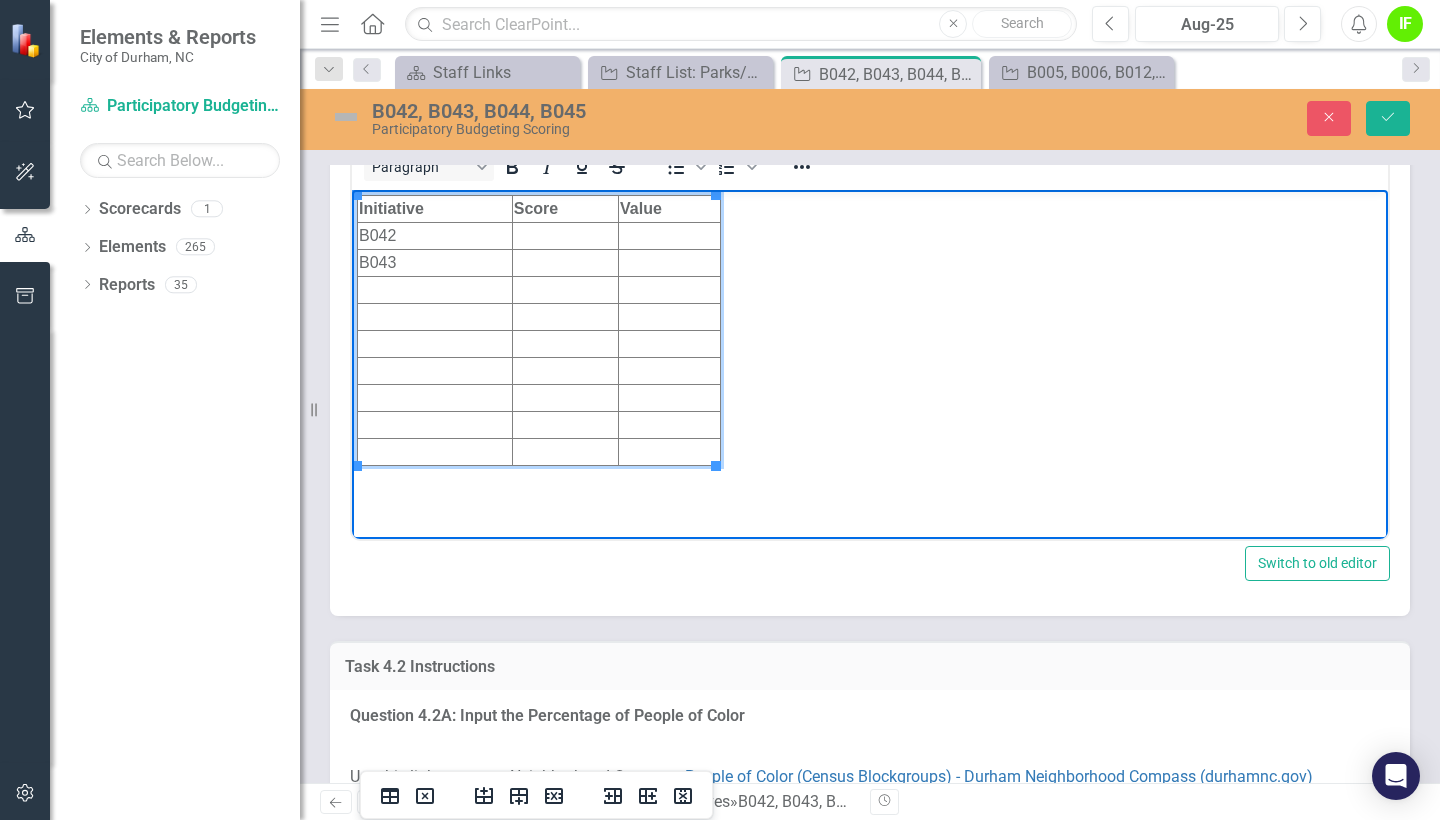 click at bounding box center (435, 289) 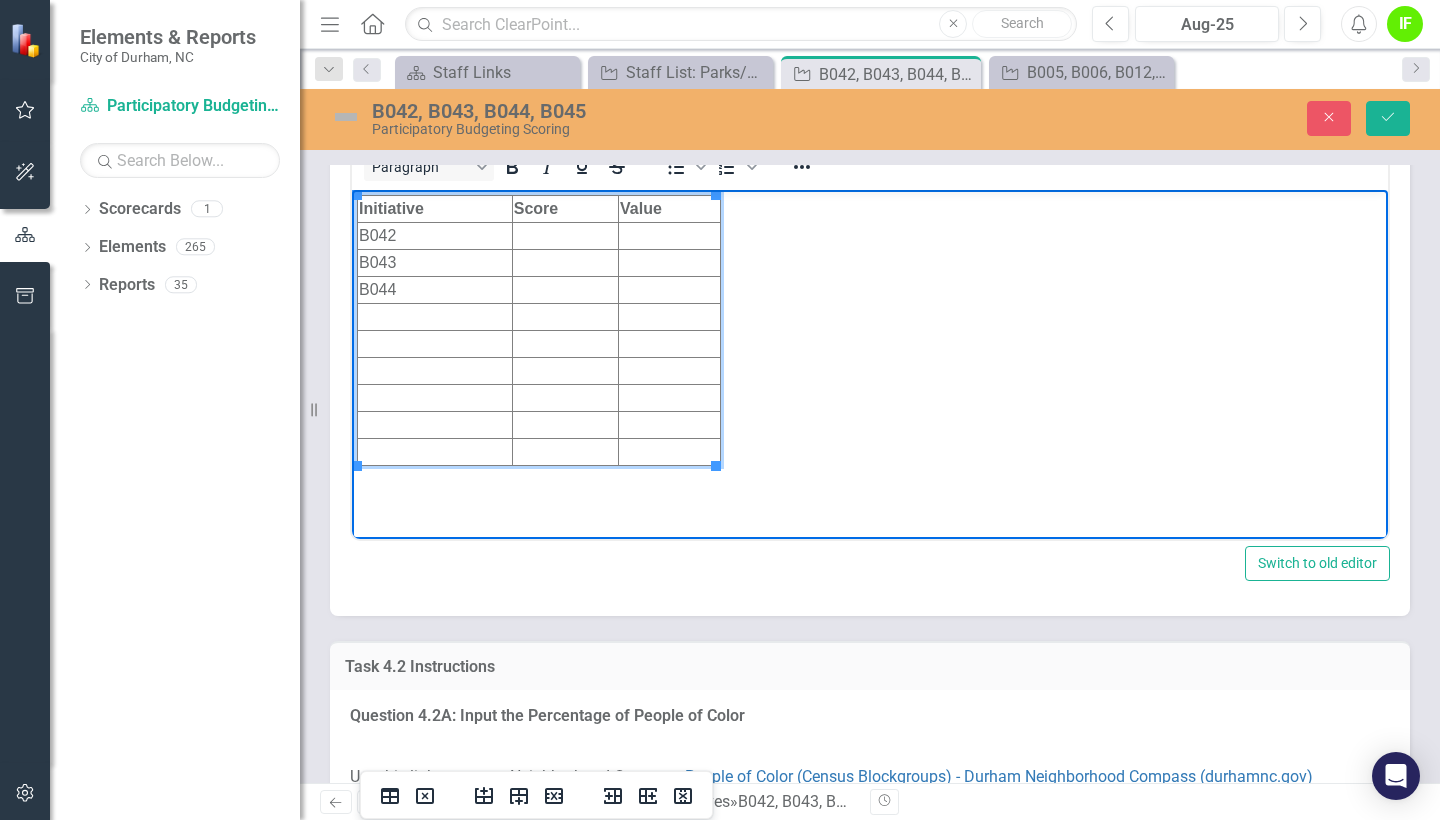 click at bounding box center (435, 316) 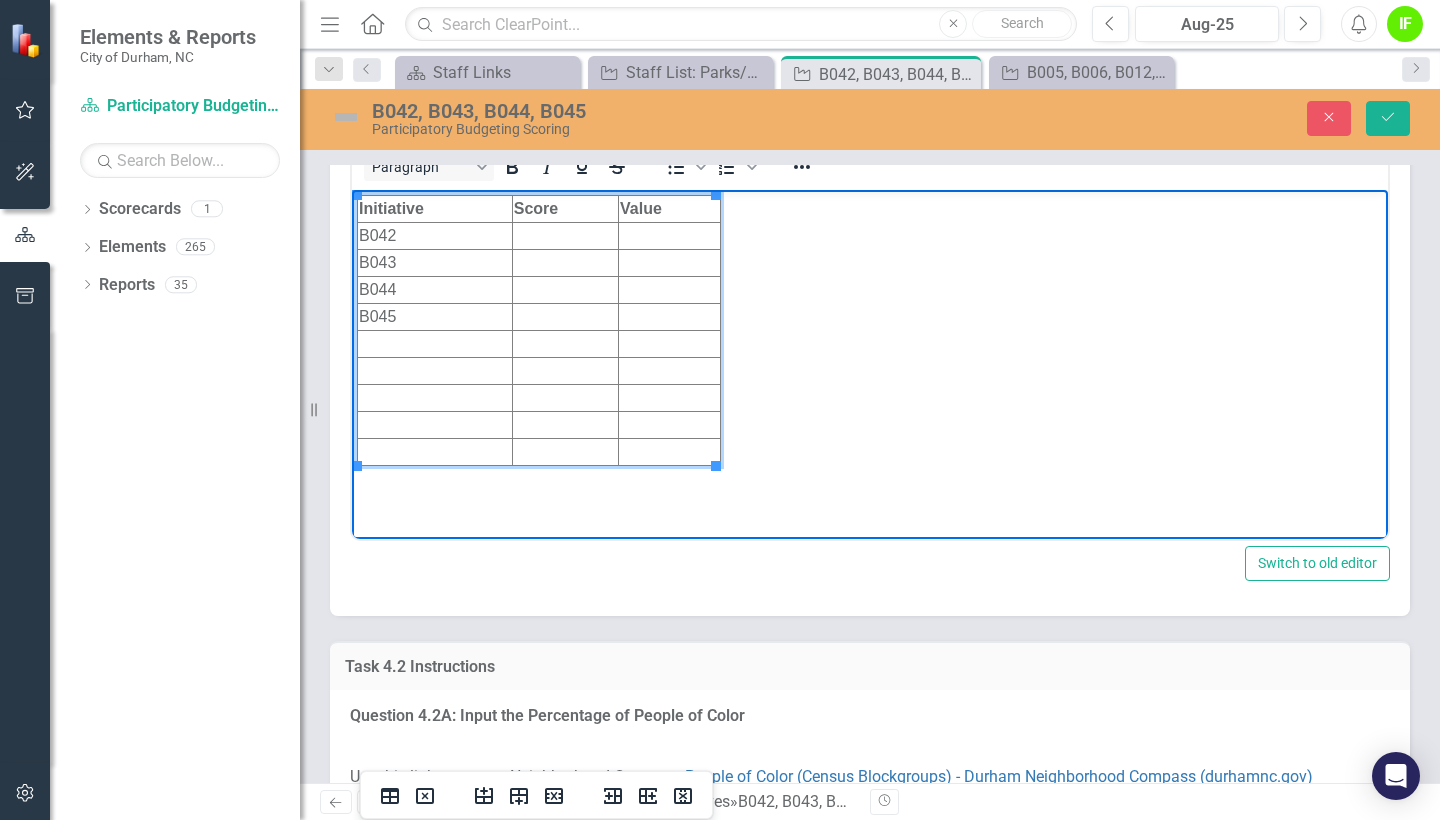 scroll, scrollTop: 3056, scrollLeft: 0, axis: vertical 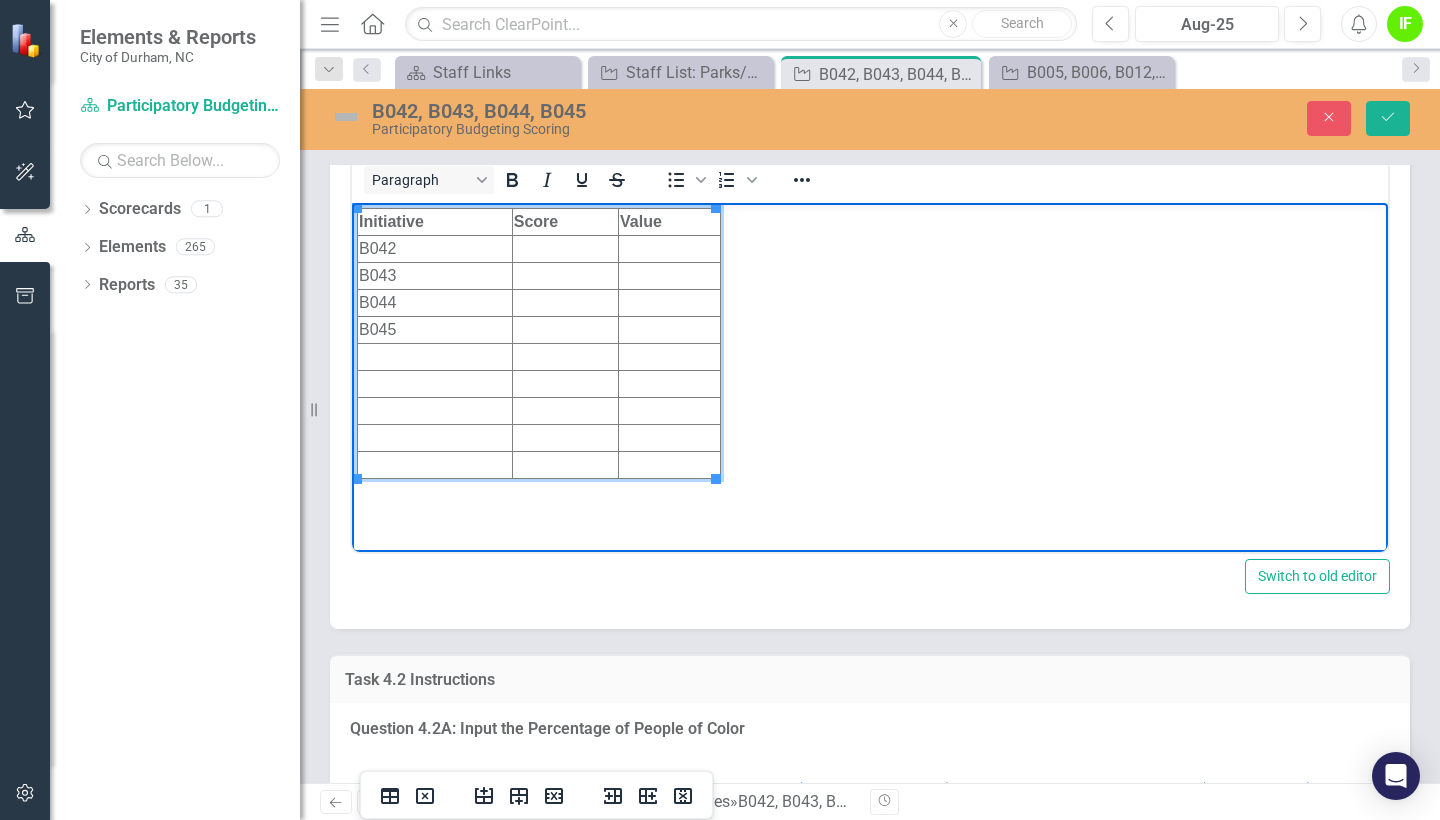 click on "Initiative Score Value B042 B043 B044 B045" at bounding box center (870, 352) 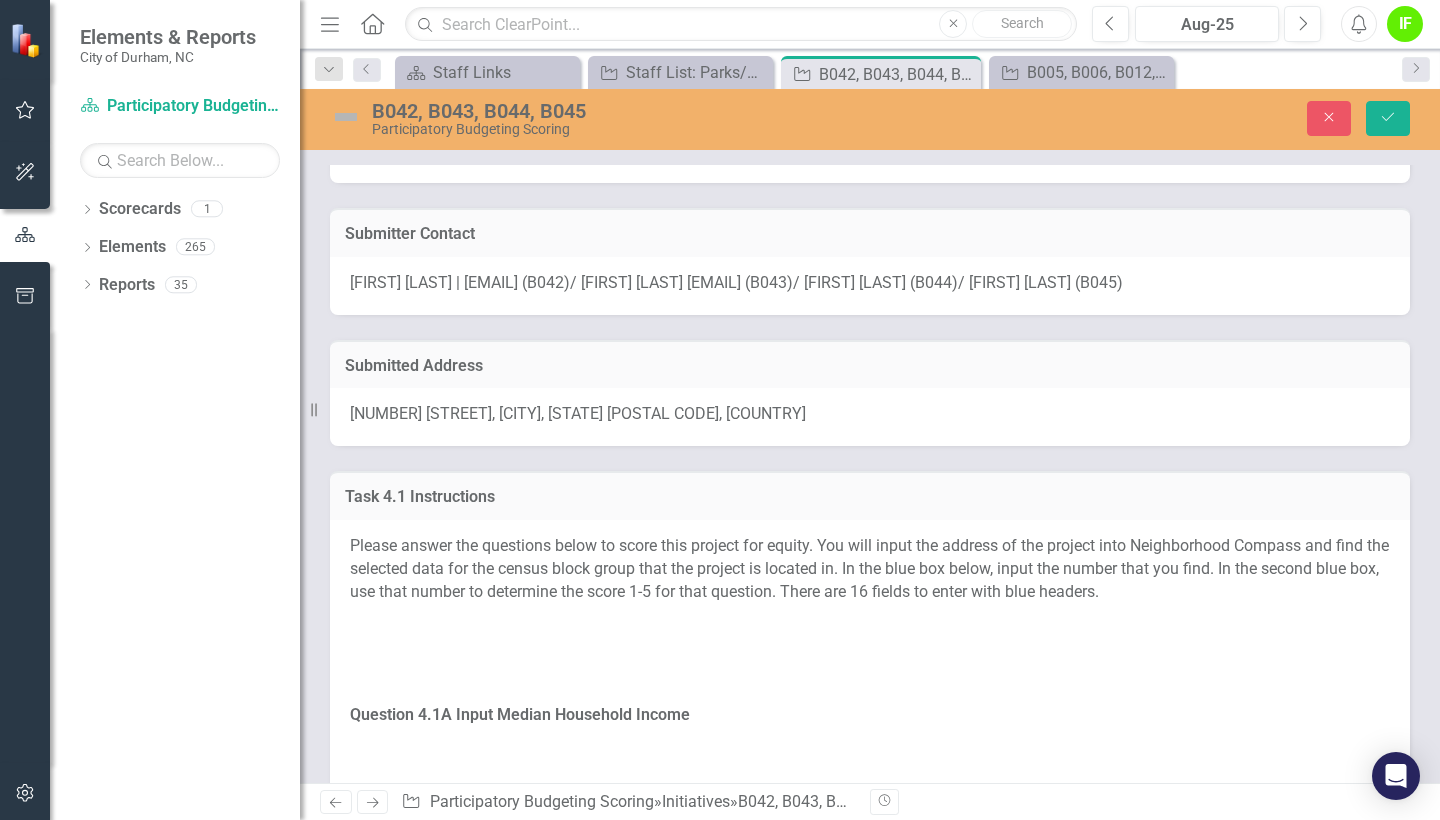 scroll, scrollTop: 115, scrollLeft: 0, axis: vertical 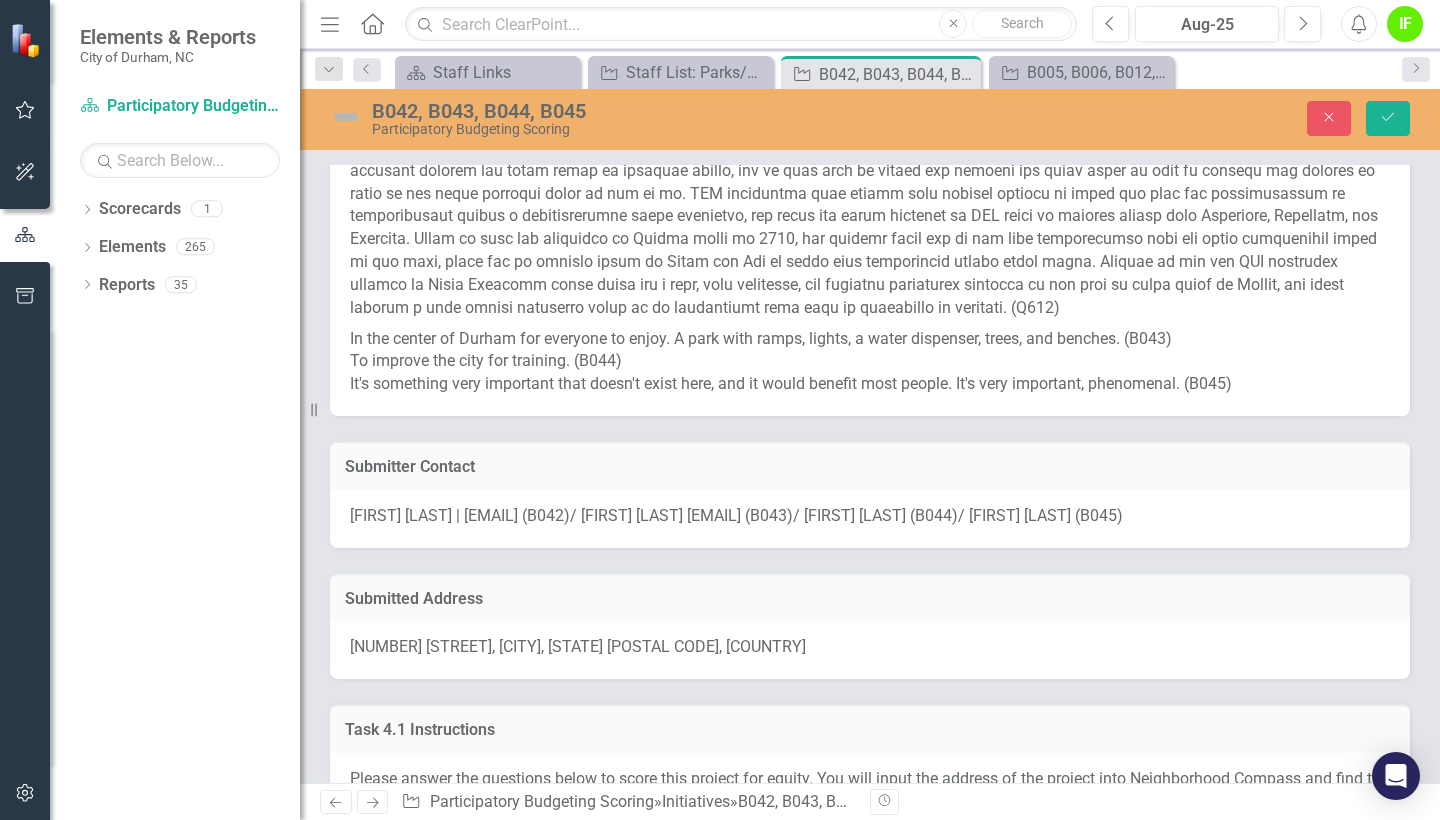 drag, startPoint x: 828, startPoint y: 651, endPoint x: 382, endPoint y: 658, distance: 446.05493 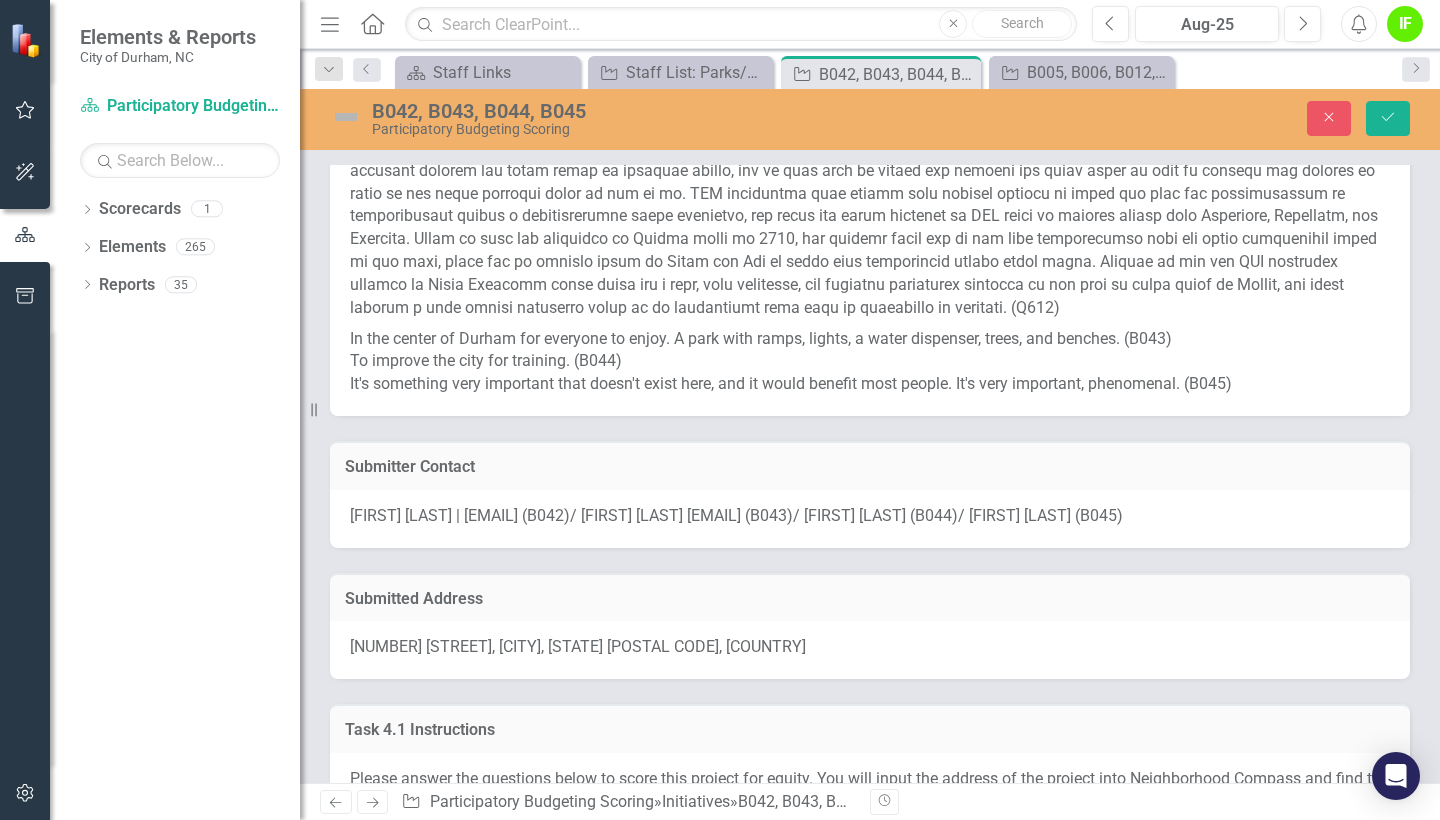 click on "[NUMBER] [STREET], [CITY], [STATE] [POSTAL CODE], [COUNTRY]" at bounding box center [870, 650] 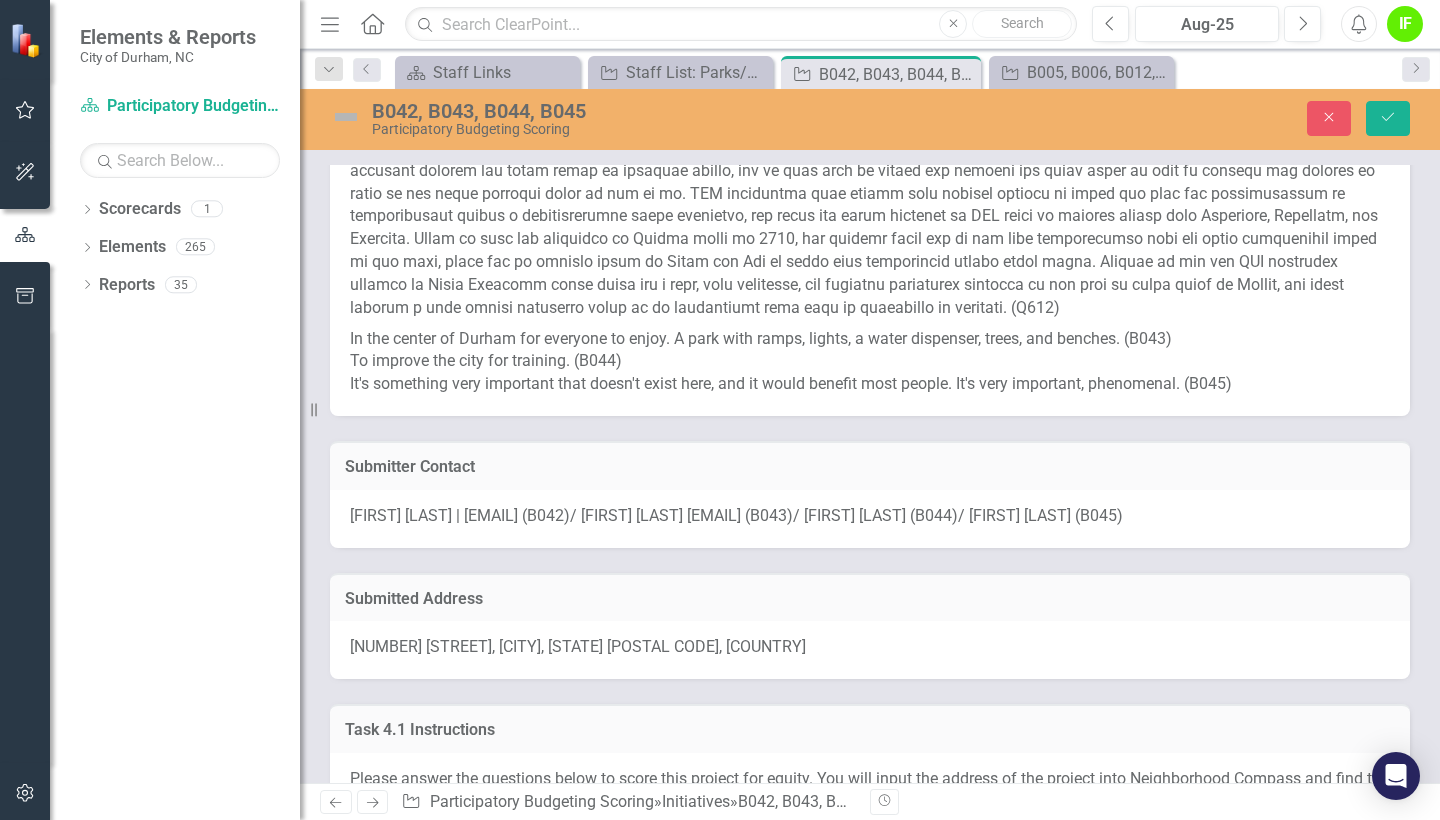 drag, startPoint x: 492, startPoint y: 657, endPoint x: 350, endPoint y: 653, distance: 142.05632 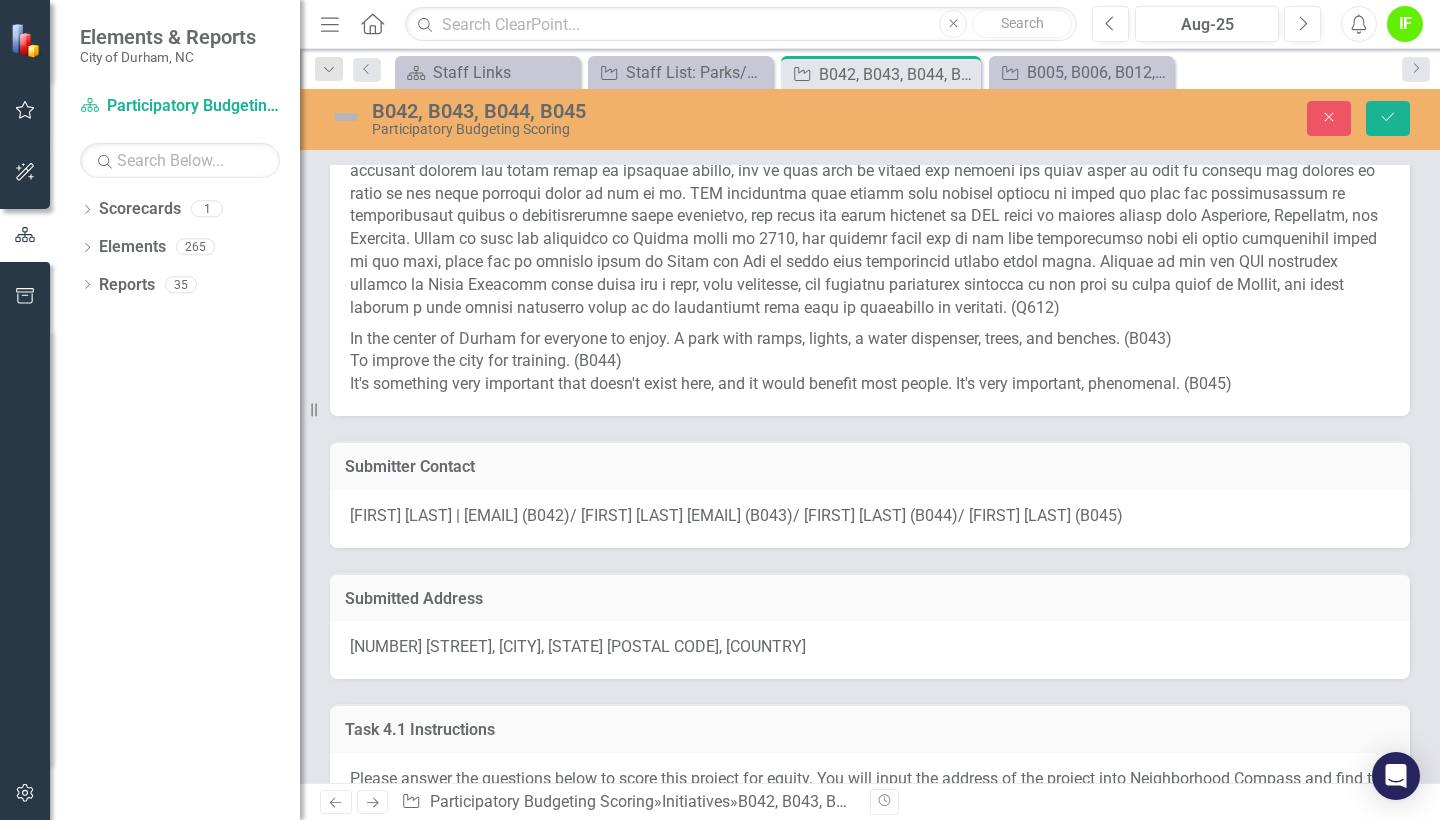 click on "[NUMBER] [STREET], [CITY], [STATE] [POSTAL CODE], [COUNTRY]" at bounding box center [578, 646] 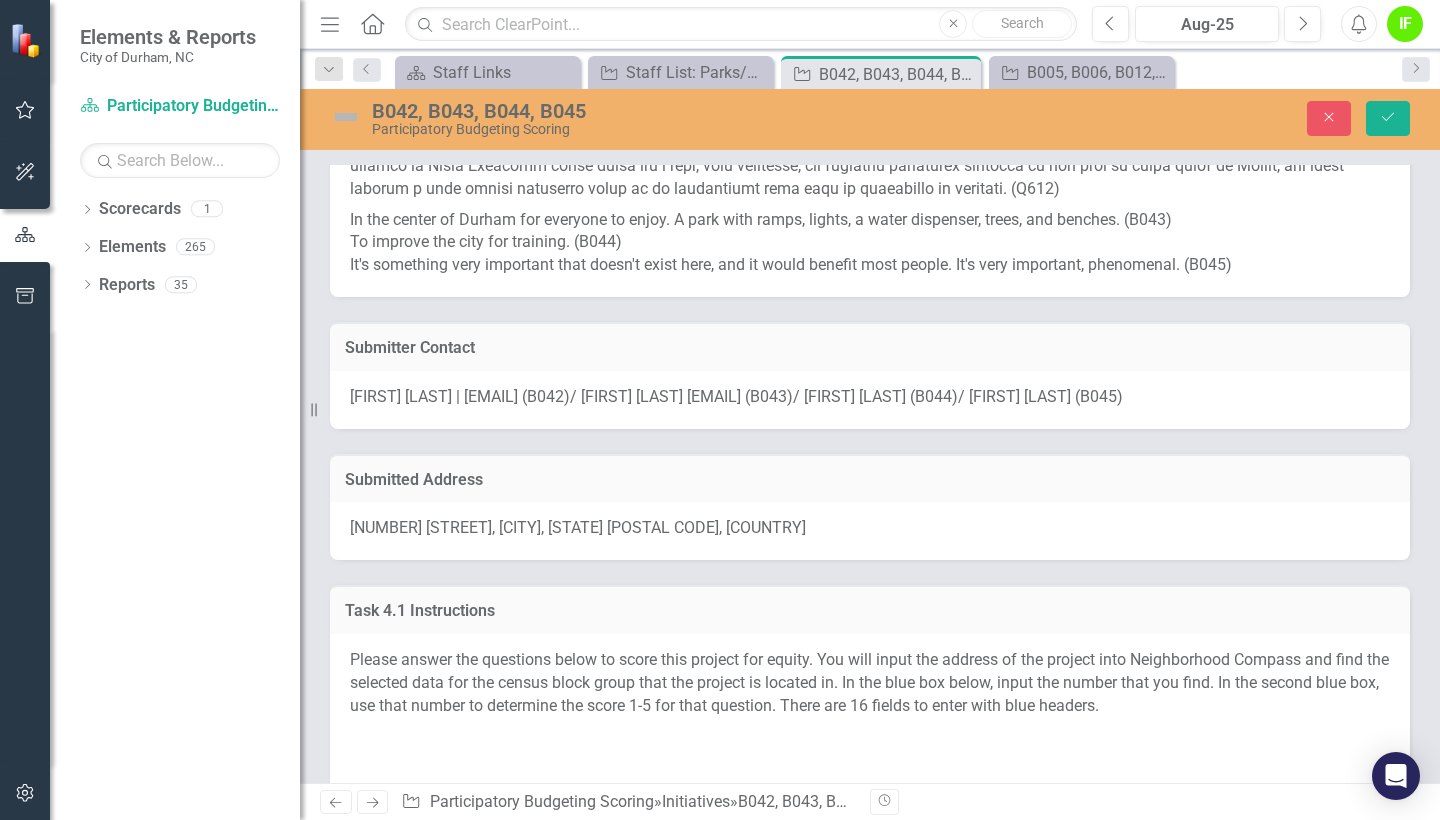 scroll, scrollTop: 348, scrollLeft: 0, axis: vertical 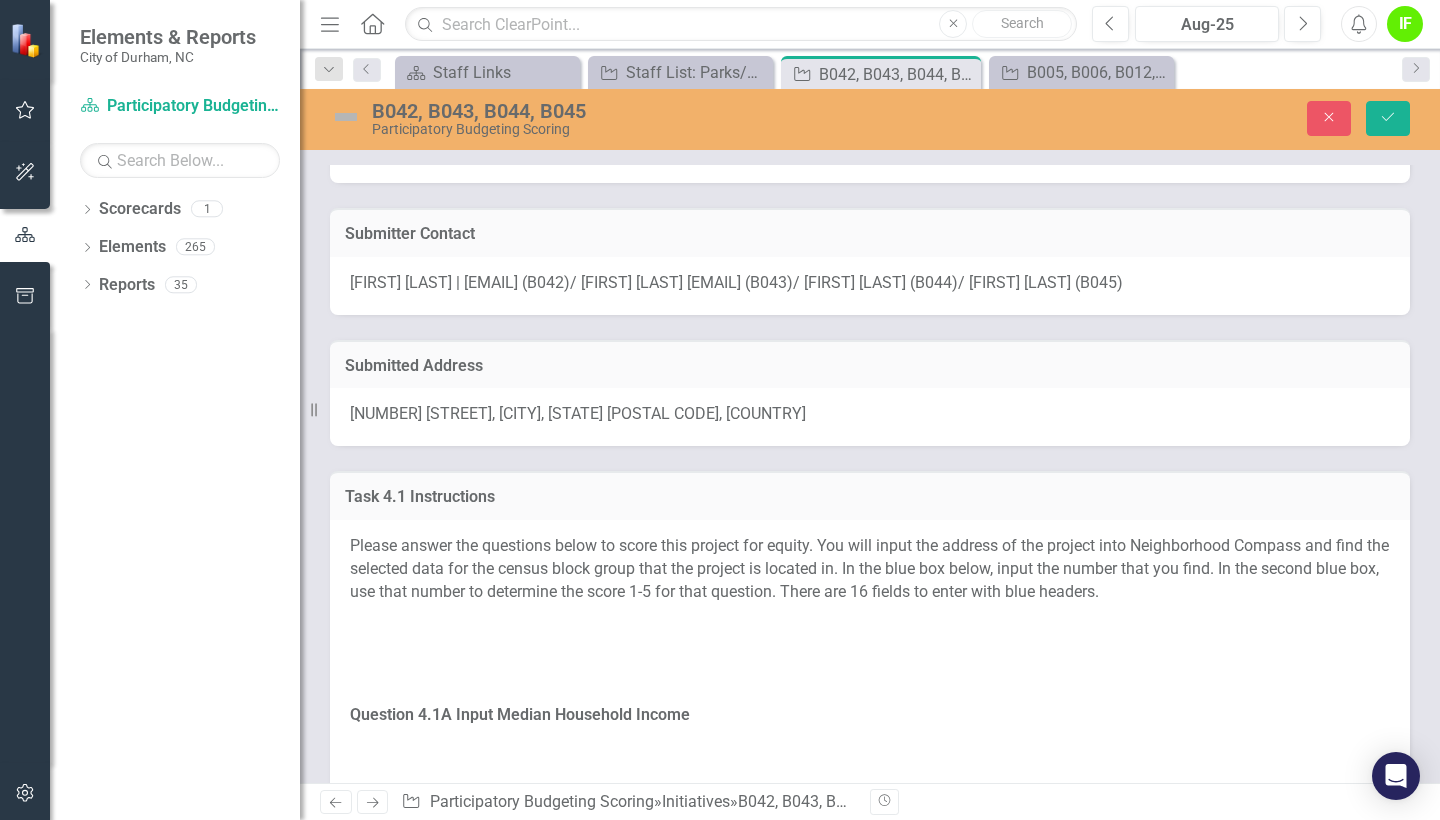 click on "[NUMBER] [STREET], [CITY], [STATE] [POSTAL CODE], [COUNTRY]" at bounding box center [578, 413] 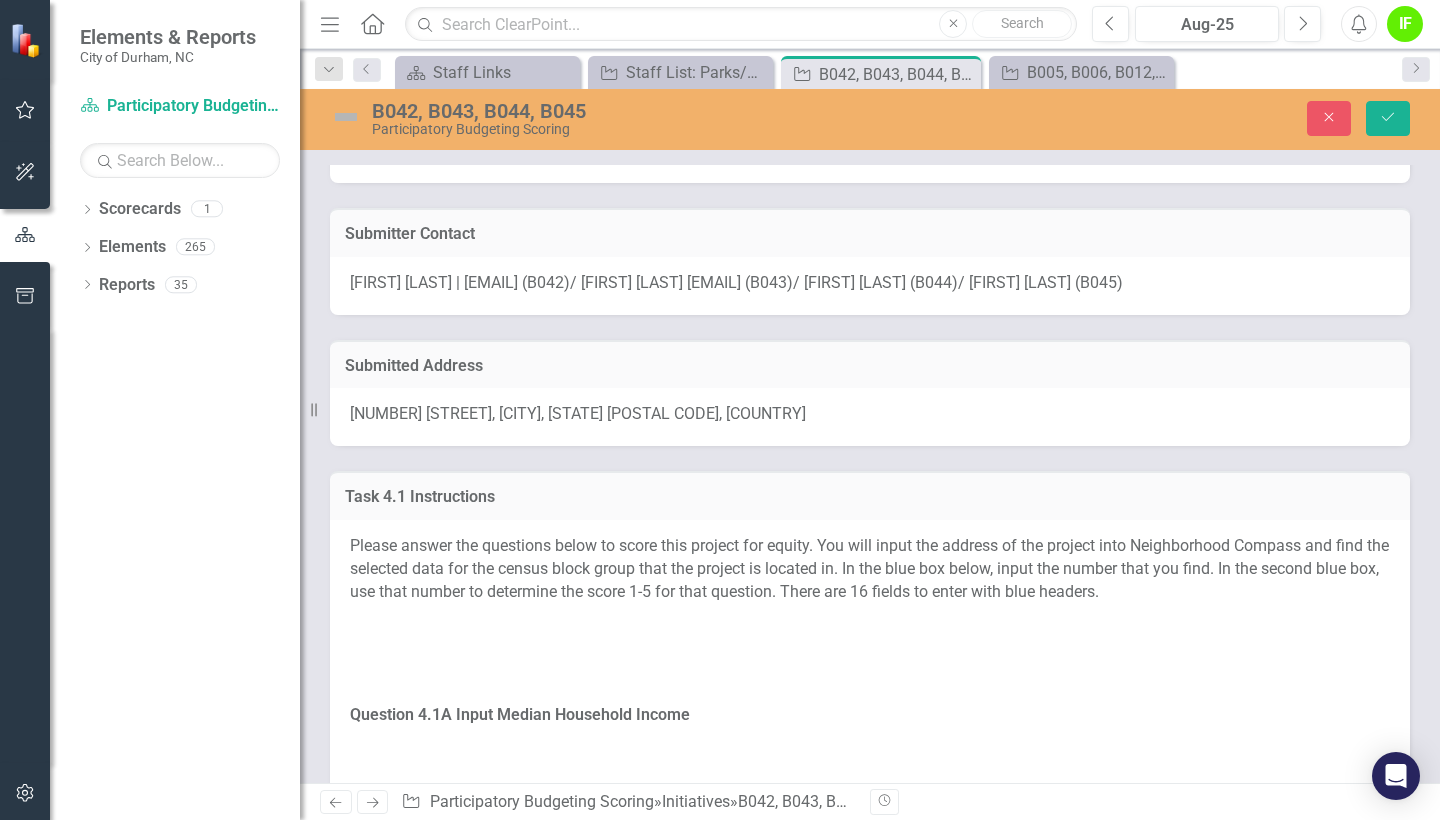 click on "[NUMBER] [STREET], [CITY], [STATE] [POSTAL CODE], [COUNTRY]" at bounding box center [578, 413] 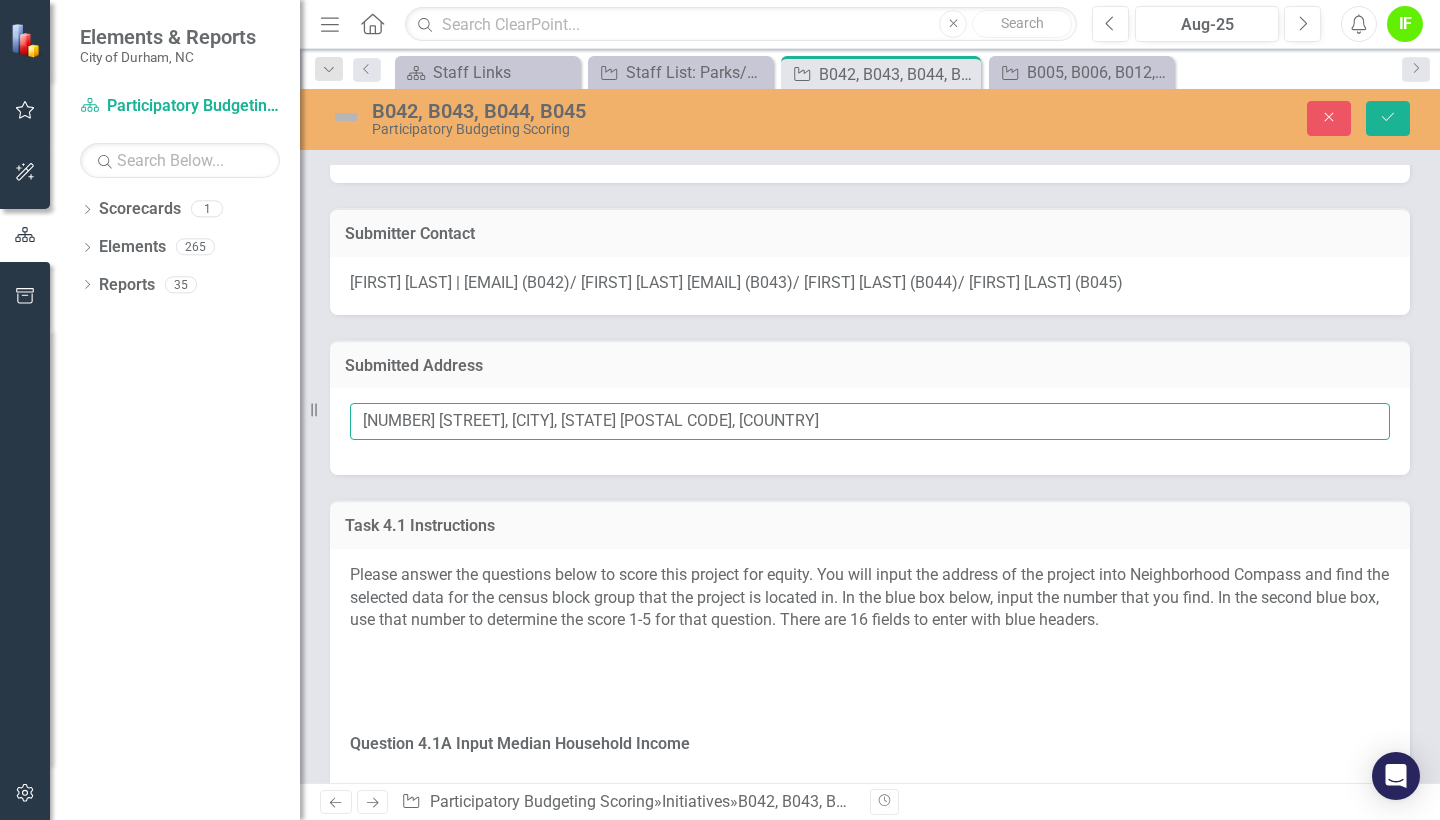 click on "[NUMBER] [STREET], [CITY], [STATE] [POSTAL CODE], [COUNTRY]" at bounding box center (870, 421) 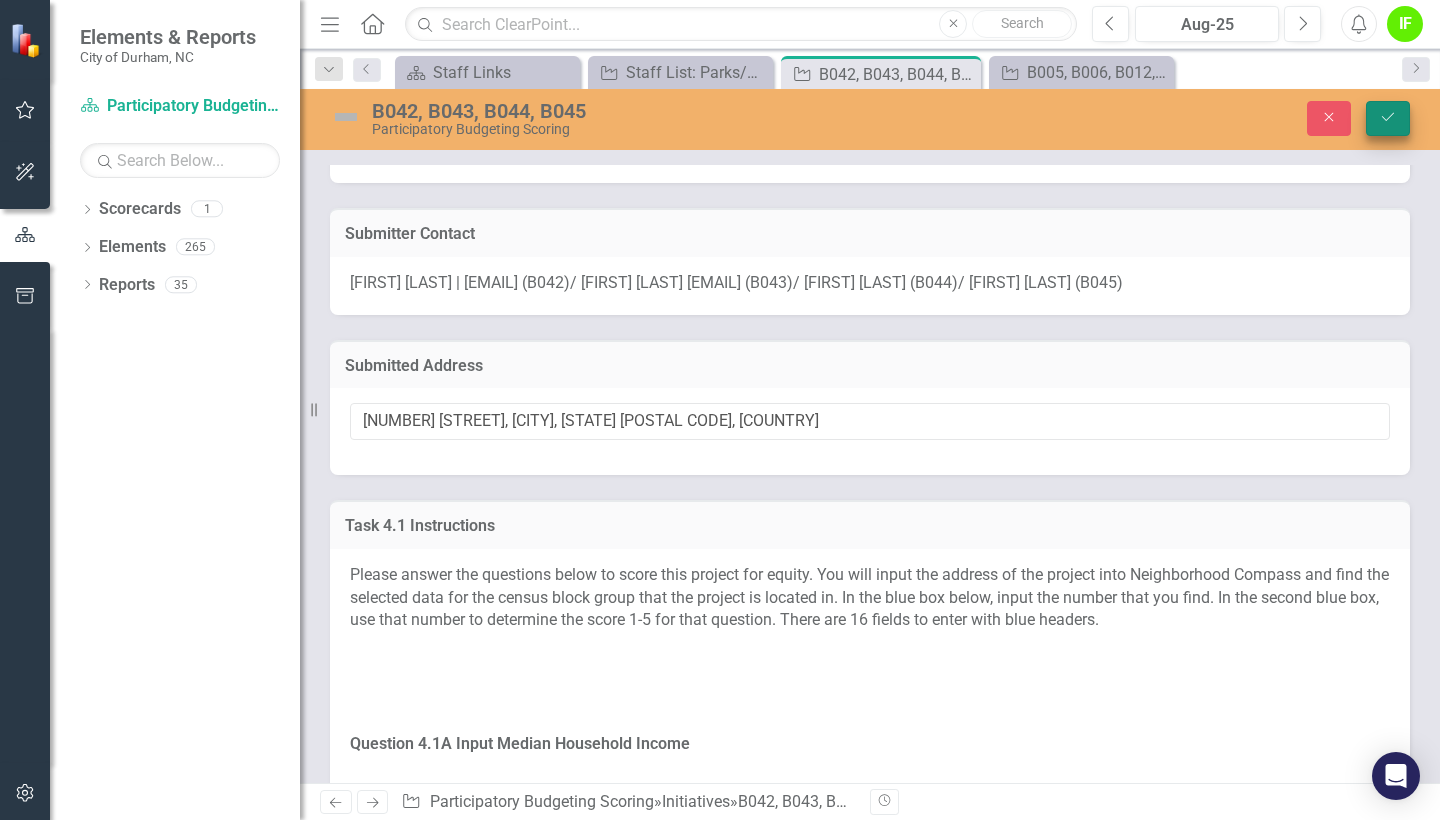 click on "Save" at bounding box center [1388, 118] 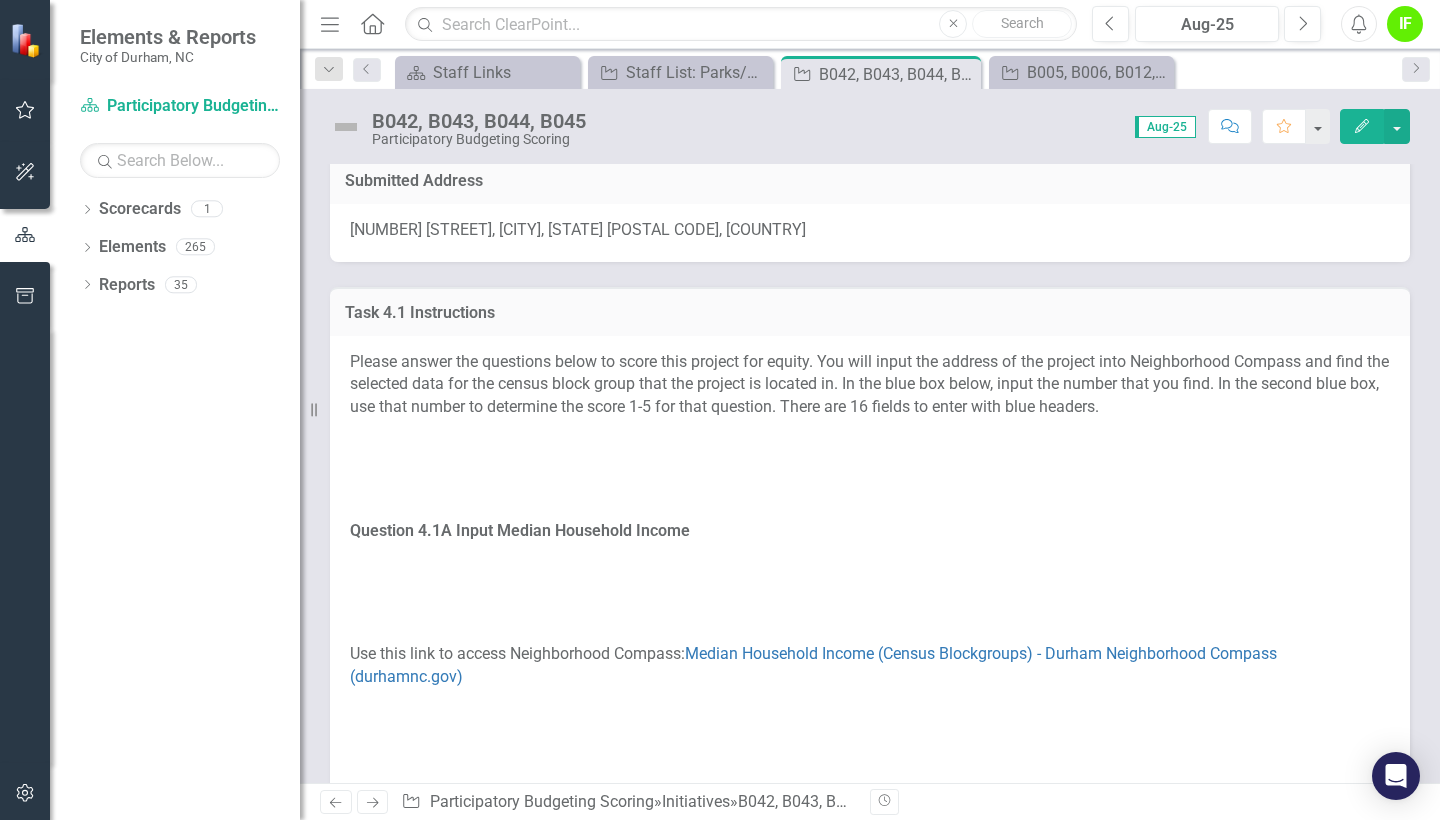 scroll, scrollTop: 658, scrollLeft: 0, axis: vertical 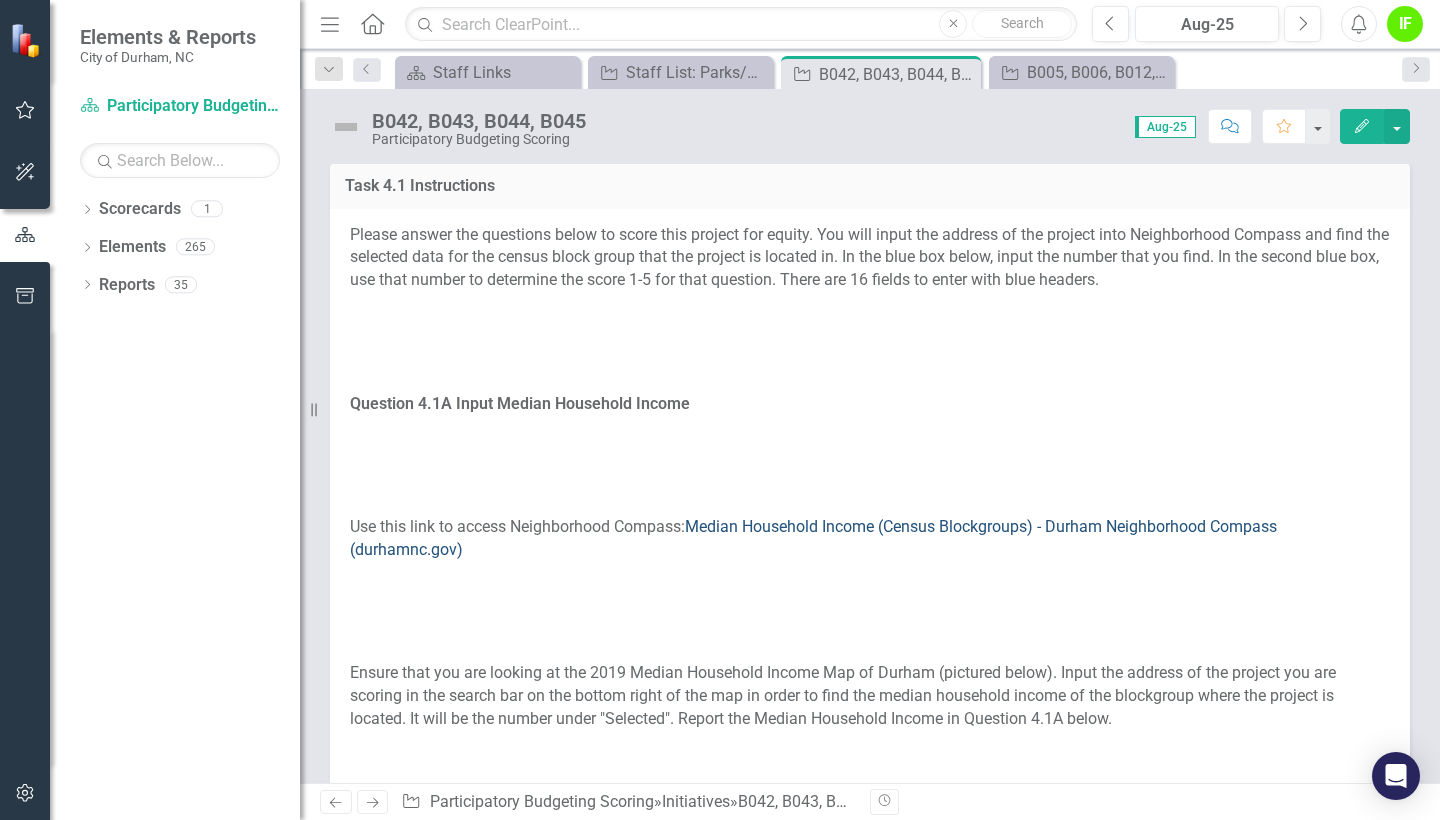 click on "Median Household Income (Census Blockgroups) - Durham Neighborhood Compass (durhamnc.gov)" at bounding box center [813, 538] 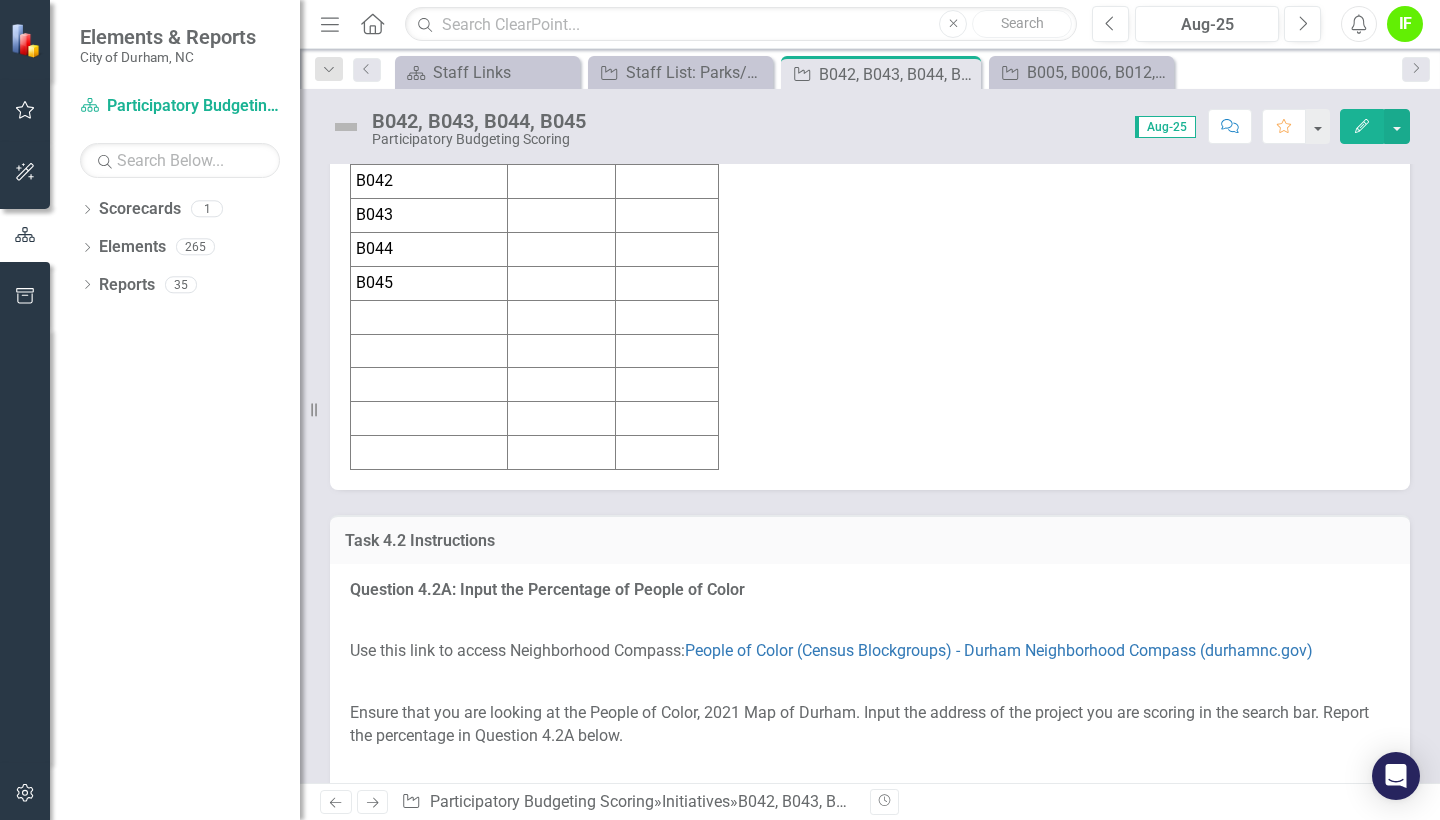 scroll, scrollTop: 3225, scrollLeft: 0, axis: vertical 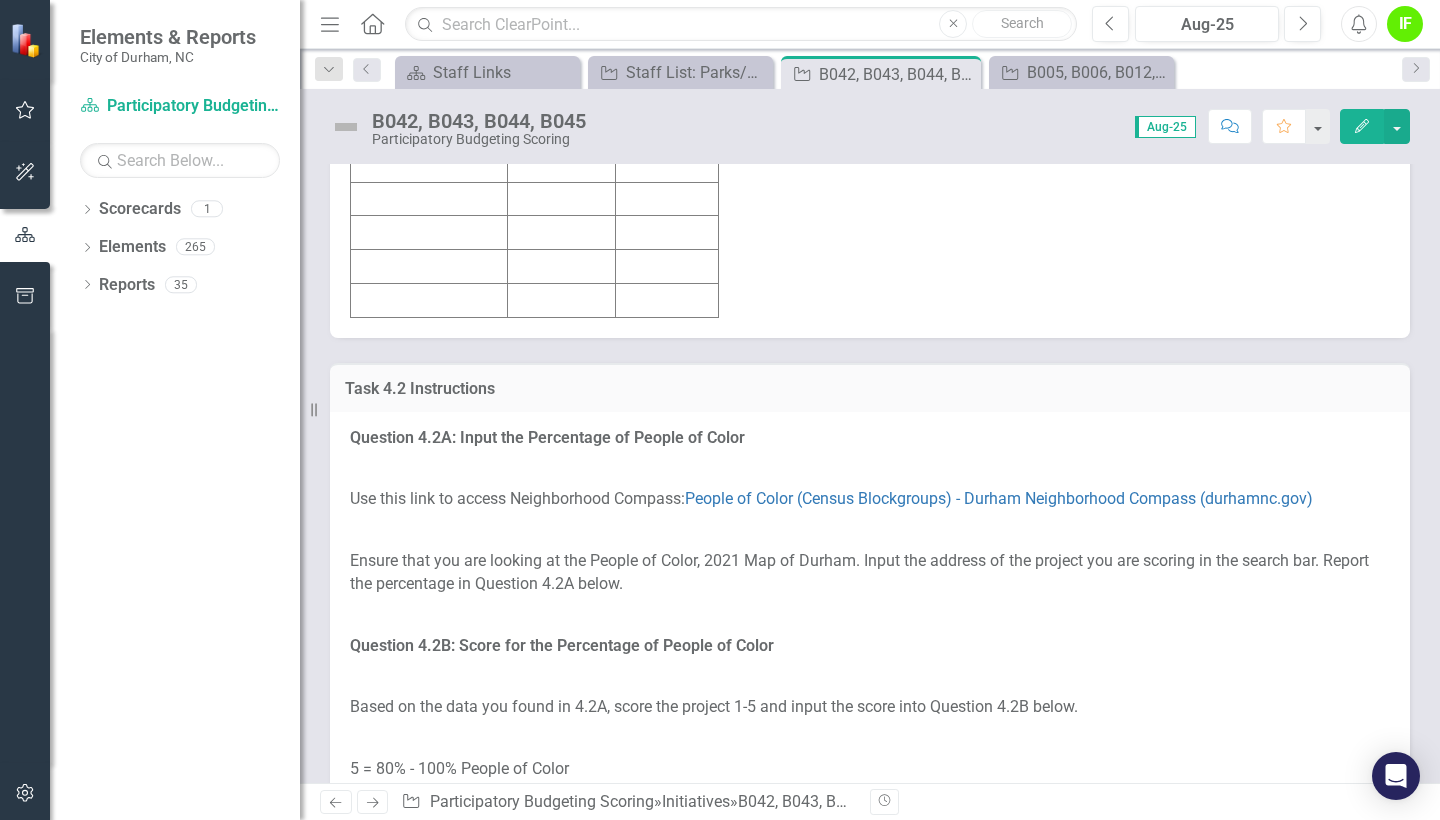 click at bounding box center [561, 30] 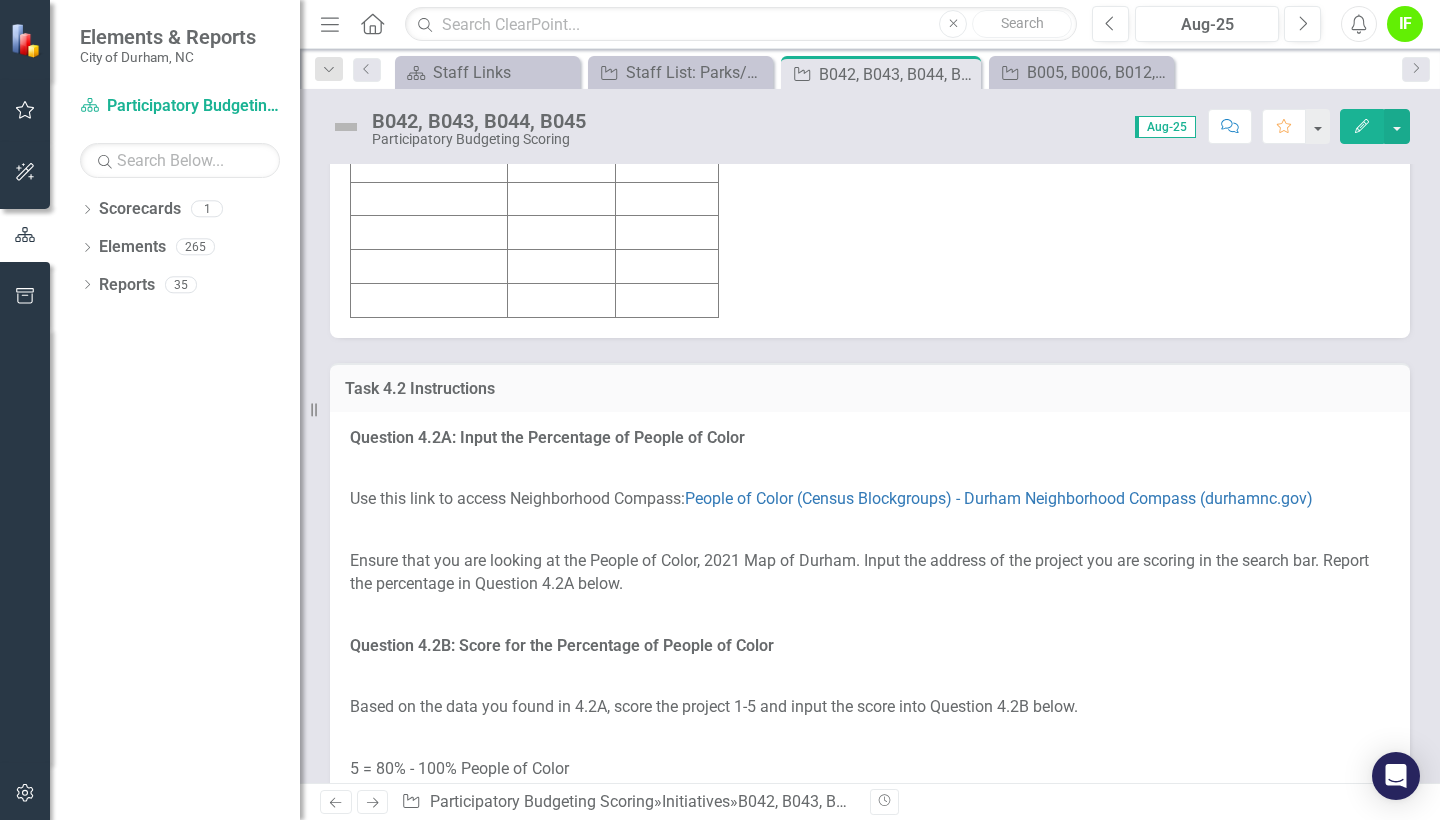 click at bounding box center [561, 30] 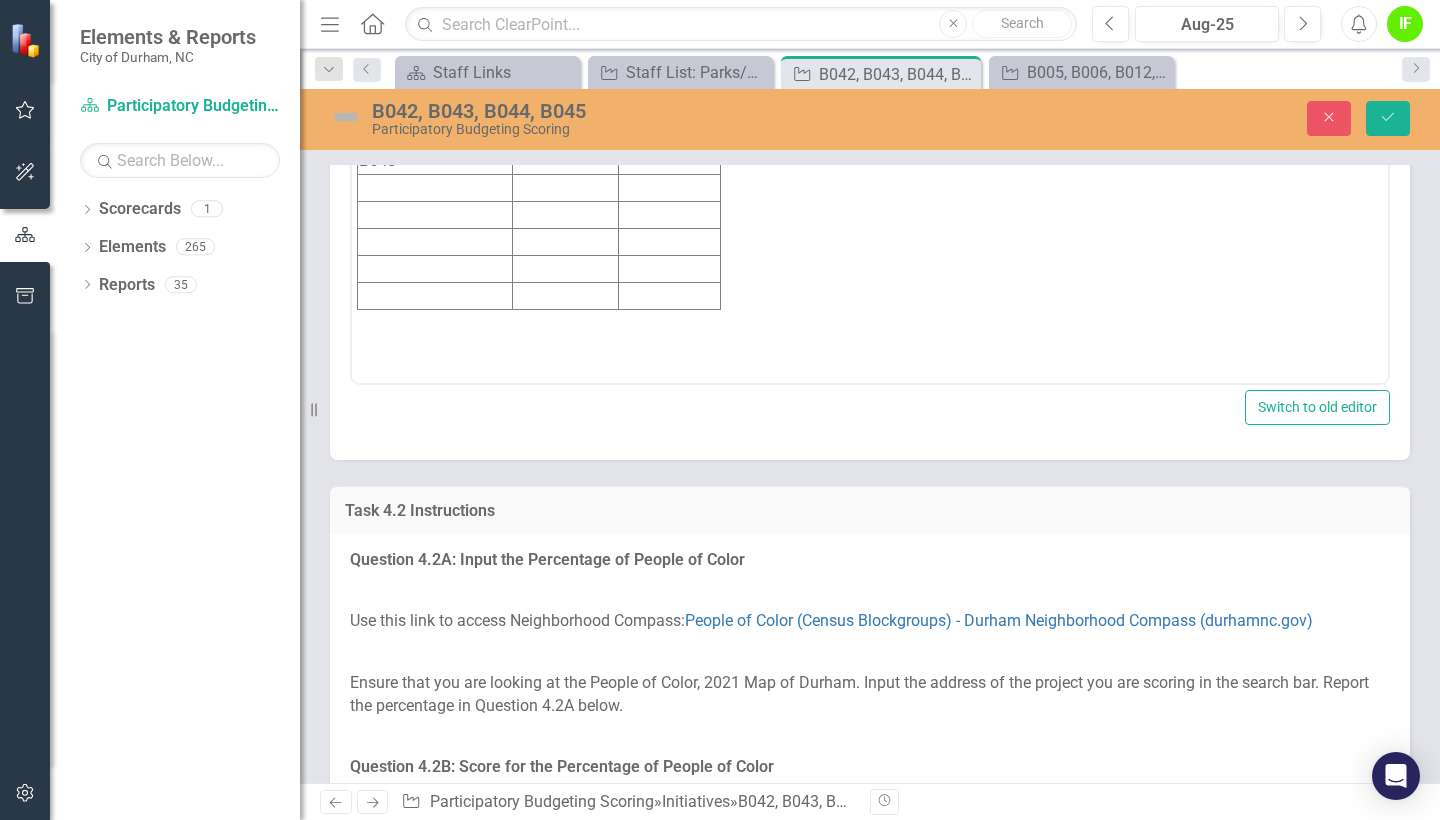 scroll, scrollTop: 0, scrollLeft: 0, axis: both 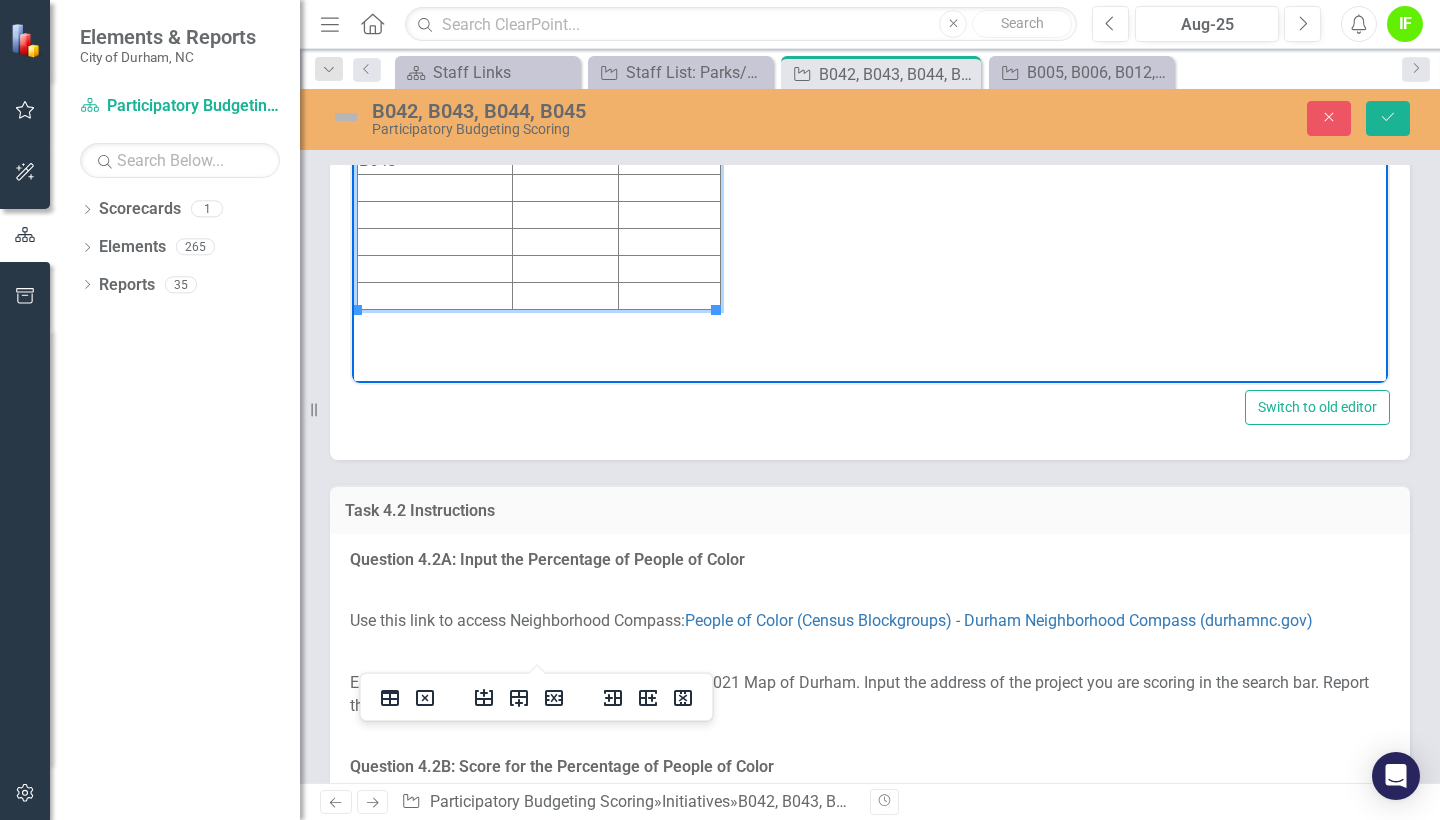 click at bounding box center [565, 79] 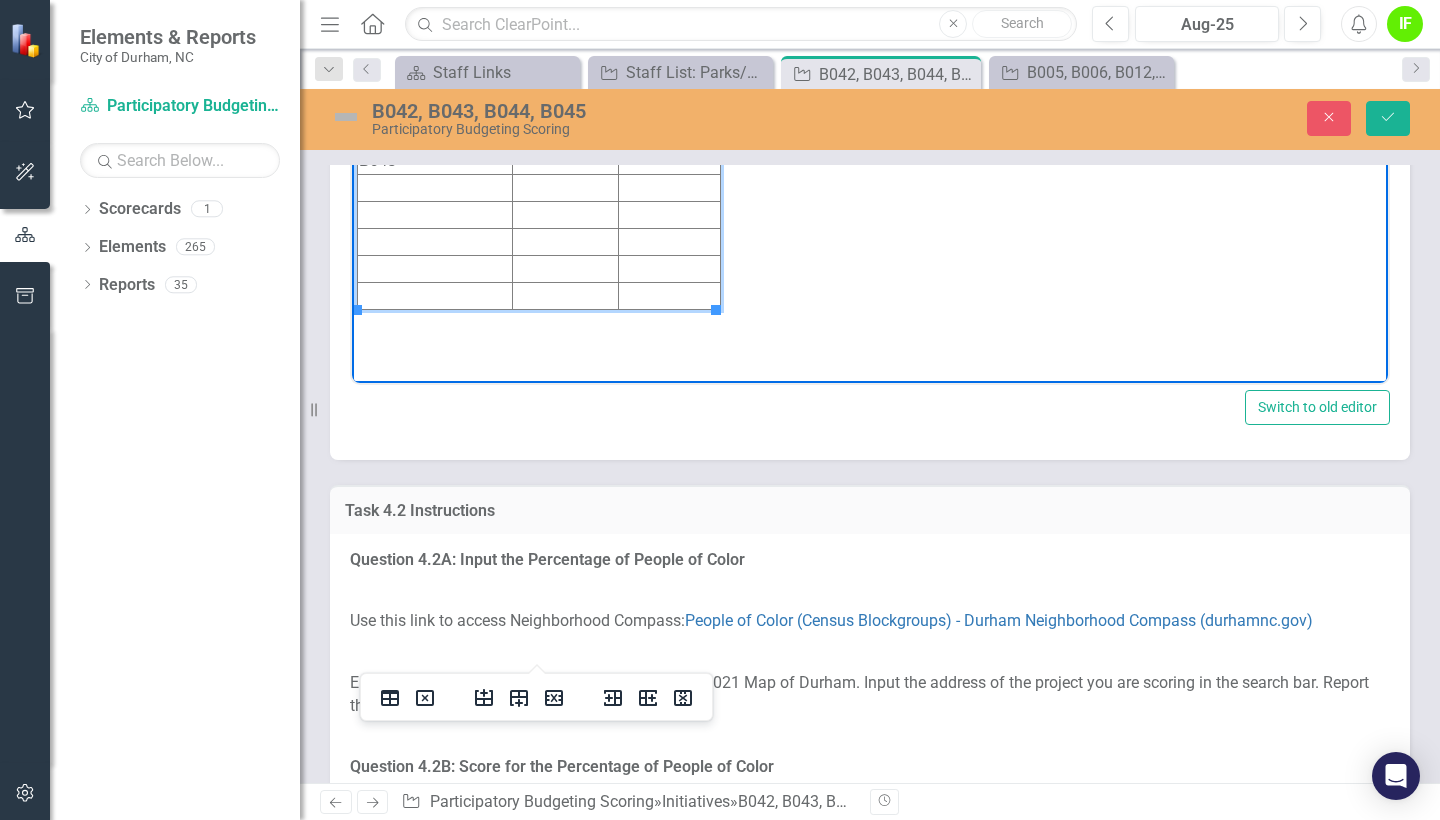type 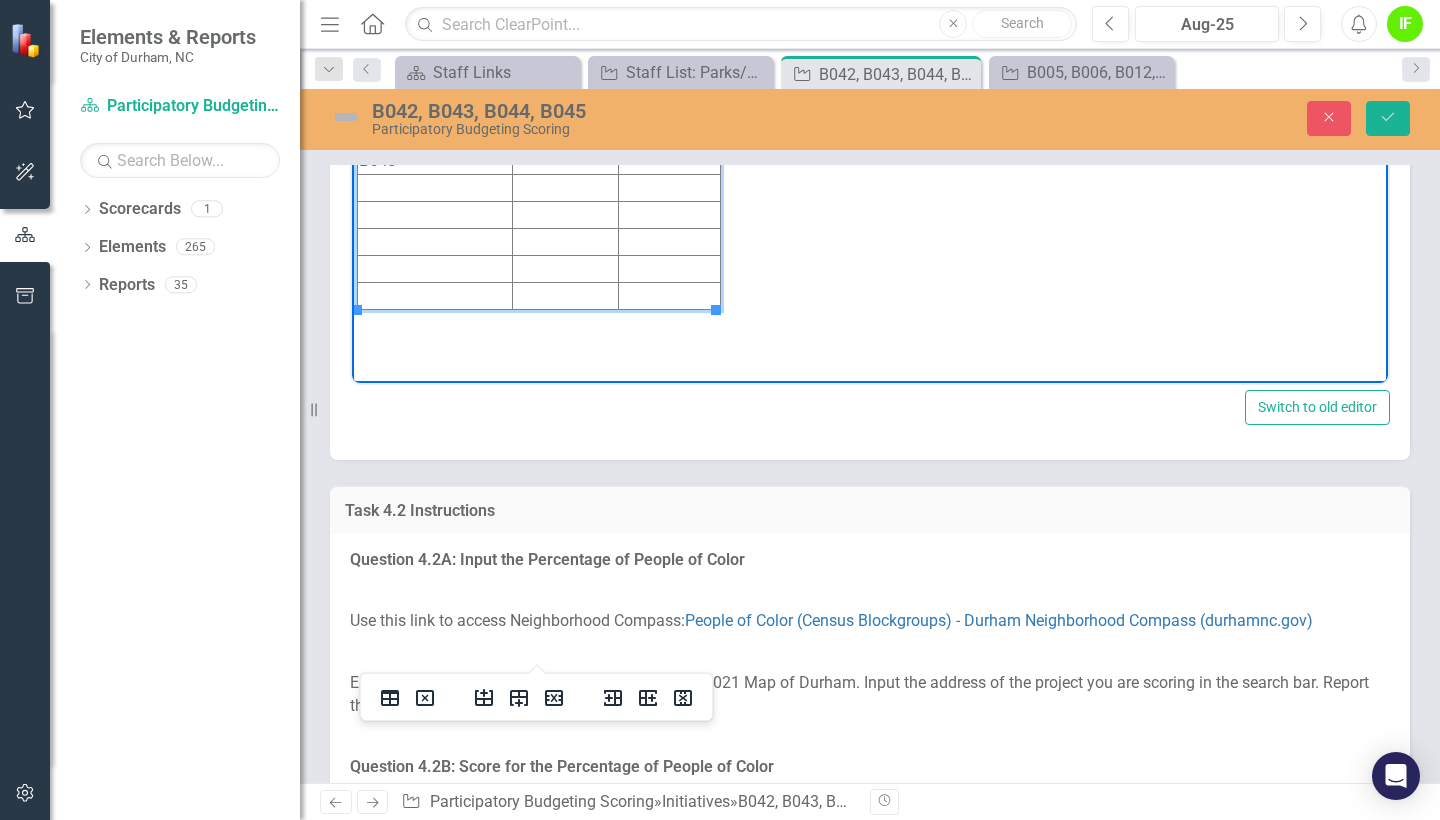 click at bounding box center (565, 133) 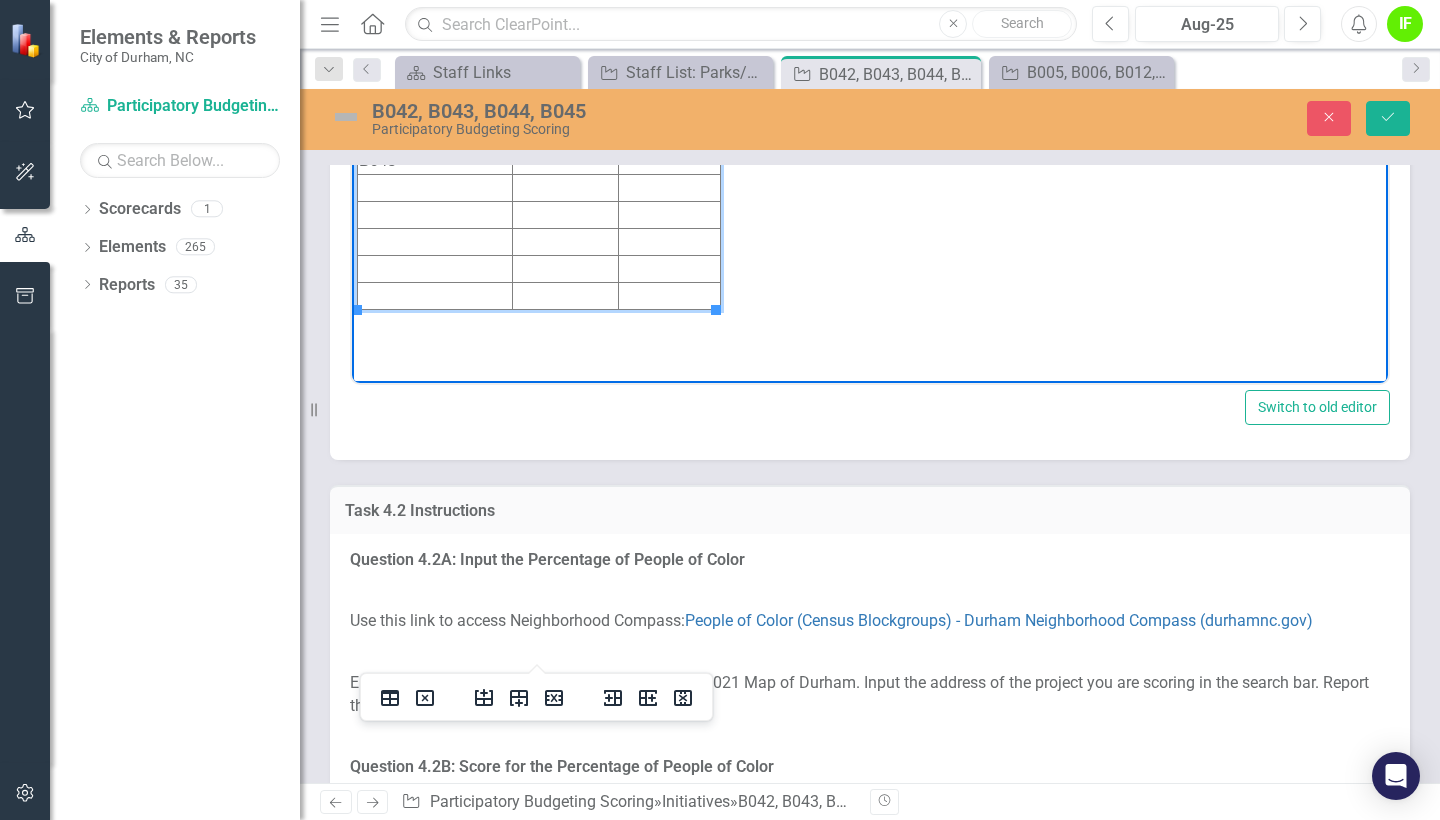click at bounding box center (565, 160) 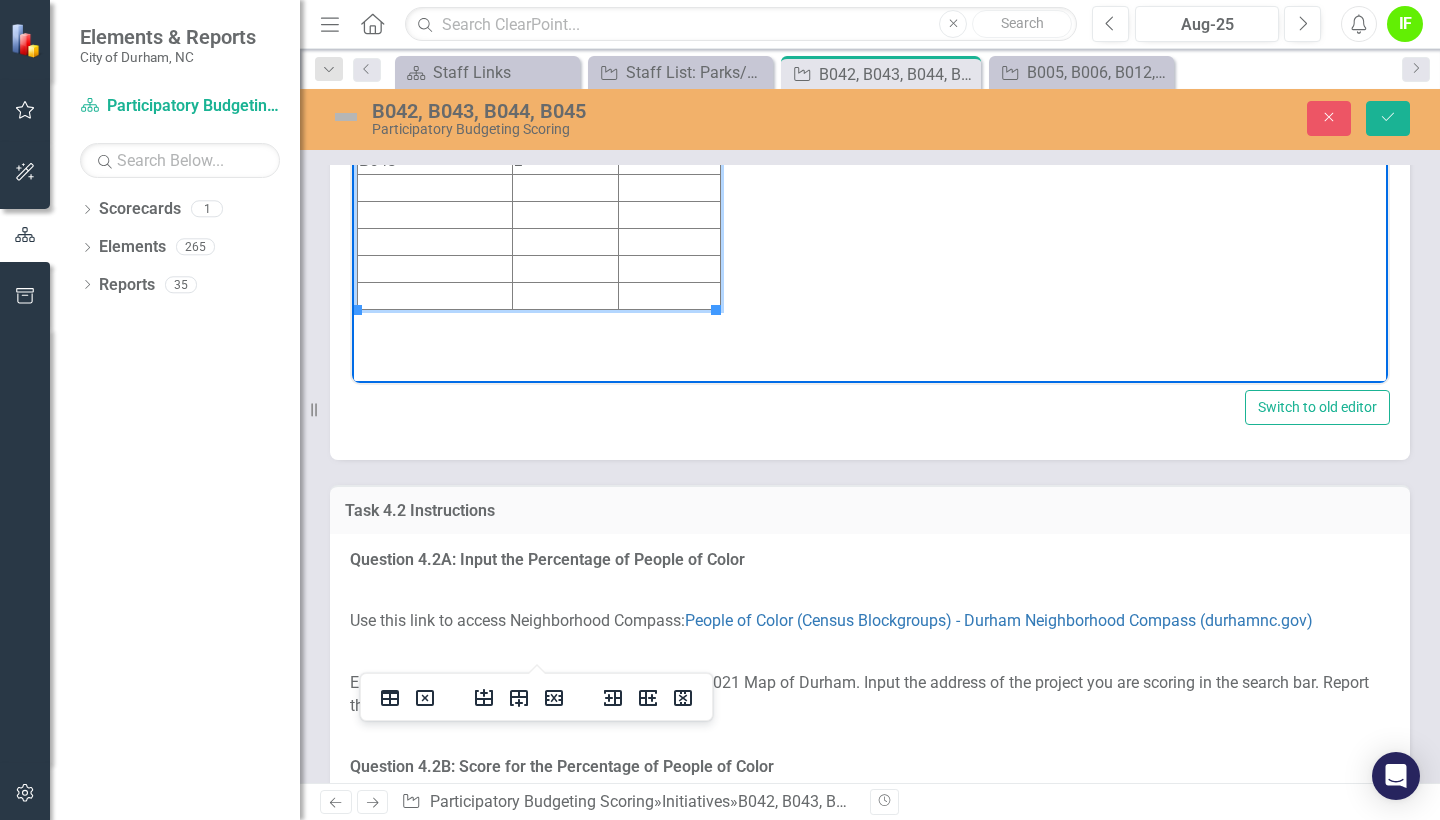click at bounding box center [670, 79] 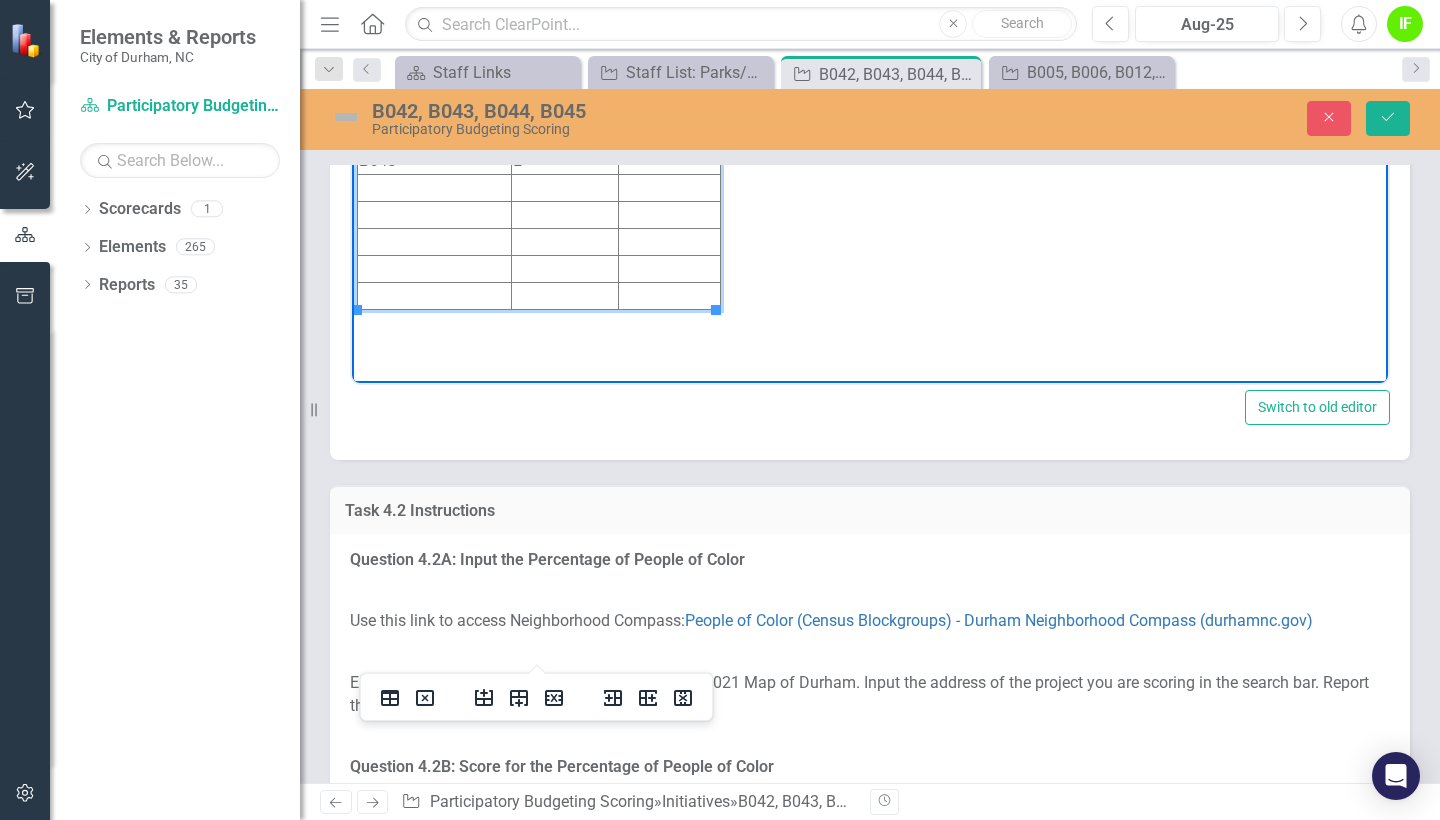 click on "$249,962" at bounding box center [669, 79] 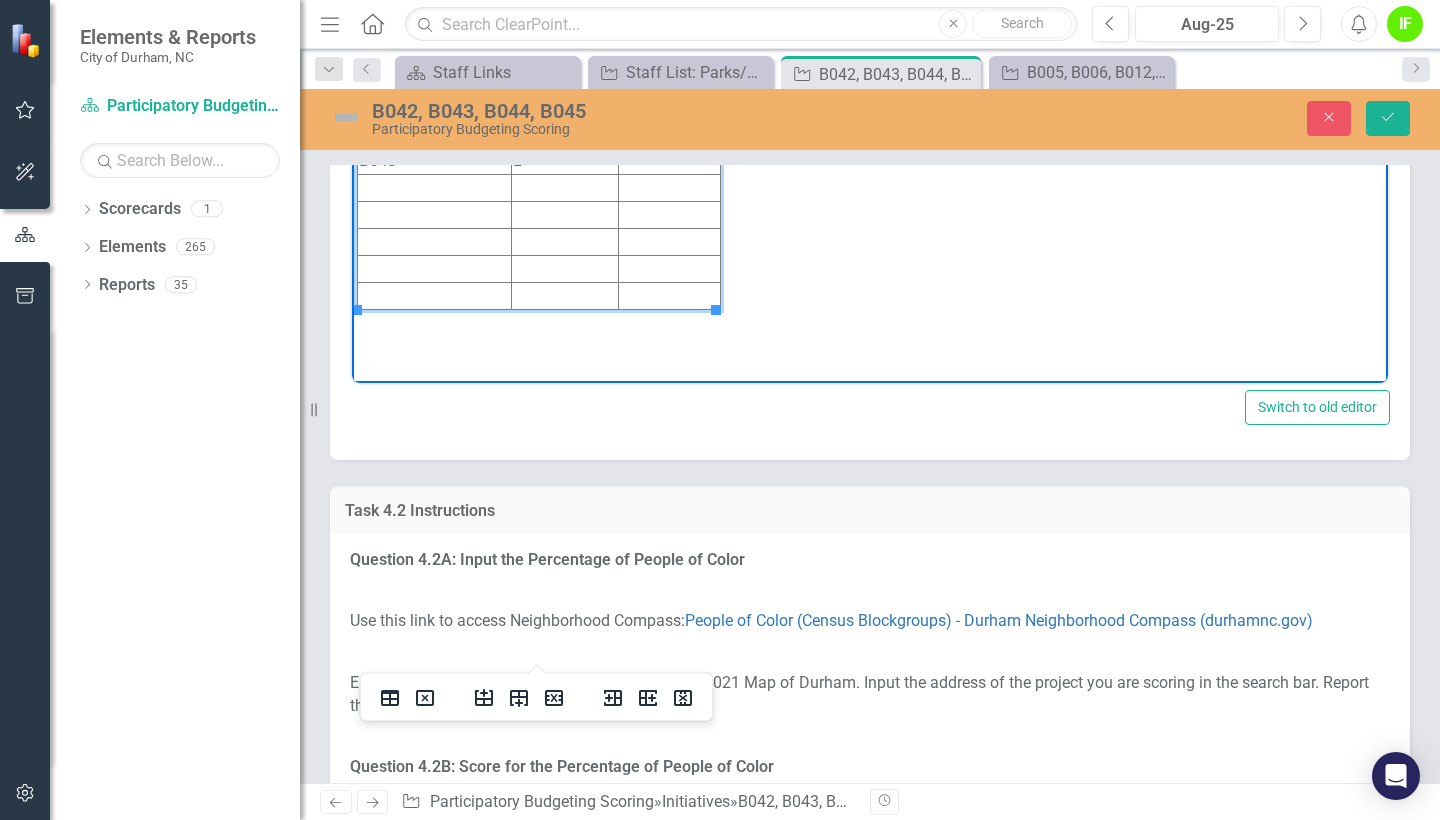 click on "$249,962" at bounding box center [669, 79] 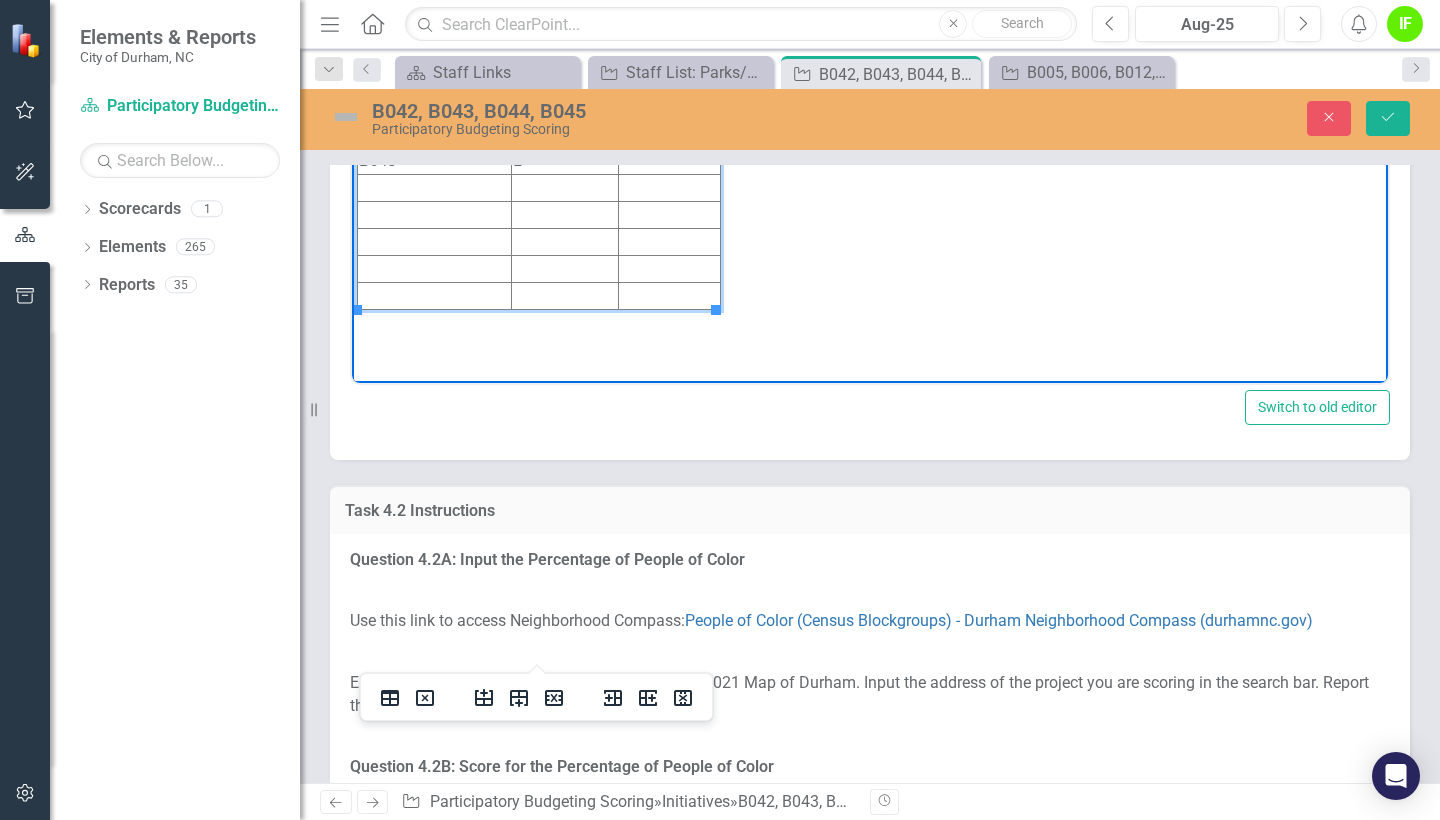 click on "$249,962" at bounding box center [669, 79] 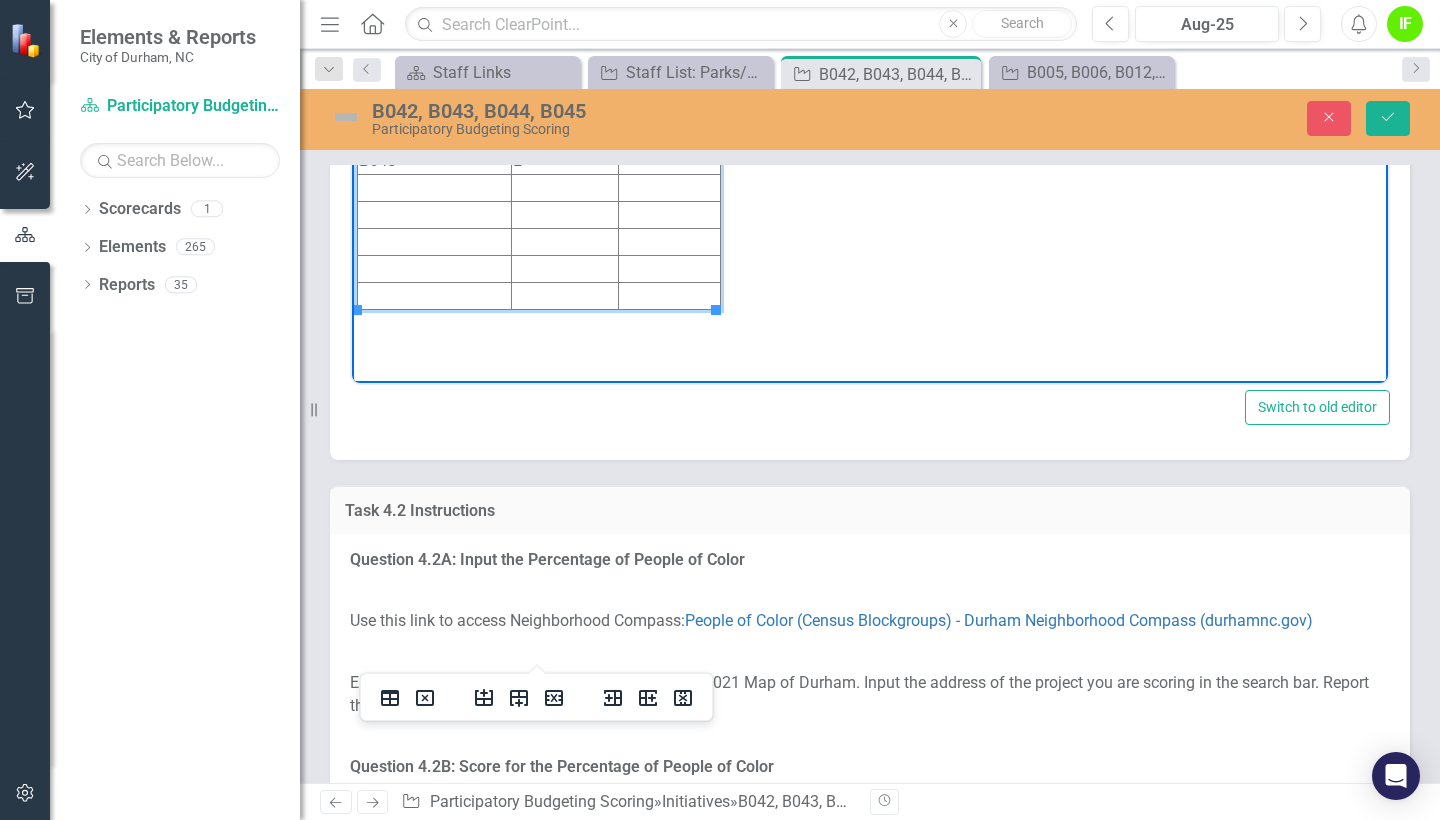 click on "$249,962" at bounding box center (669, 79) 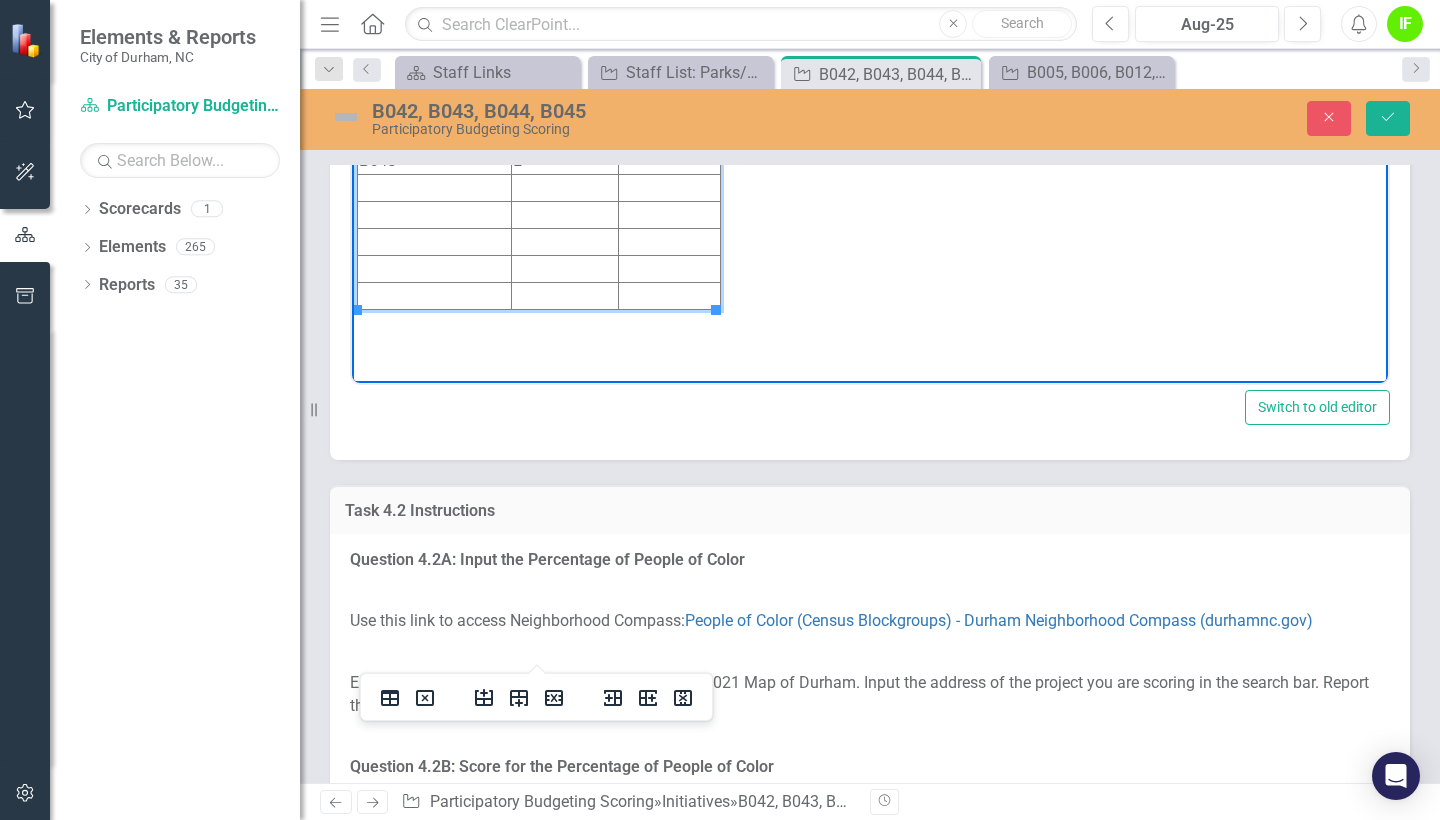 drag, startPoint x: 684, startPoint y: 77, endPoint x: 620, endPoint y: 77, distance: 64 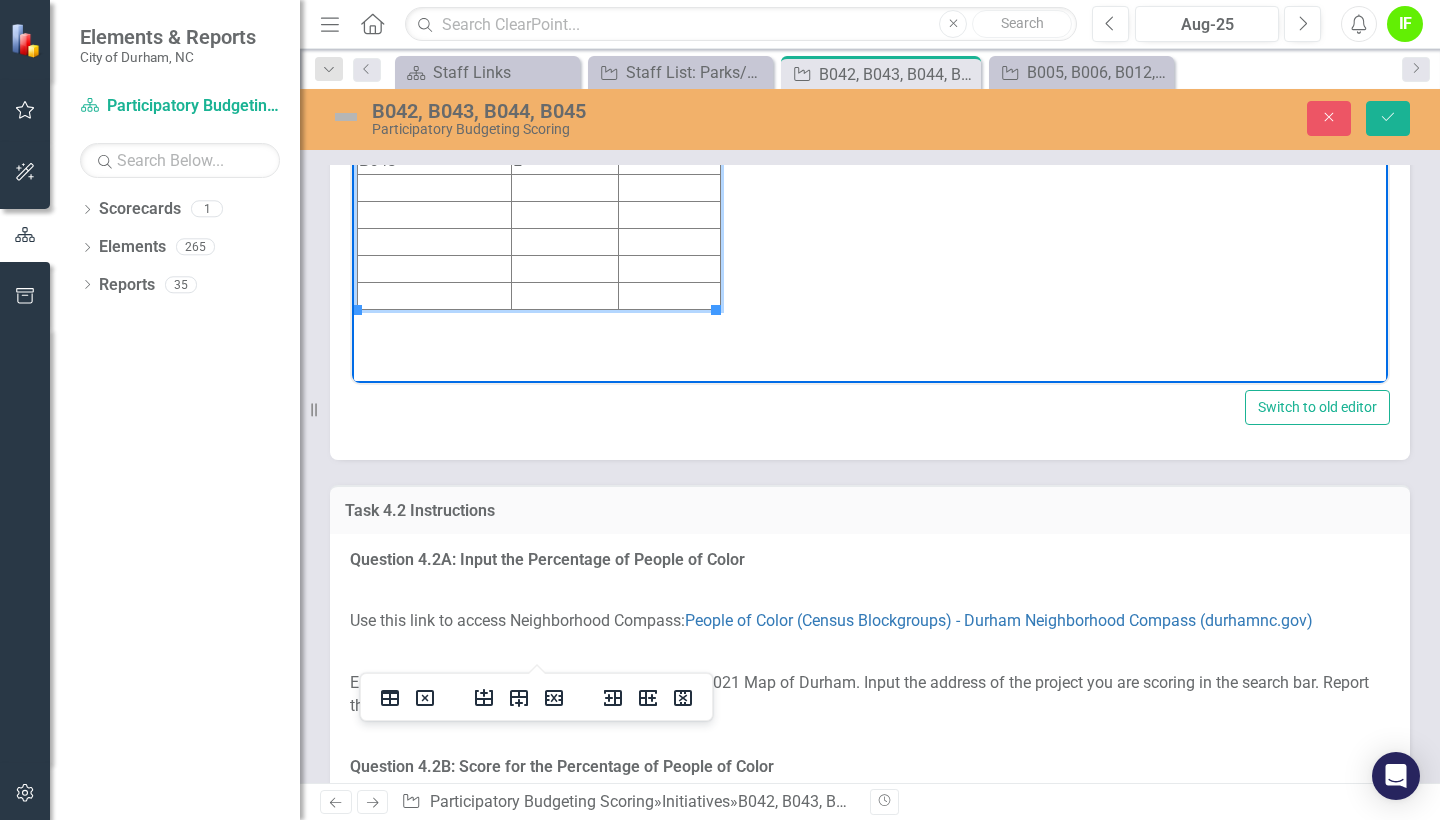 click on "$249,962" at bounding box center [669, 79] 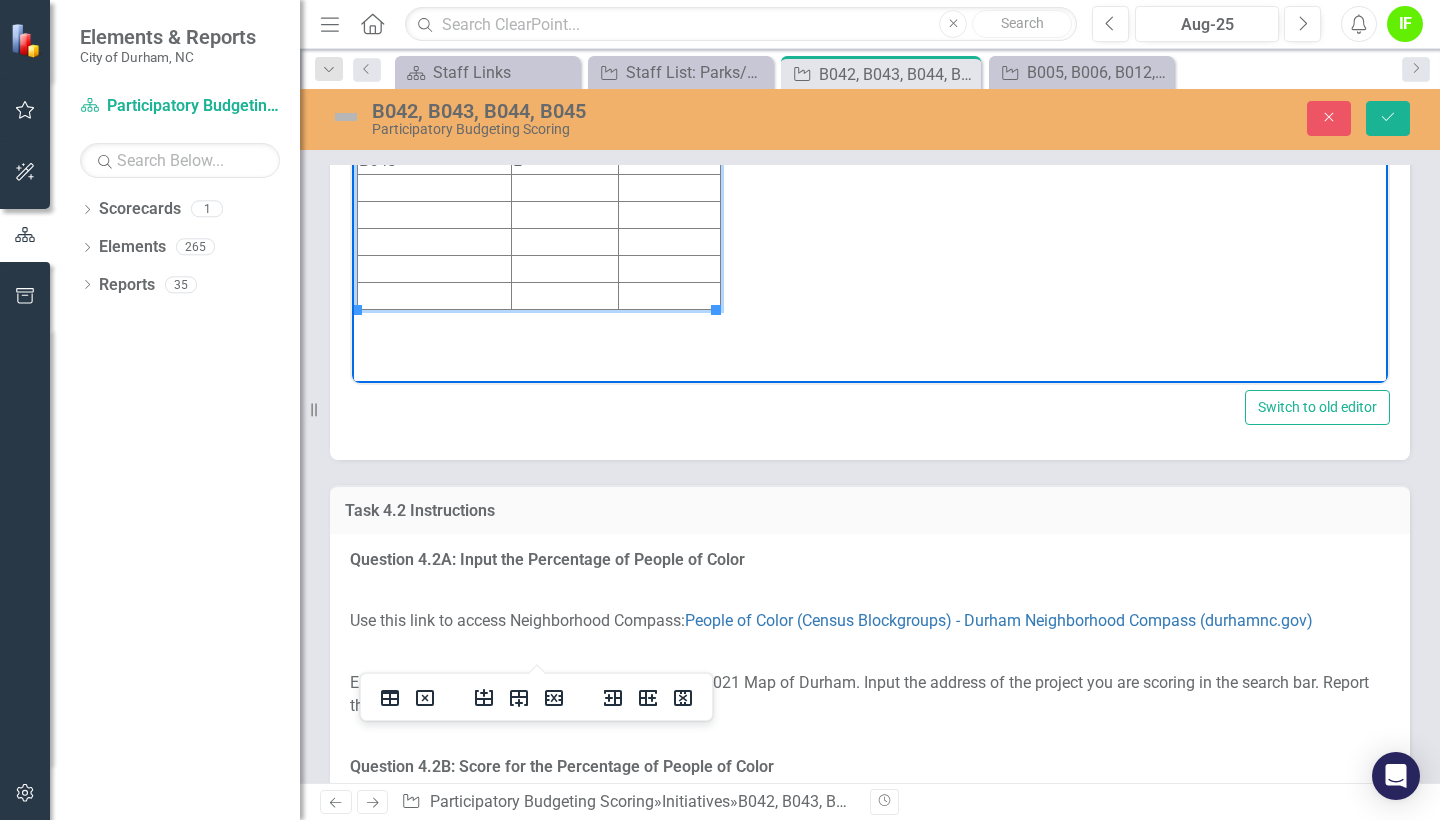 copy on "$249,962" 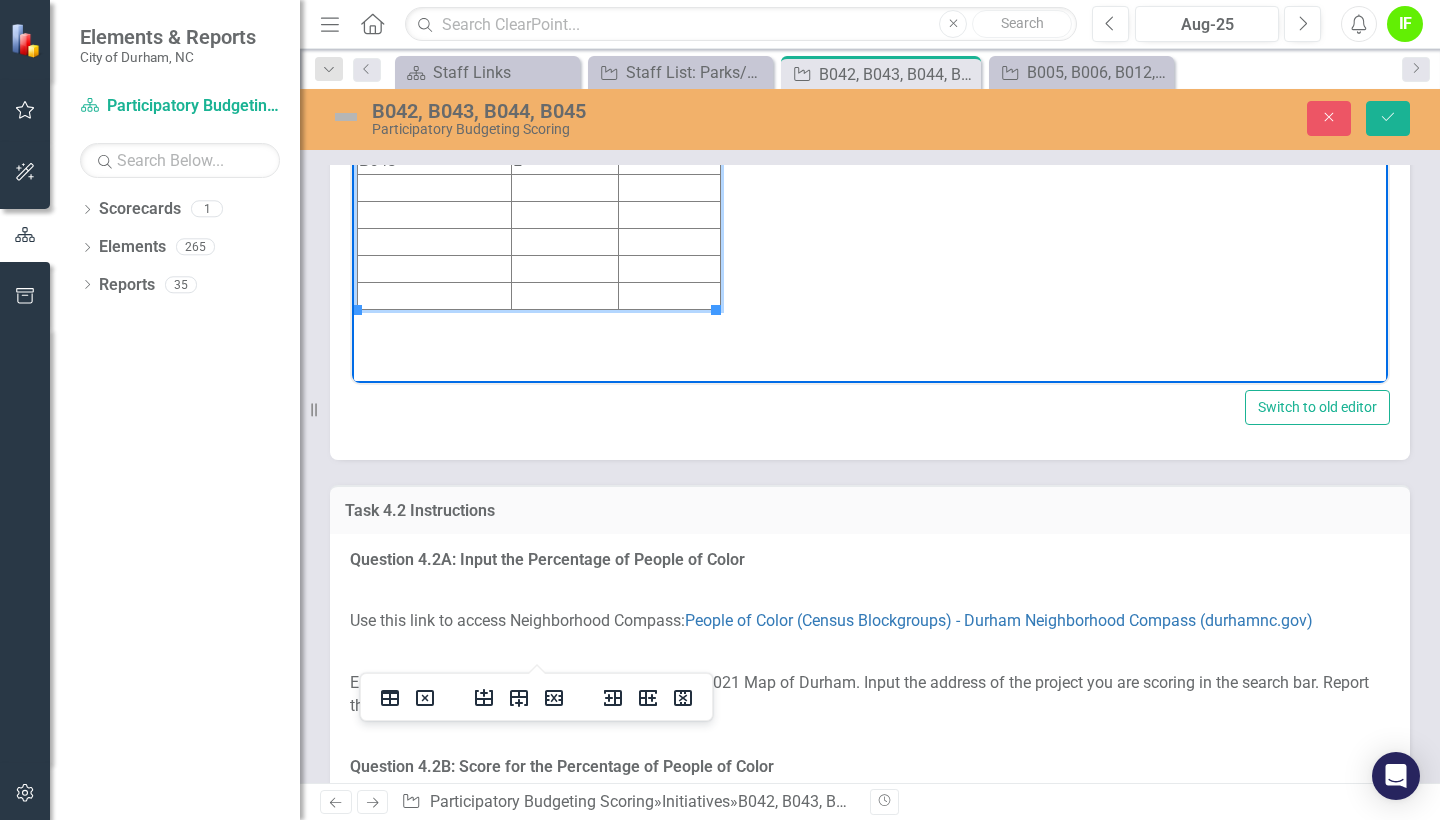 click at bounding box center (669, 106) 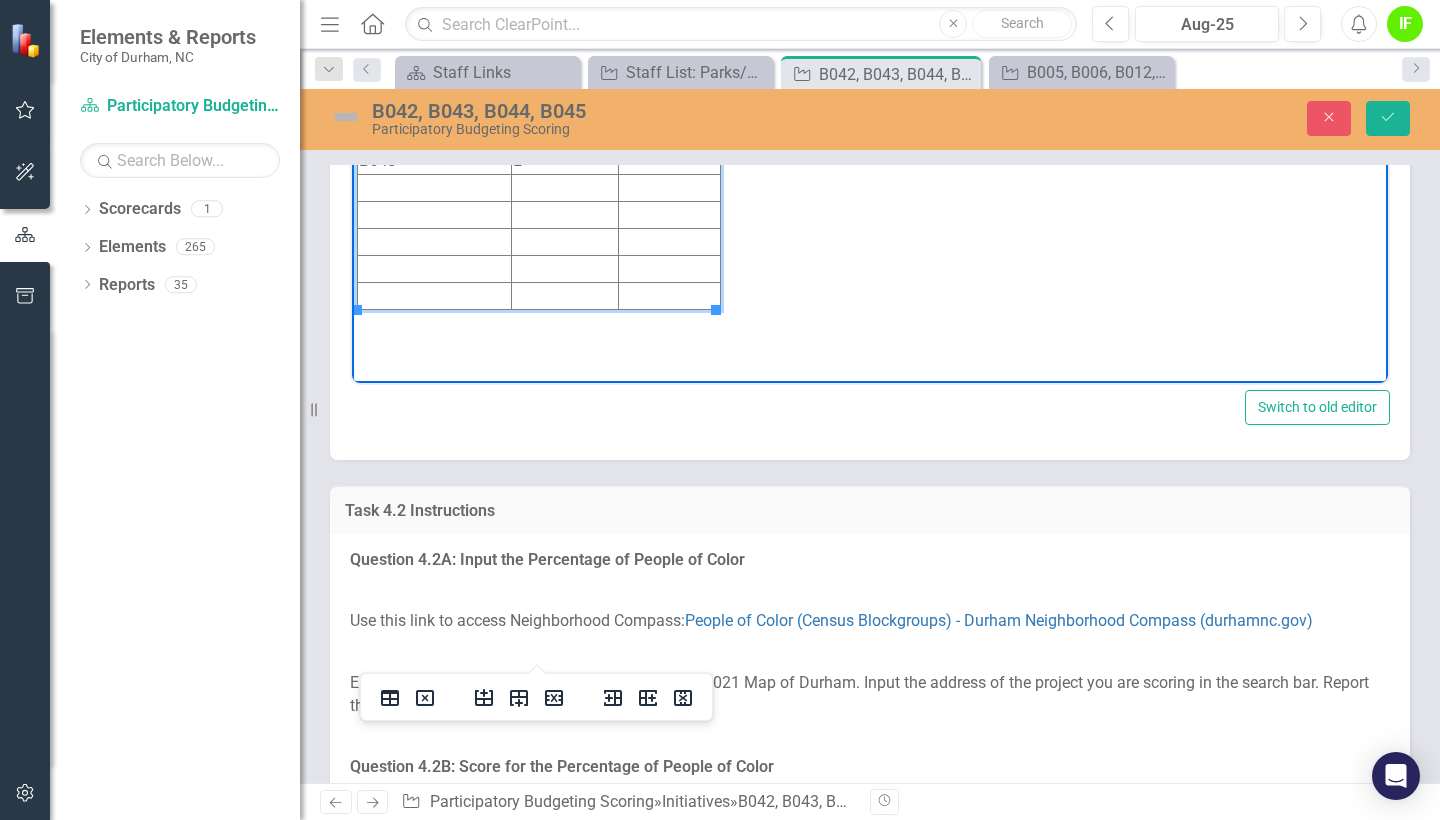 click at bounding box center (669, 133) 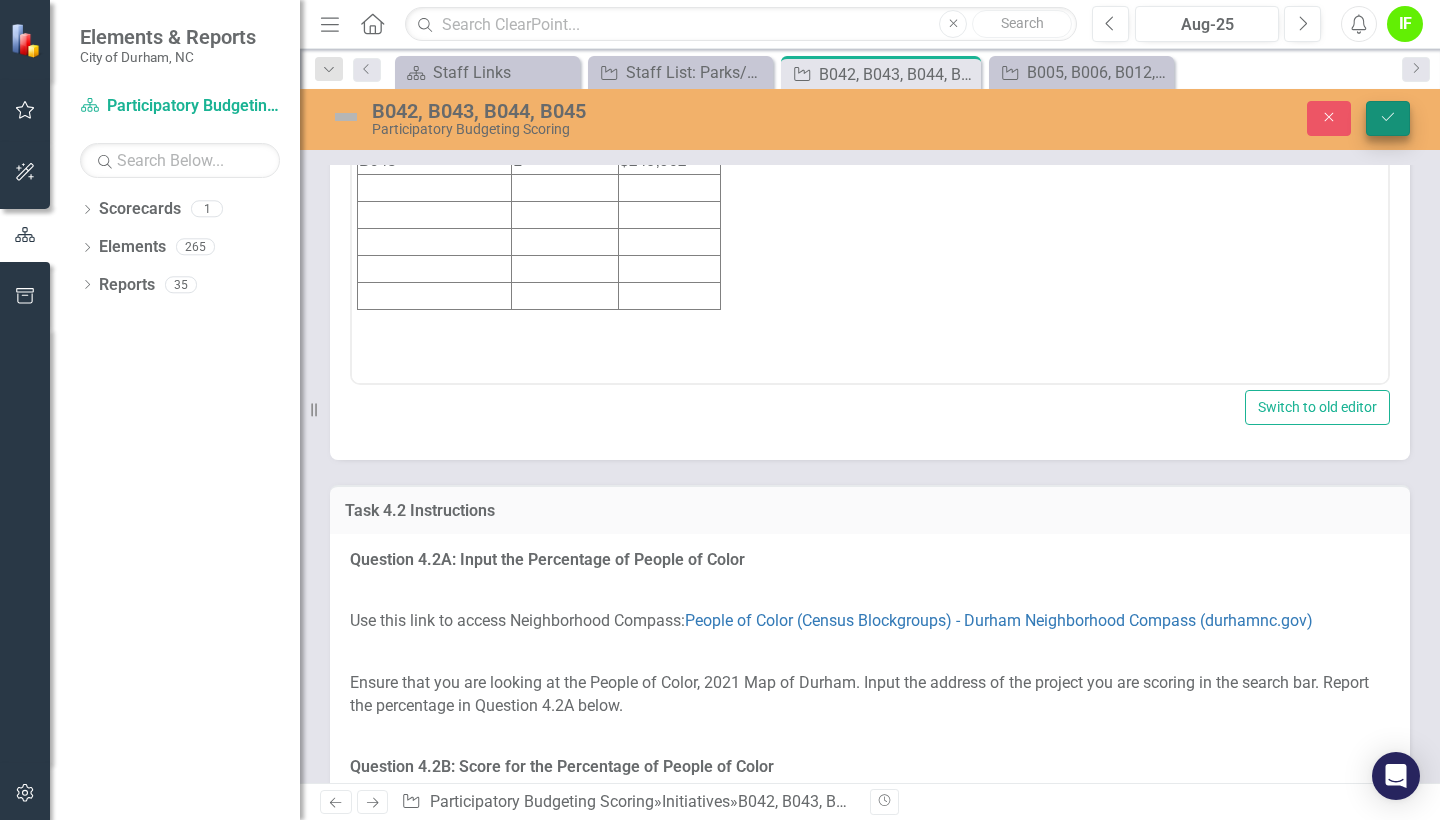 click 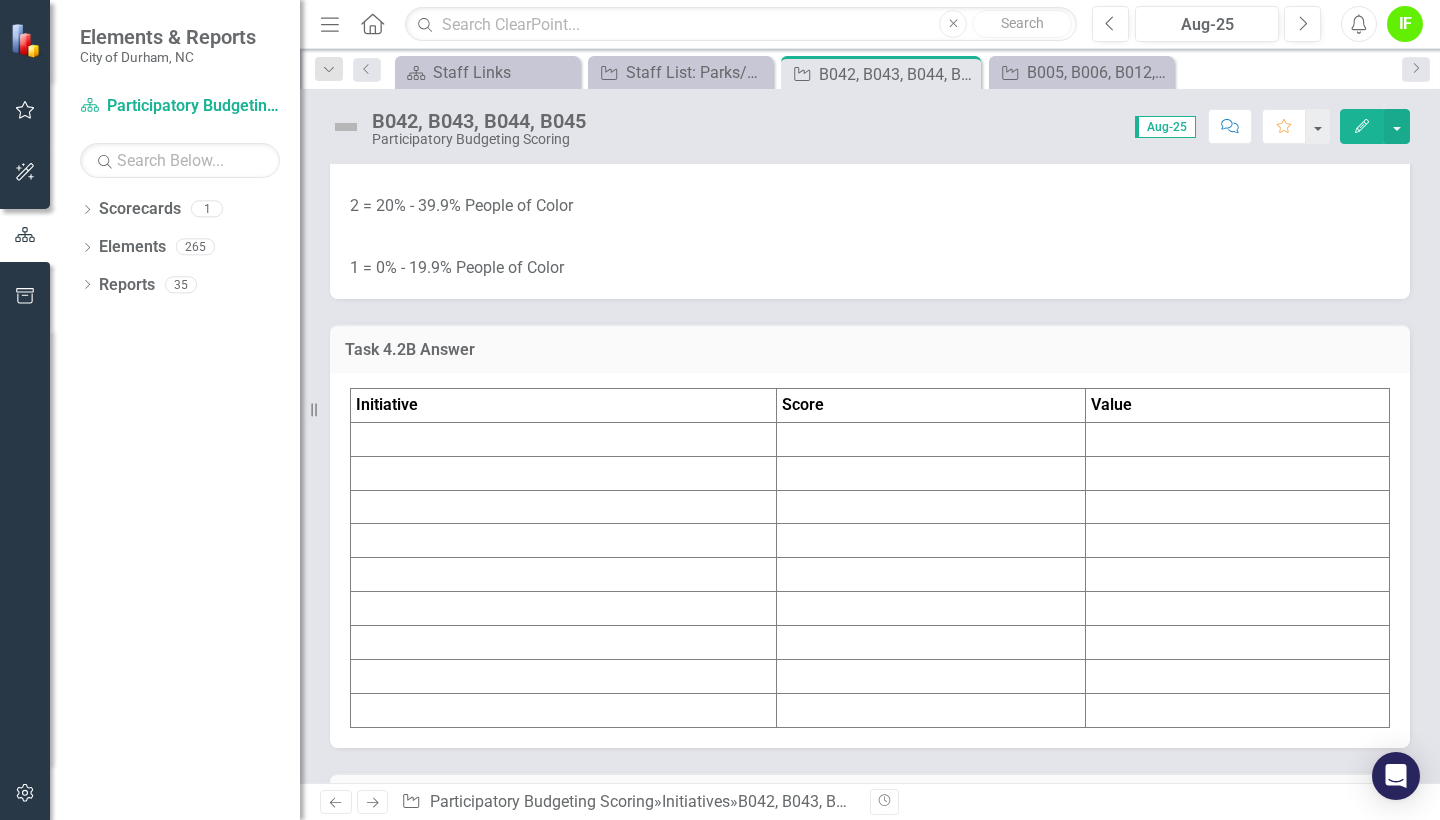 scroll, scrollTop: 3843, scrollLeft: 0, axis: vertical 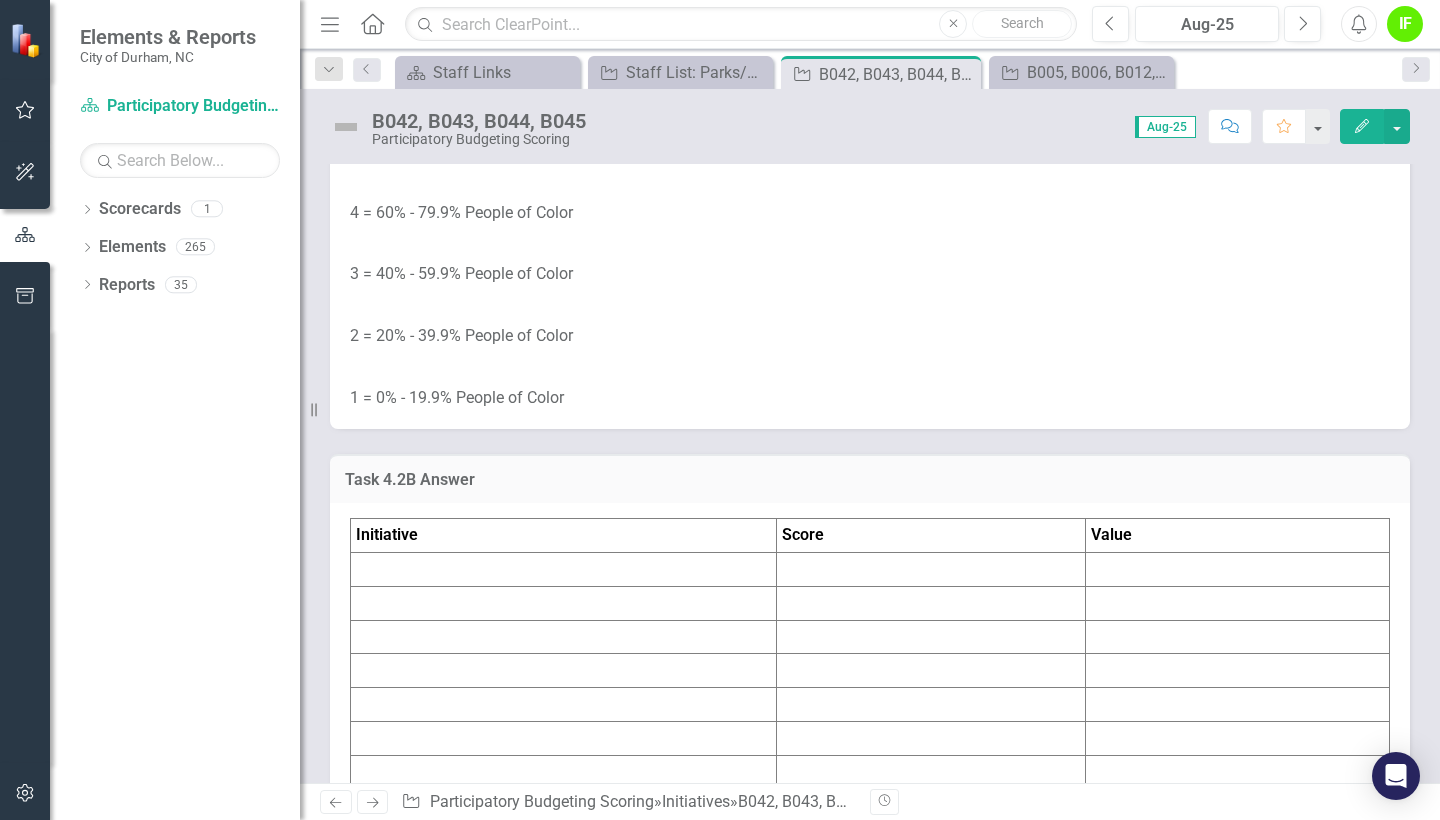 click on "People of Color (Census Blockgroups) - Durham Neighborhood Compass (durhamnc.gov)" at bounding box center [999, -120] 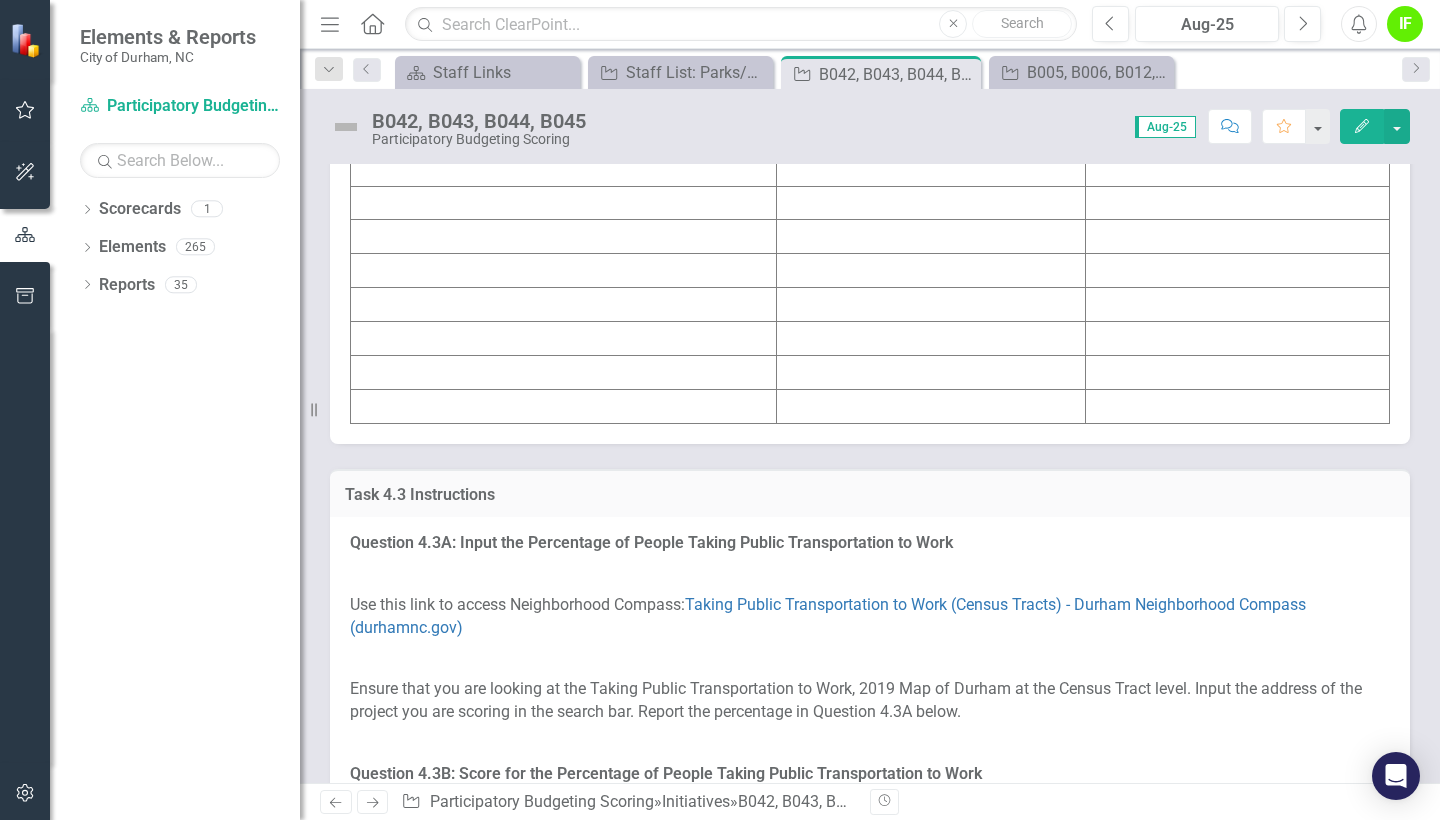 scroll, scrollTop: 4297, scrollLeft: 0, axis: vertical 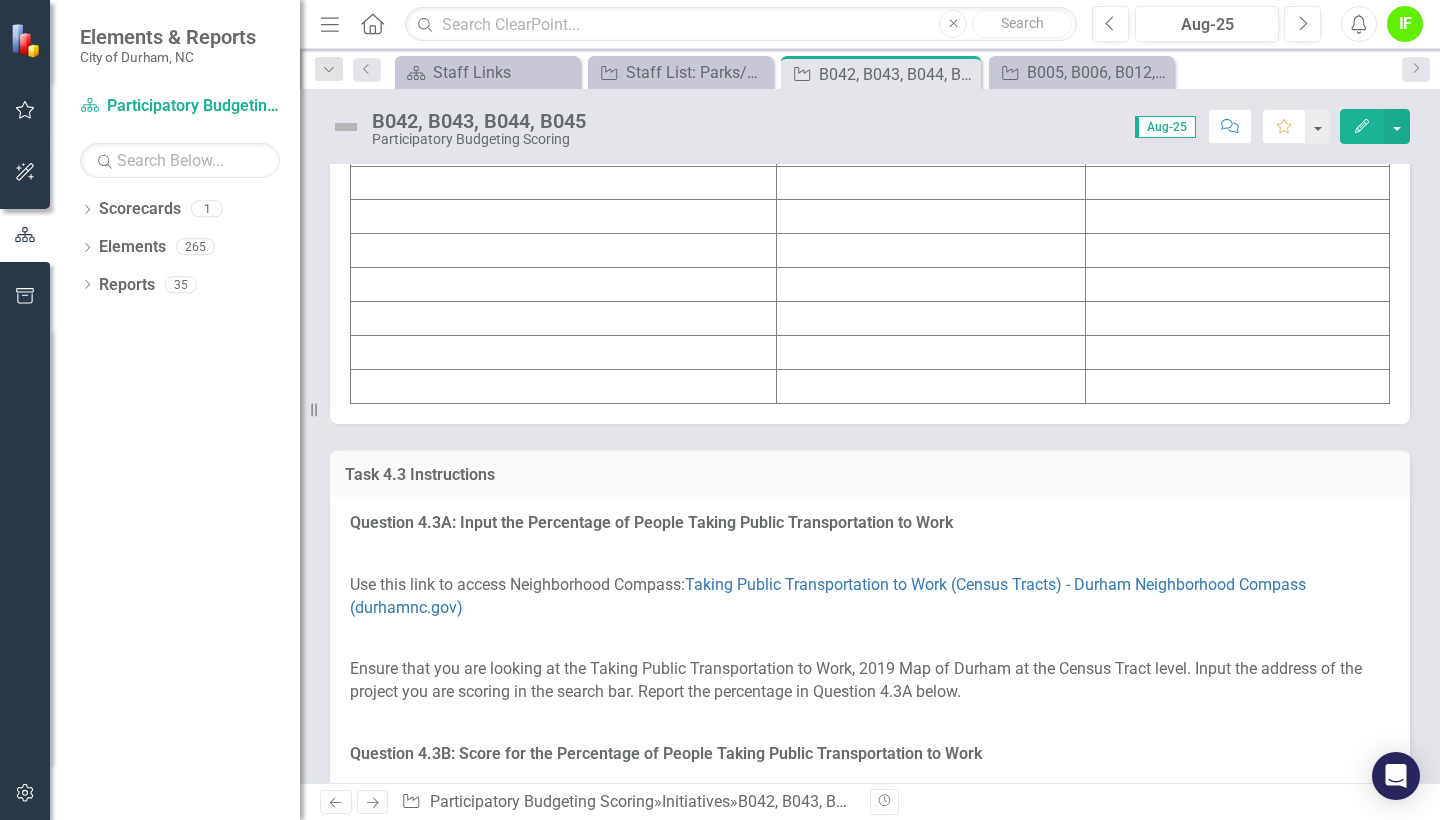 click at bounding box center [1238, 115] 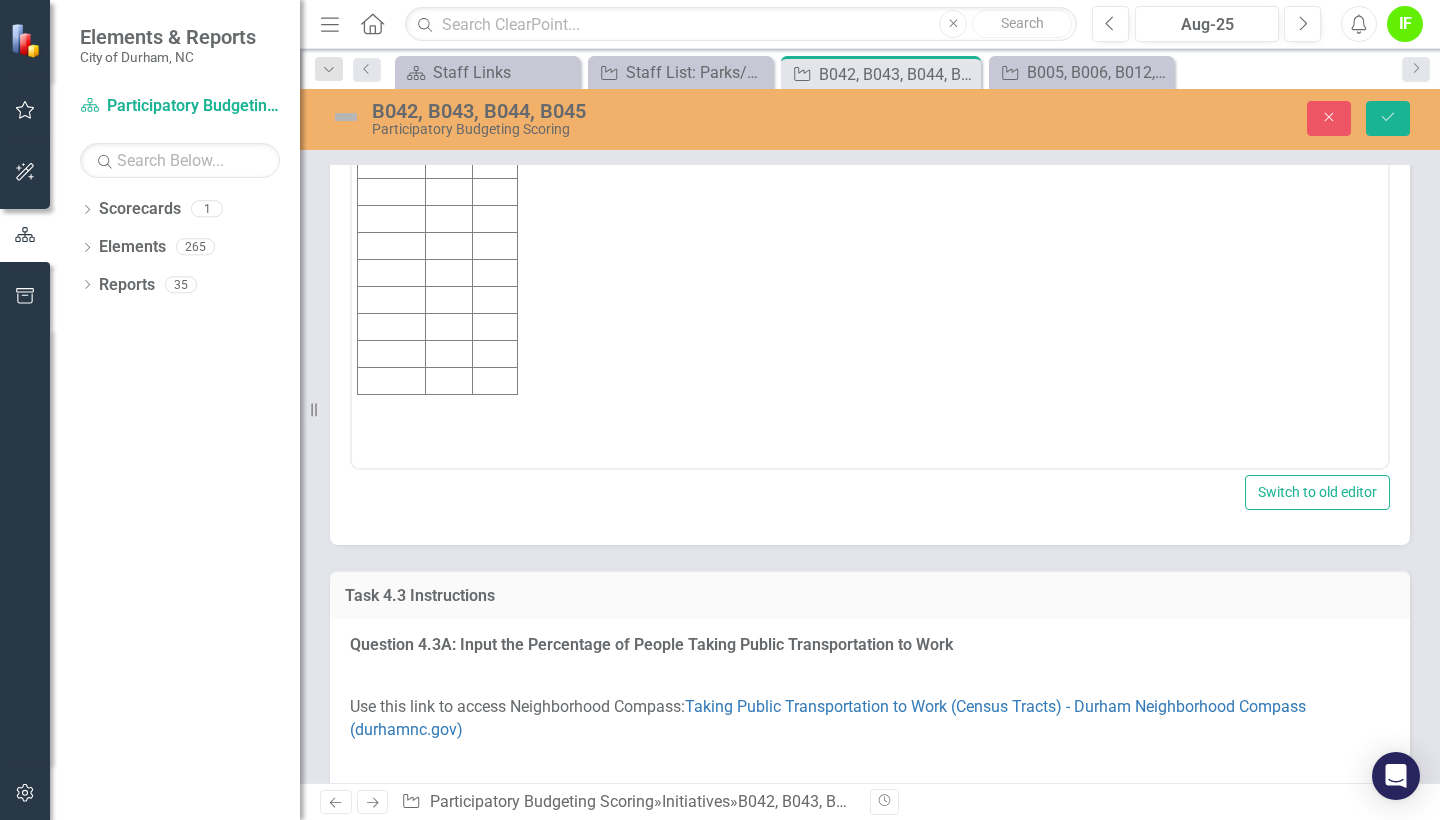 scroll, scrollTop: 0, scrollLeft: 0, axis: both 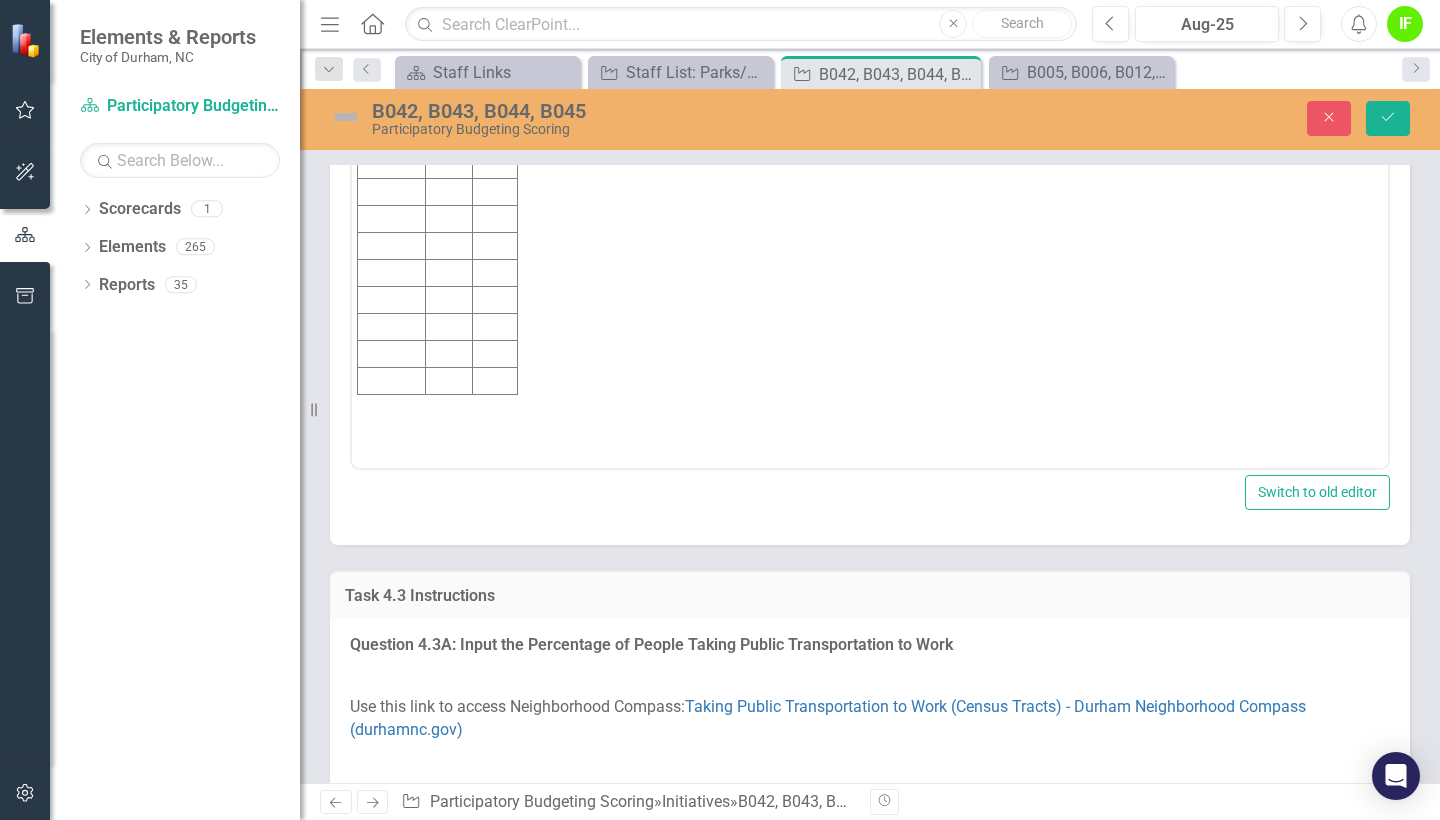 click at bounding box center [495, 165] 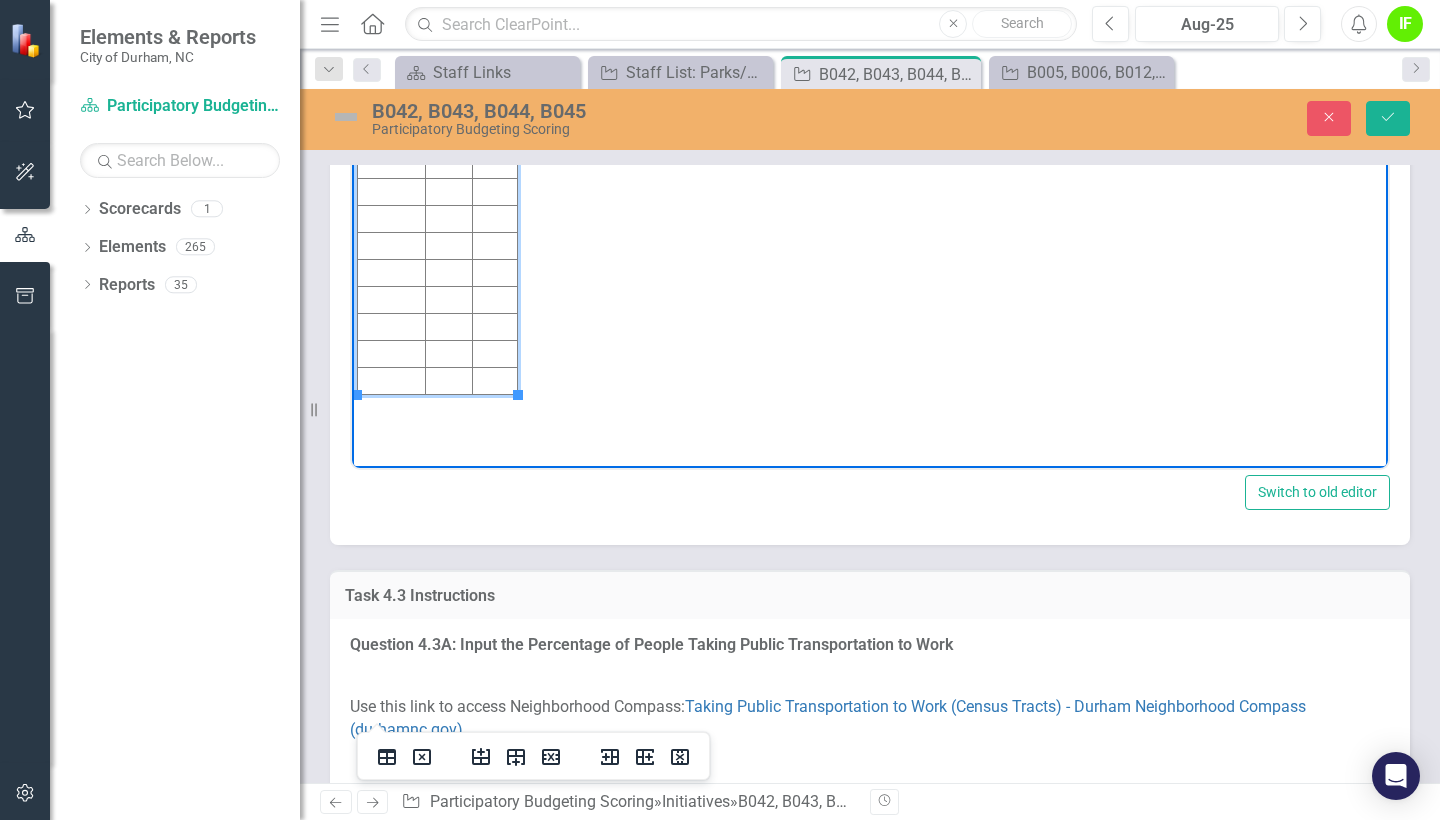 type 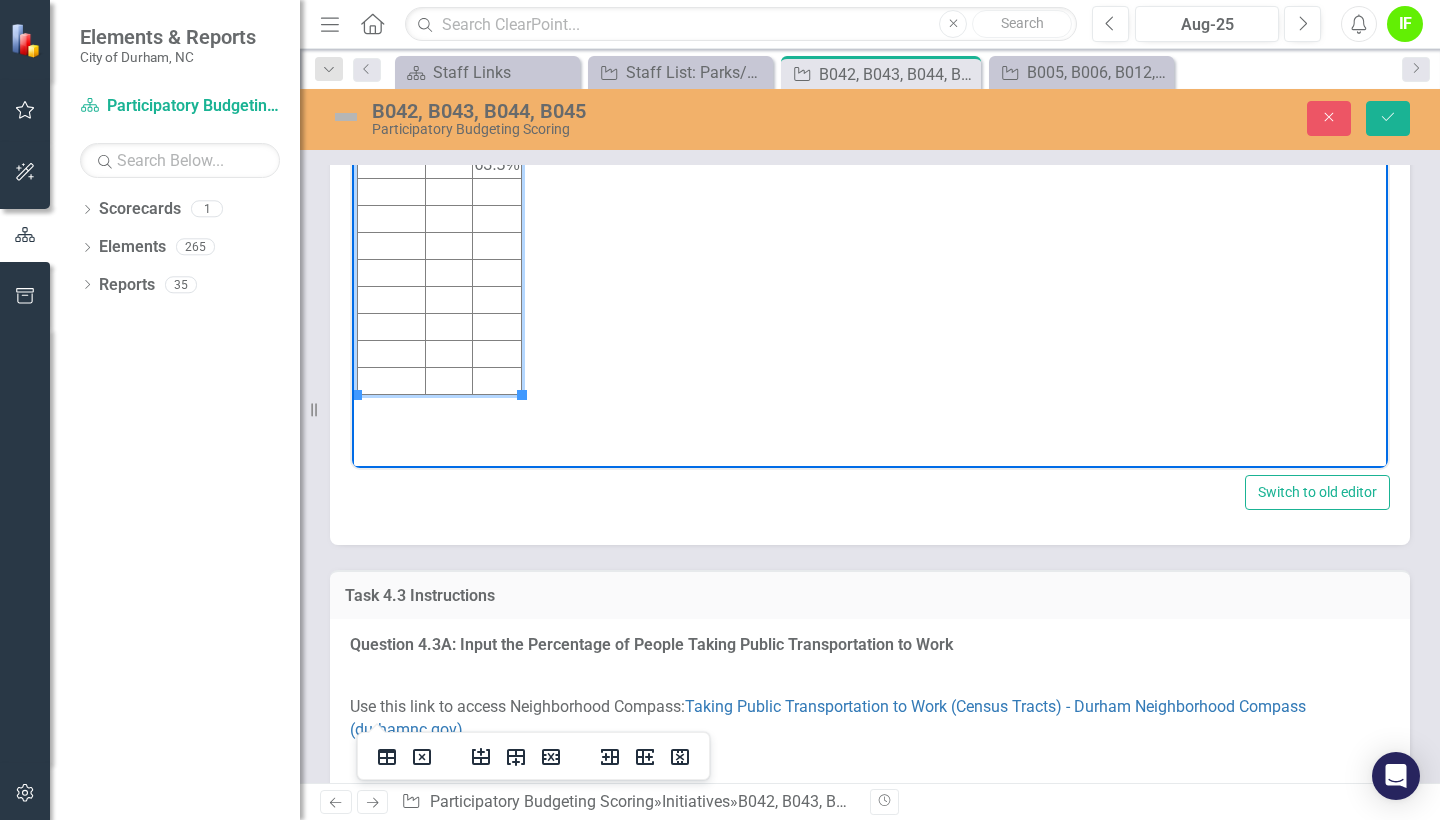 click at bounding box center [448, 165] 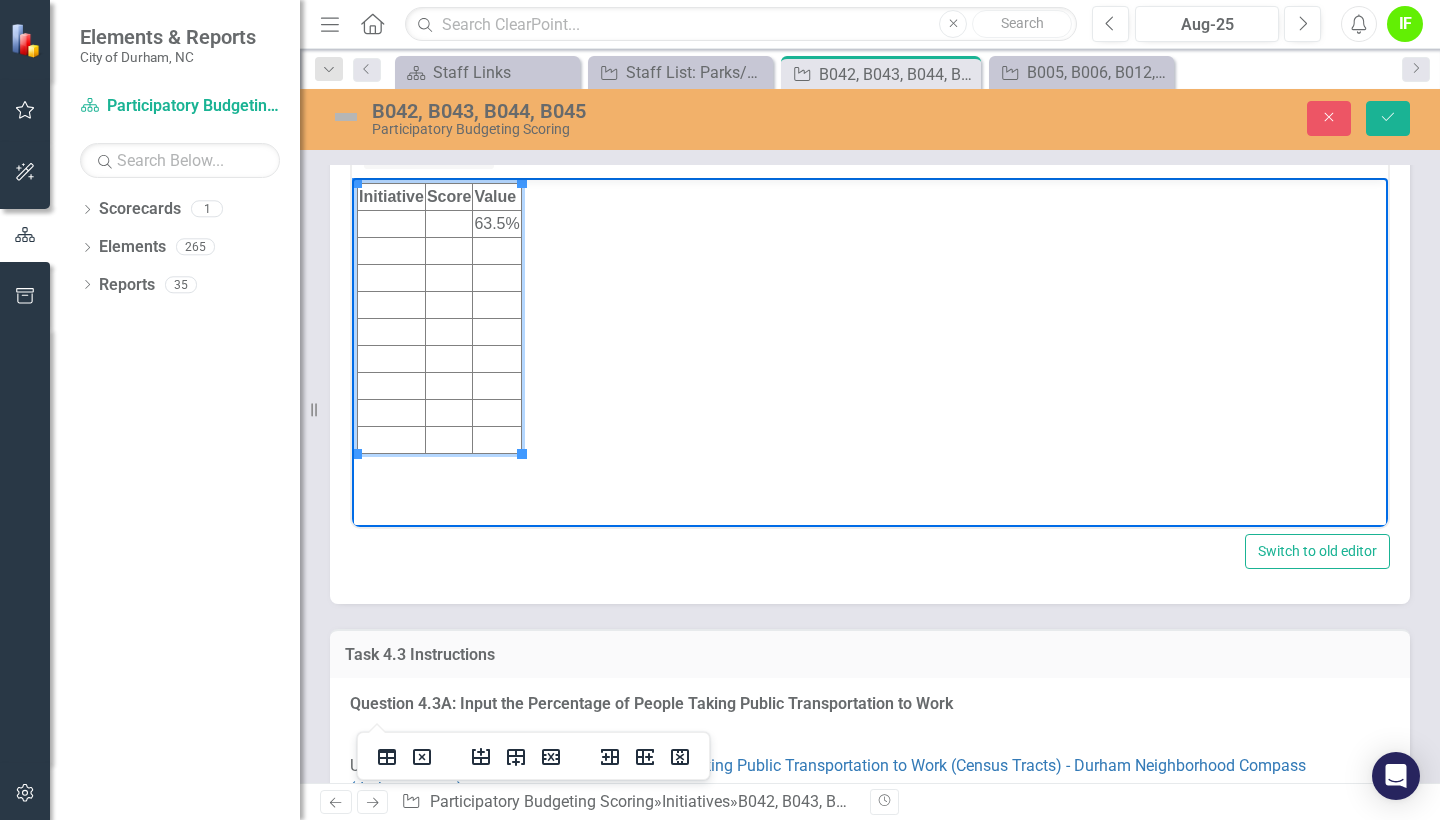 scroll, scrollTop: 4246, scrollLeft: 0, axis: vertical 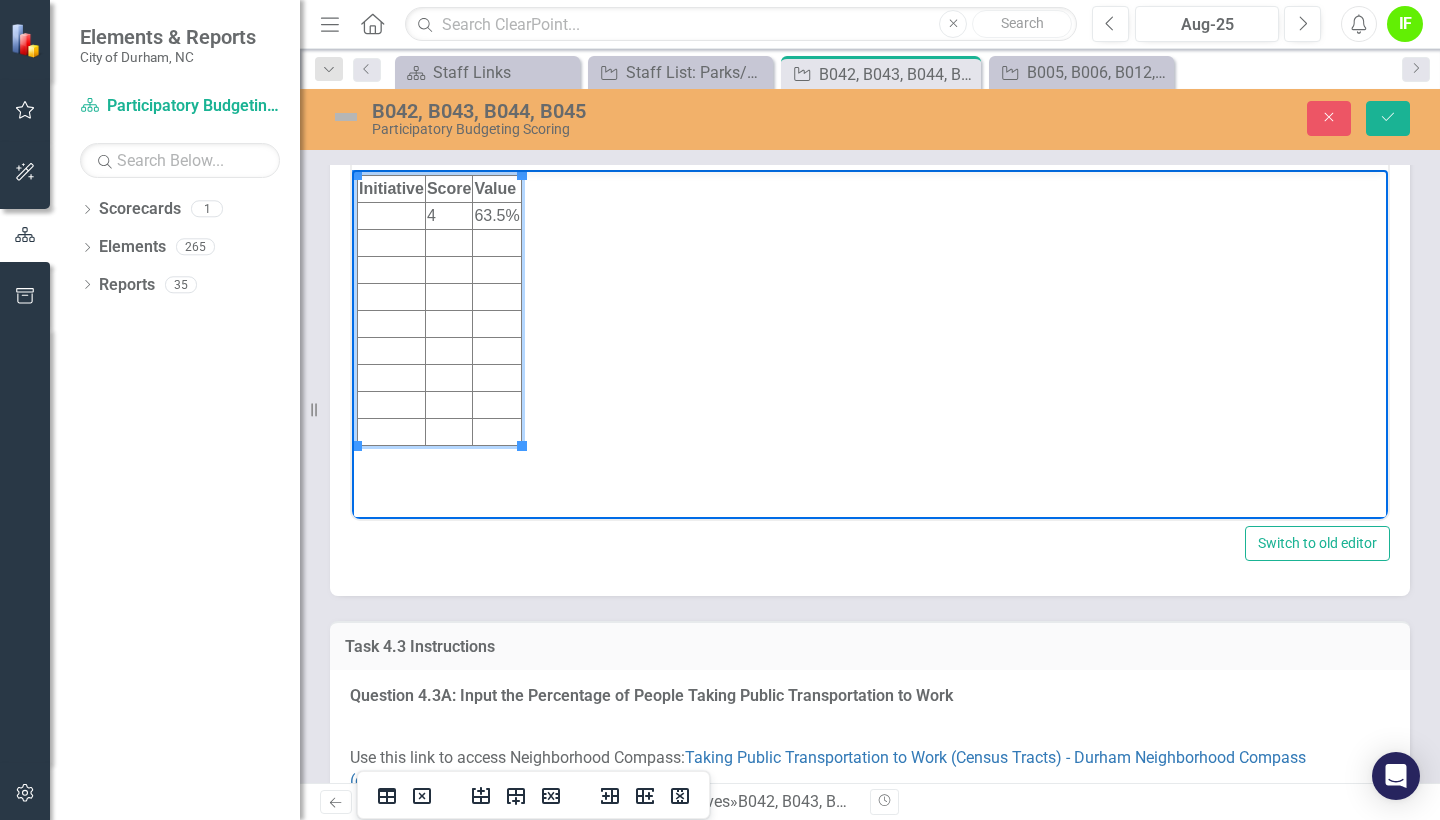click at bounding box center (392, 216) 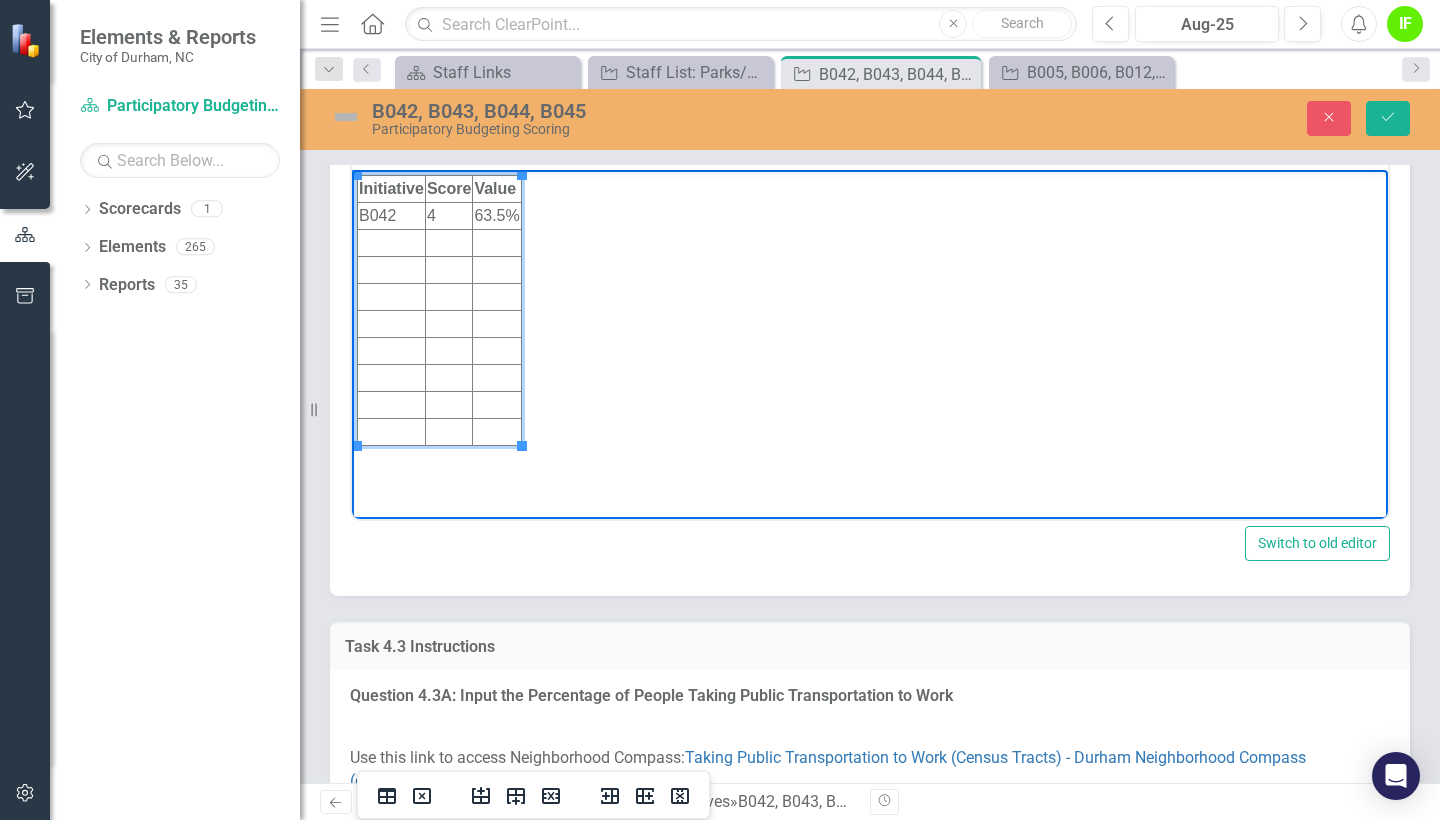 click at bounding box center (392, 243) 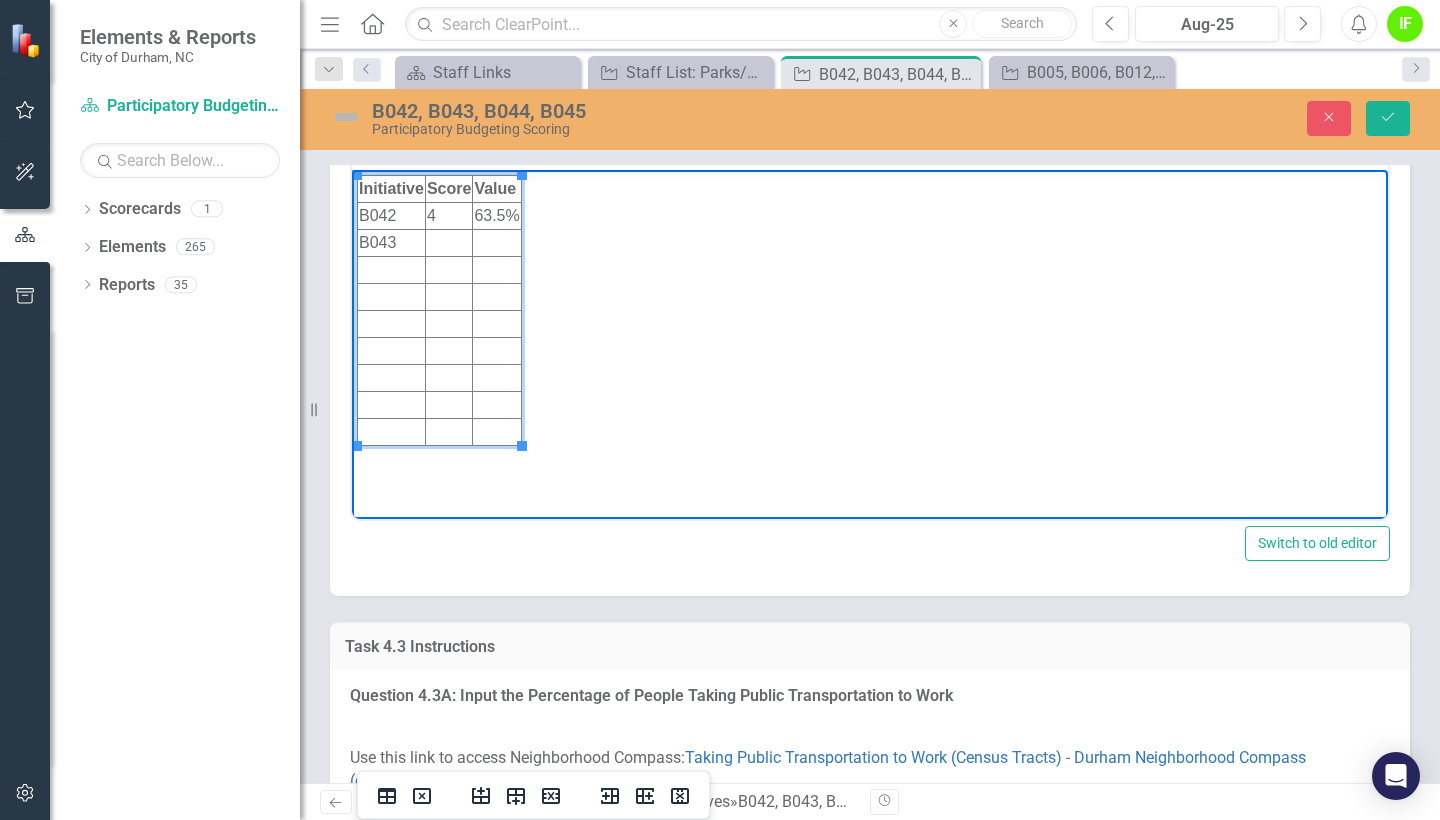 click at bounding box center [392, 270] 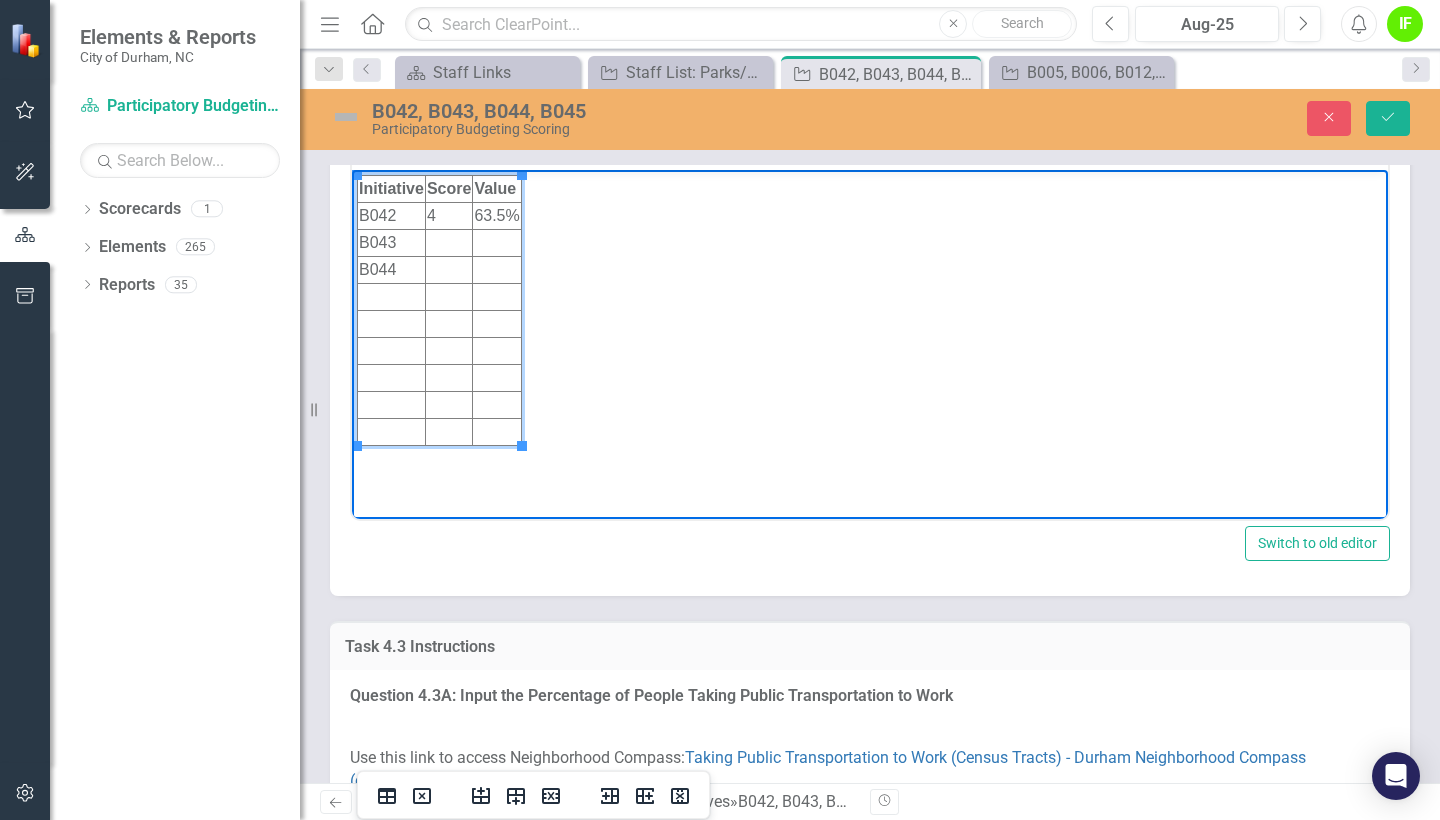 click at bounding box center [392, 297] 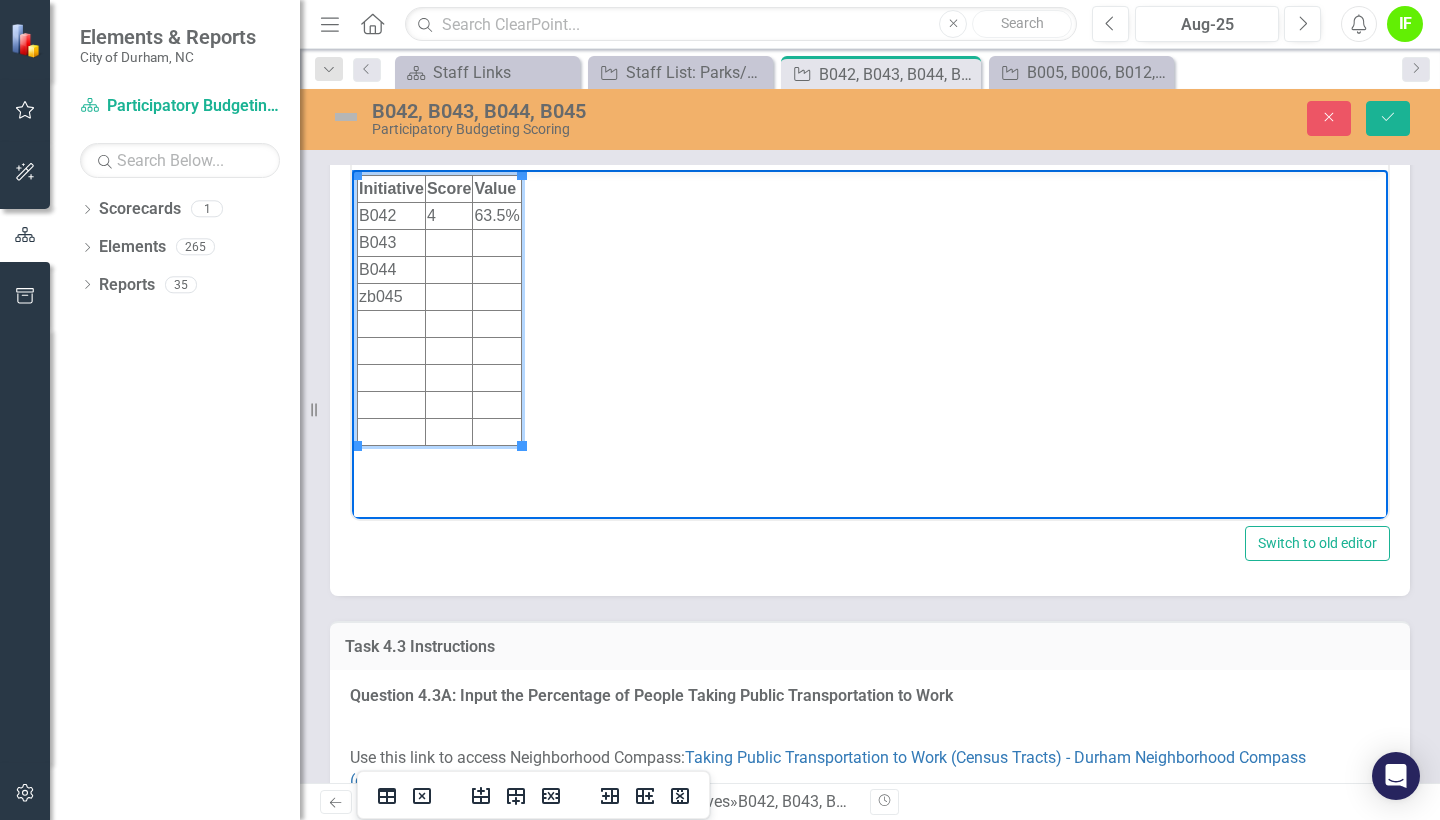 click at bounding box center [448, 243] 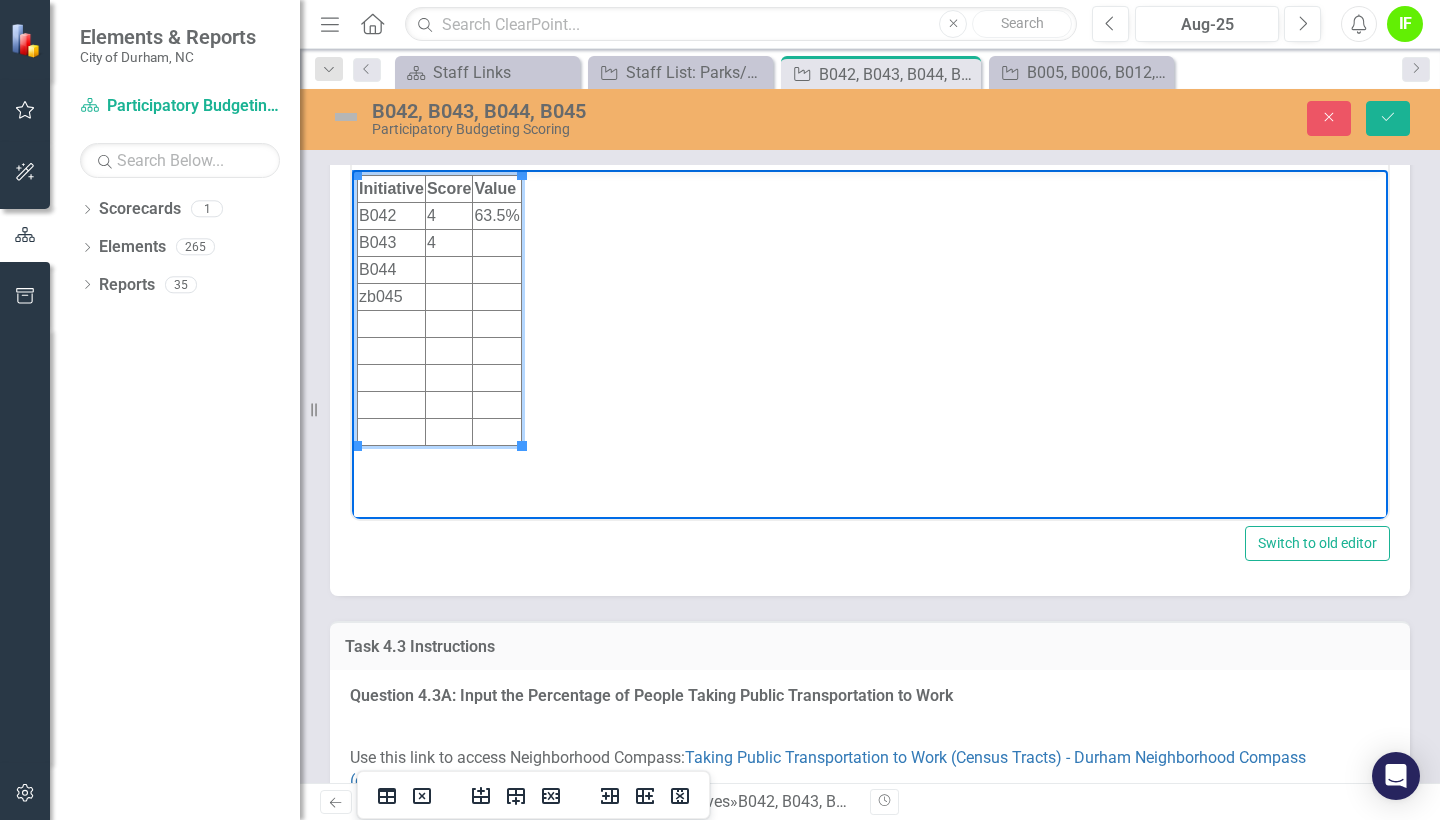 click at bounding box center (448, 270) 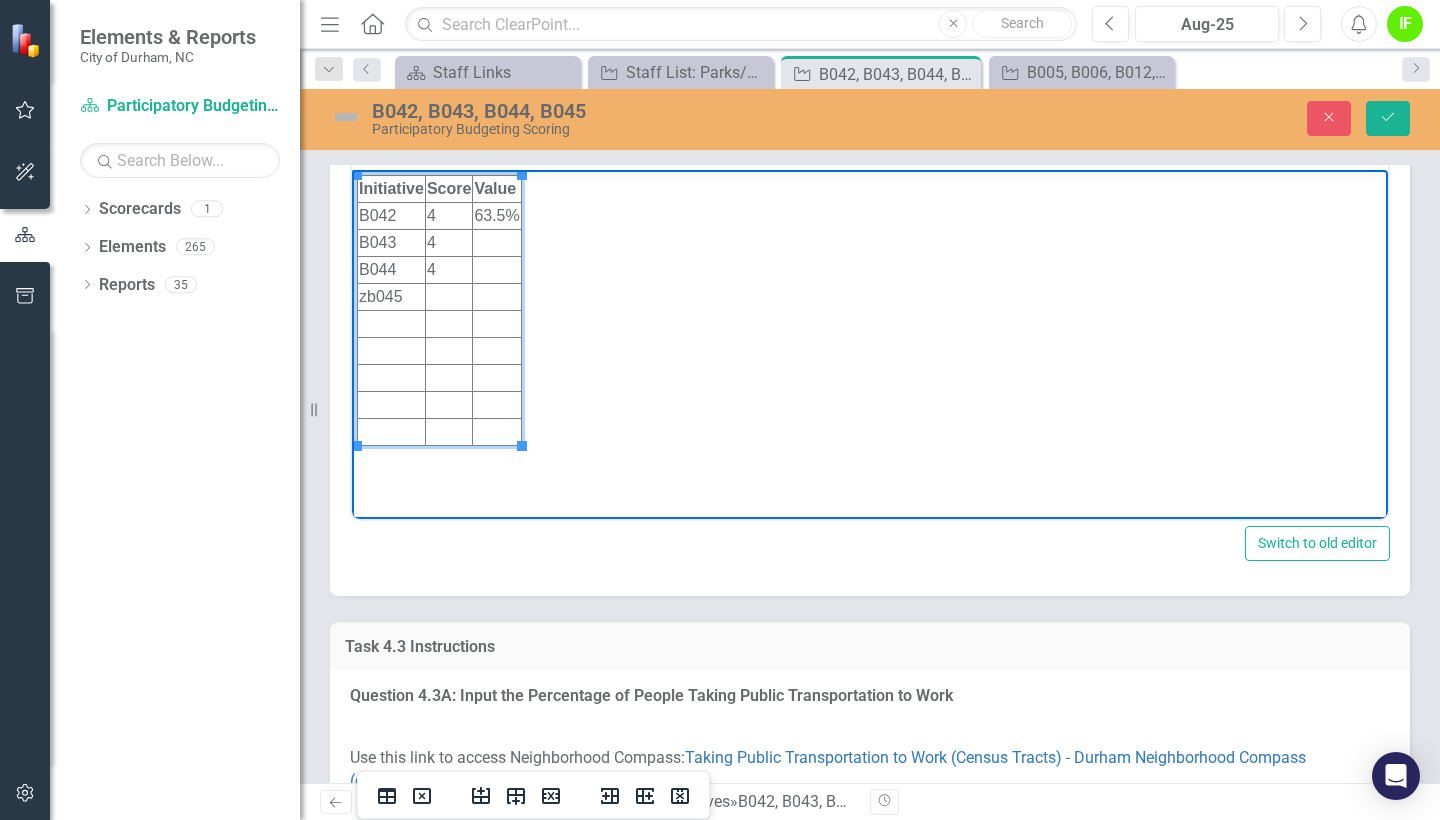 click at bounding box center (448, 297) 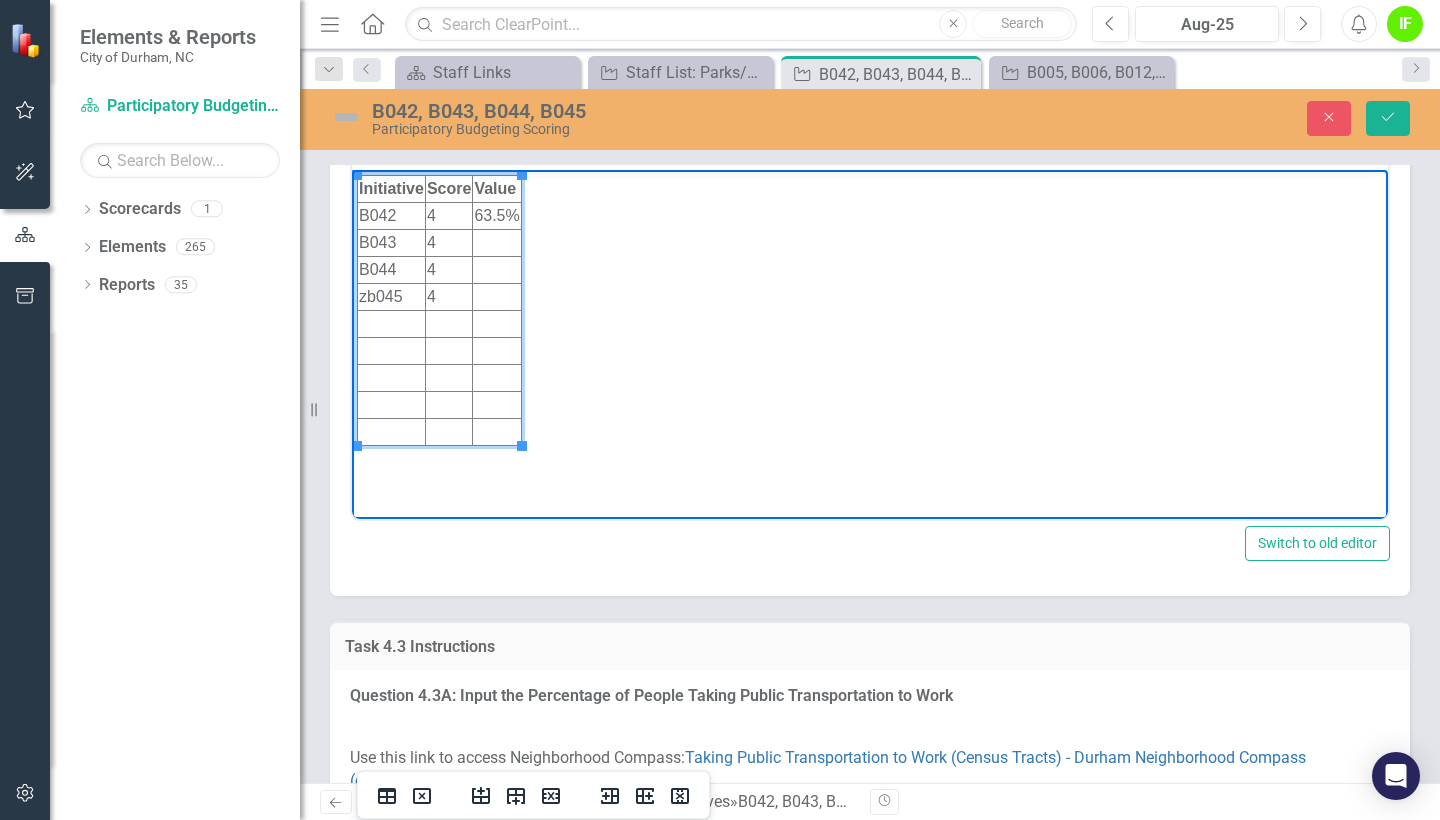 click on "zb045" at bounding box center [392, 297] 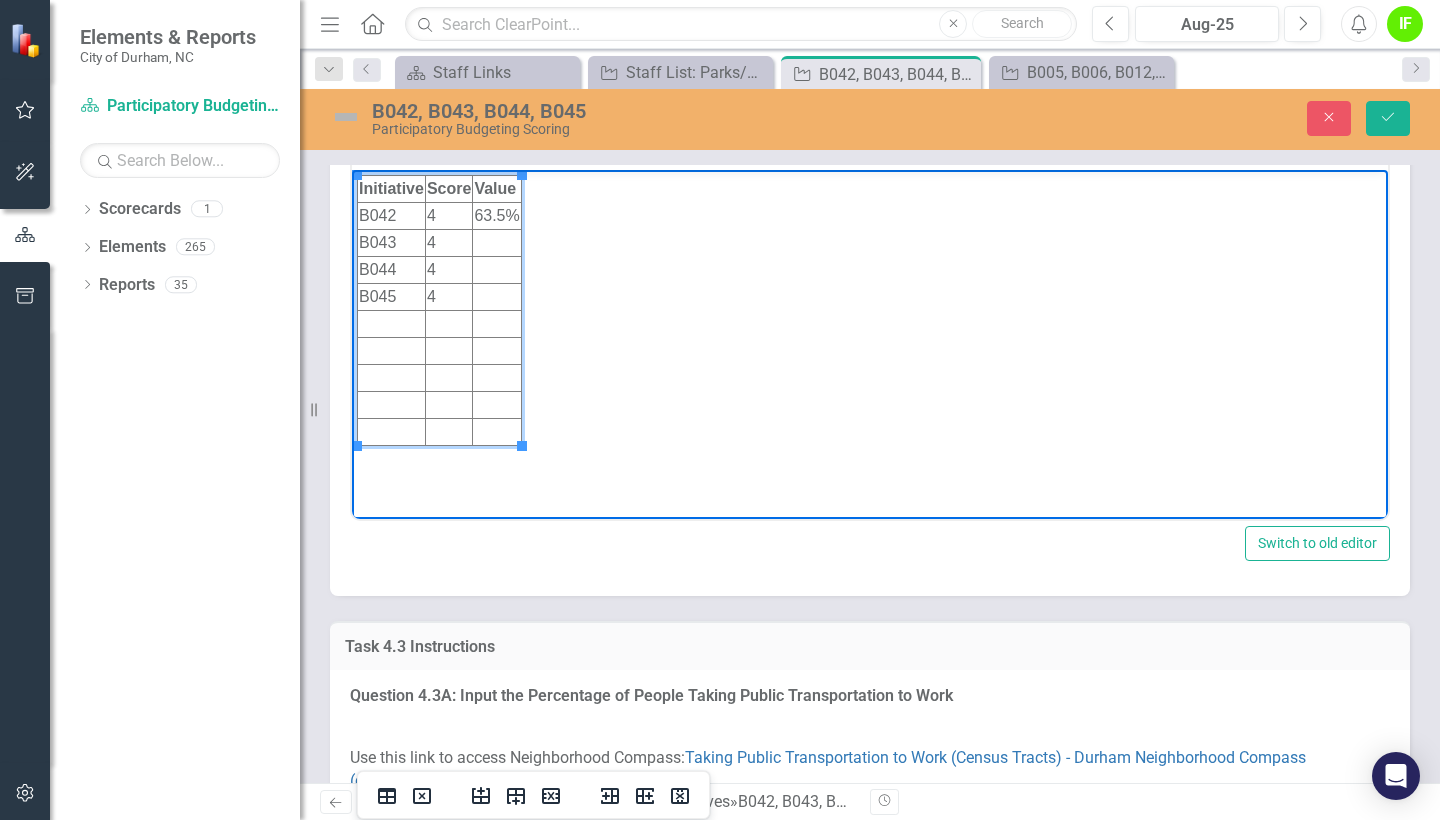 click at bounding box center (497, 243) 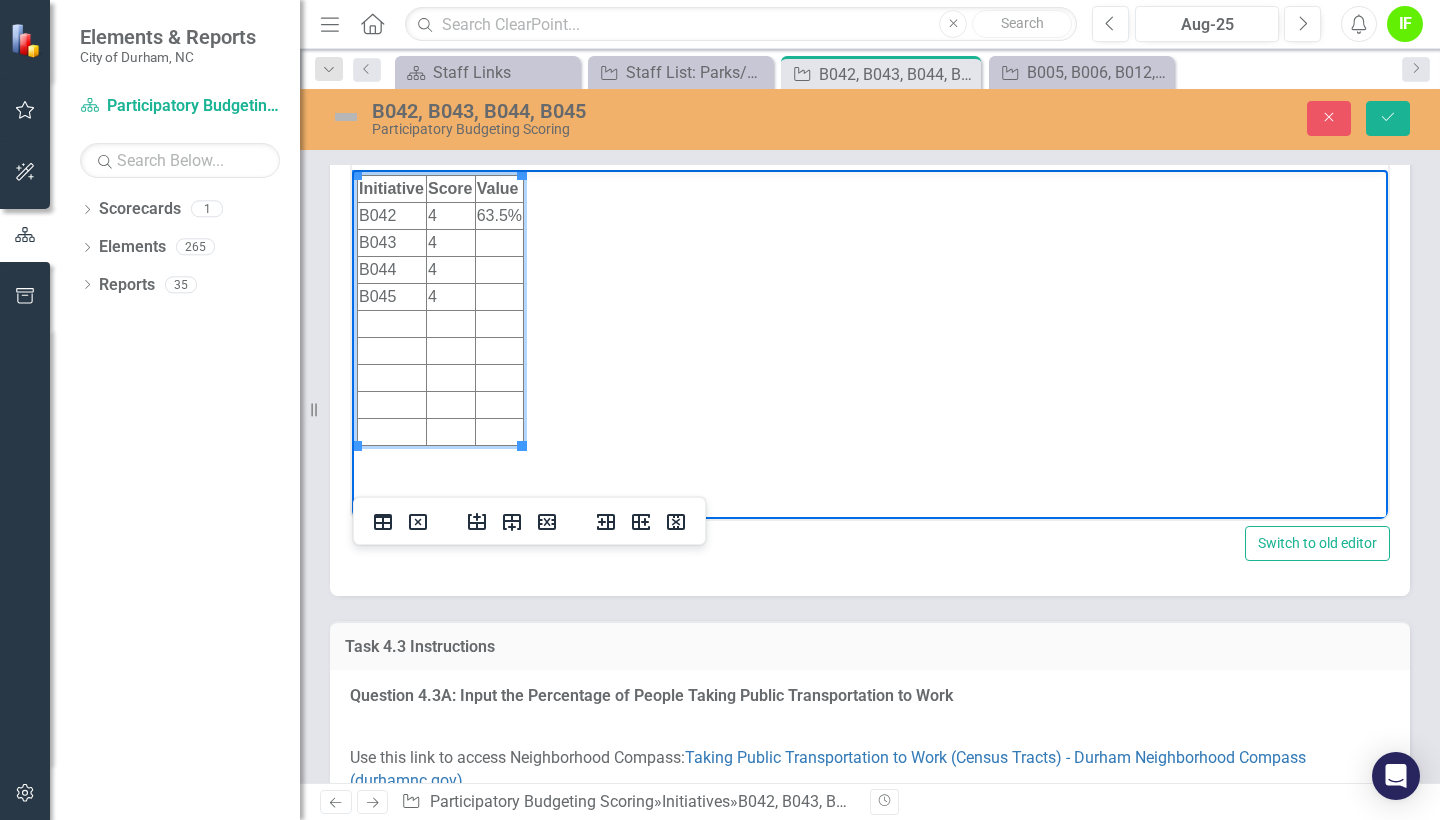 click on "Initiative Score Value B042 4 63.5% B043 4 B044 4 B045 4" at bounding box center [870, 320] 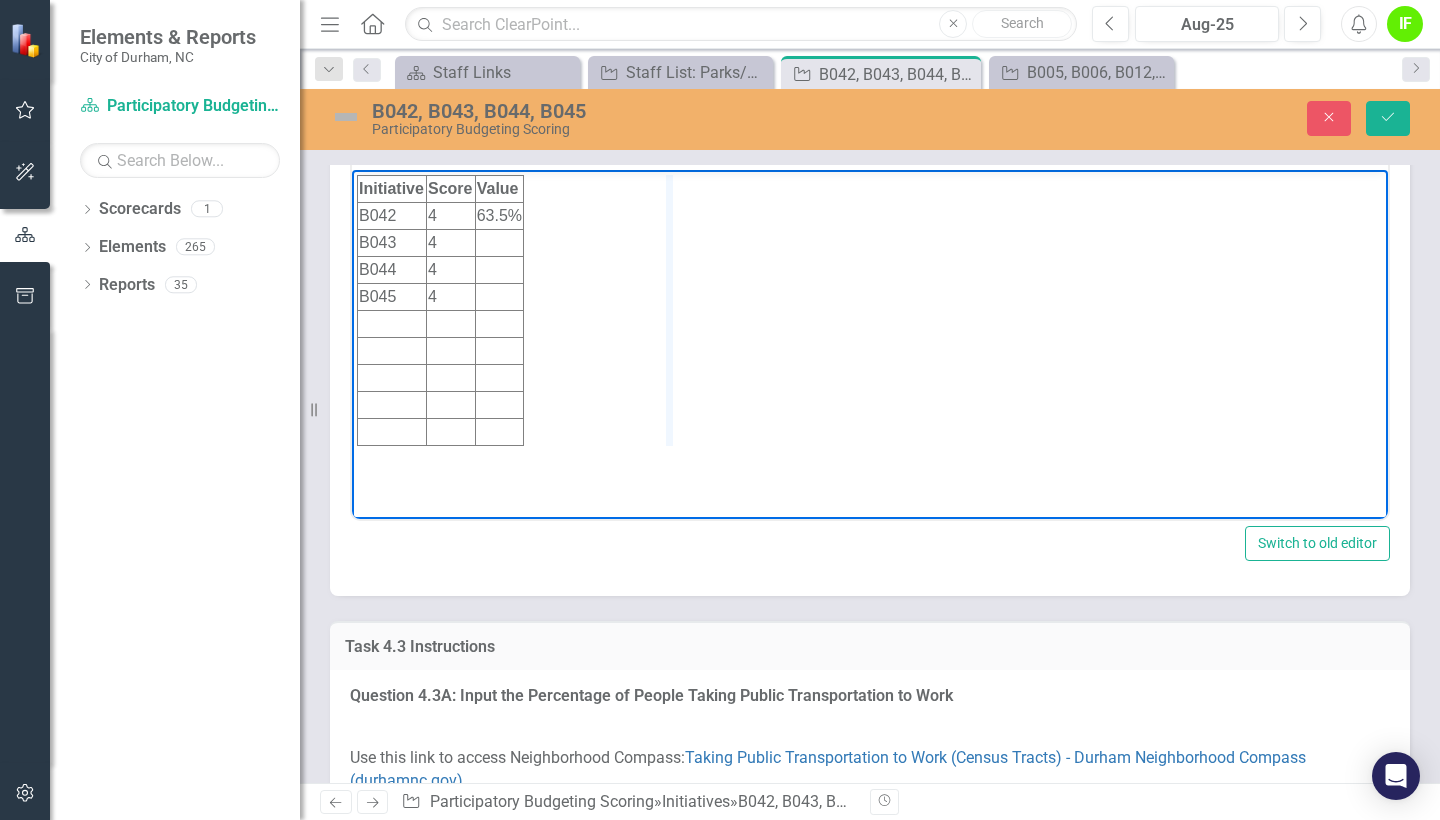 drag, startPoint x: 519, startPoint y: 187, endPoint x: 668, endPoint y: 188, distance: 149.00336 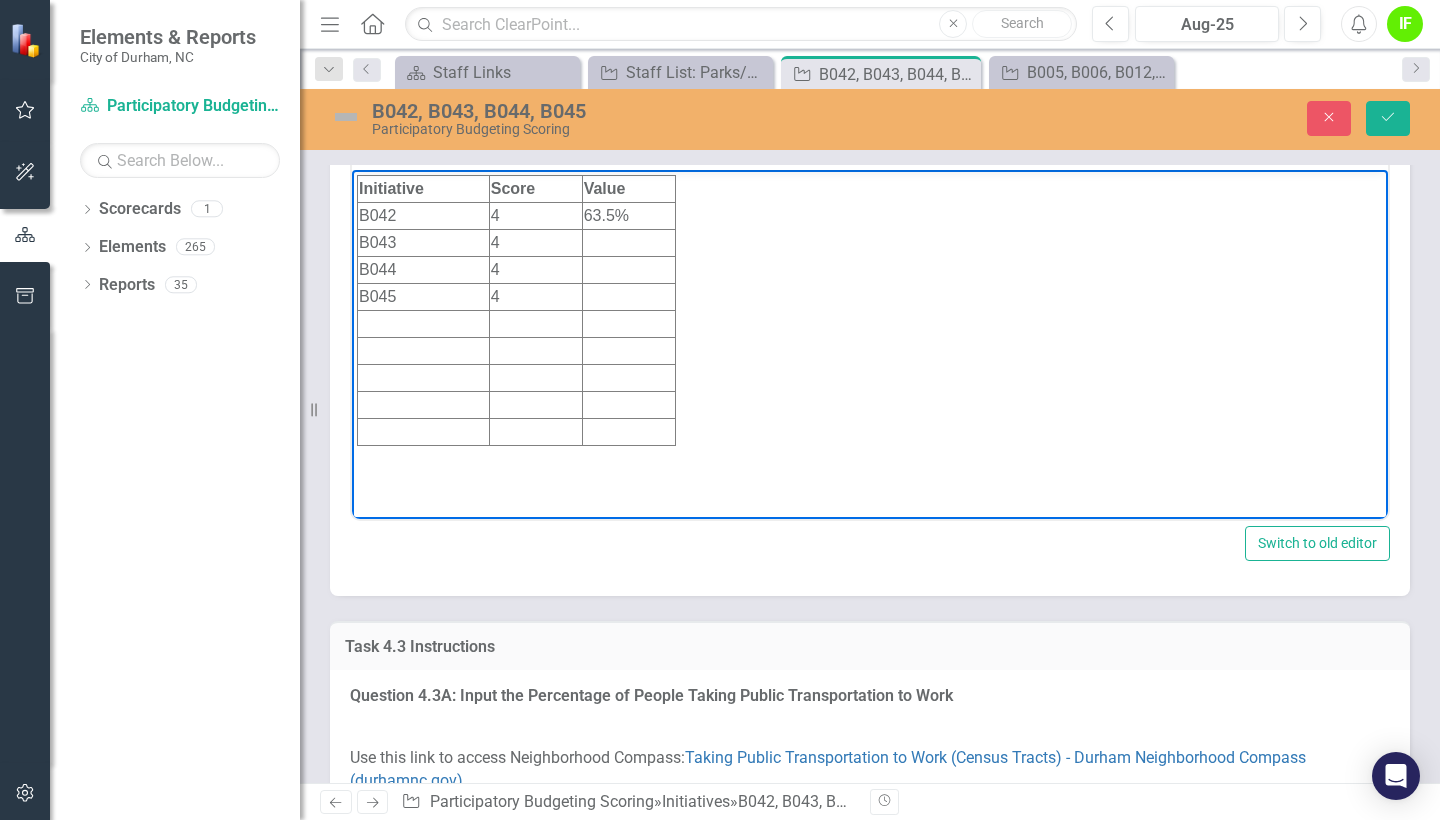 click on "Value" at bounding box center [628, 189] 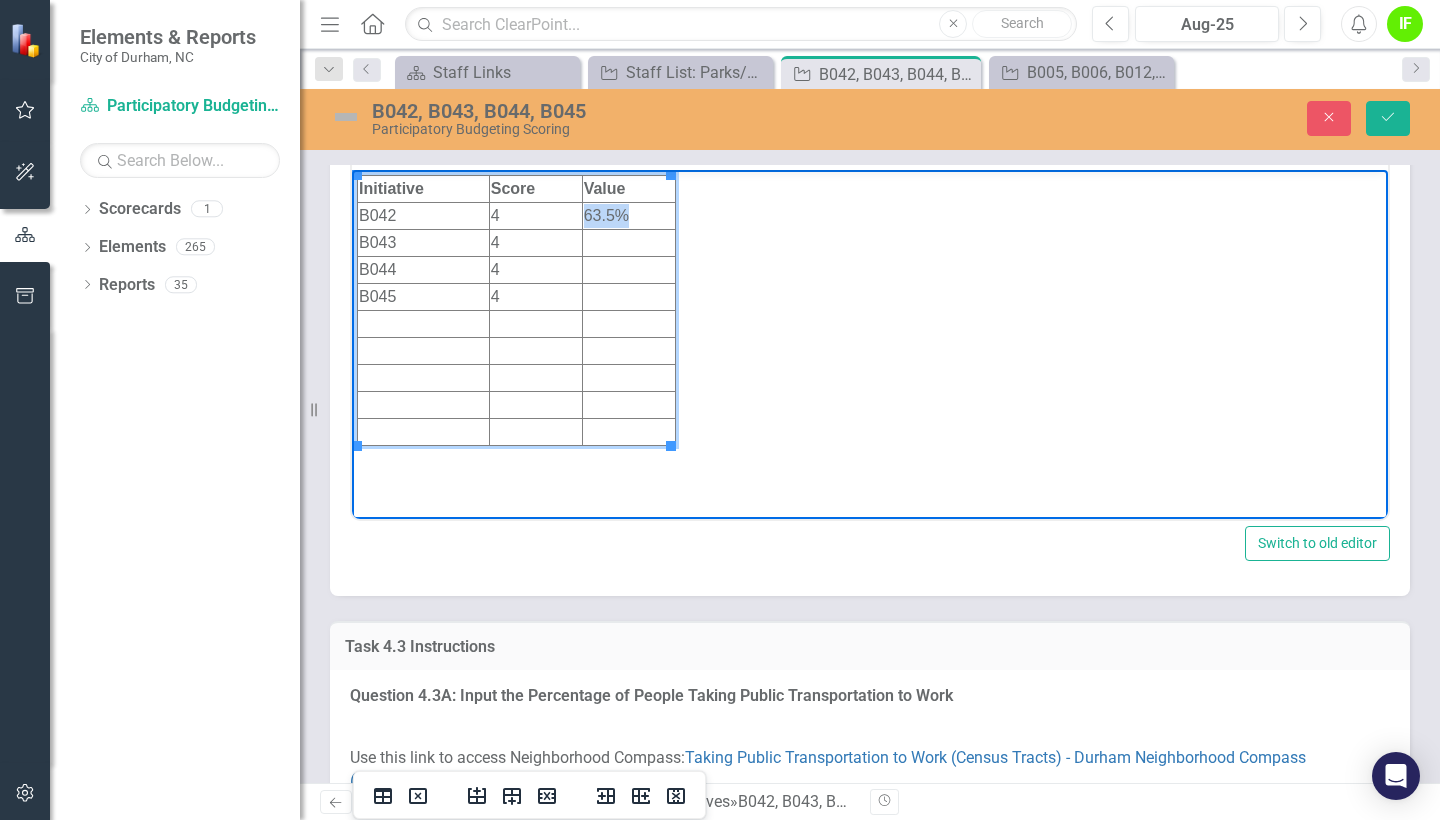 drag, startPoint x: 636, startPoint y: 215, endPoint x: 584, endPoint y: 215, distance: 52 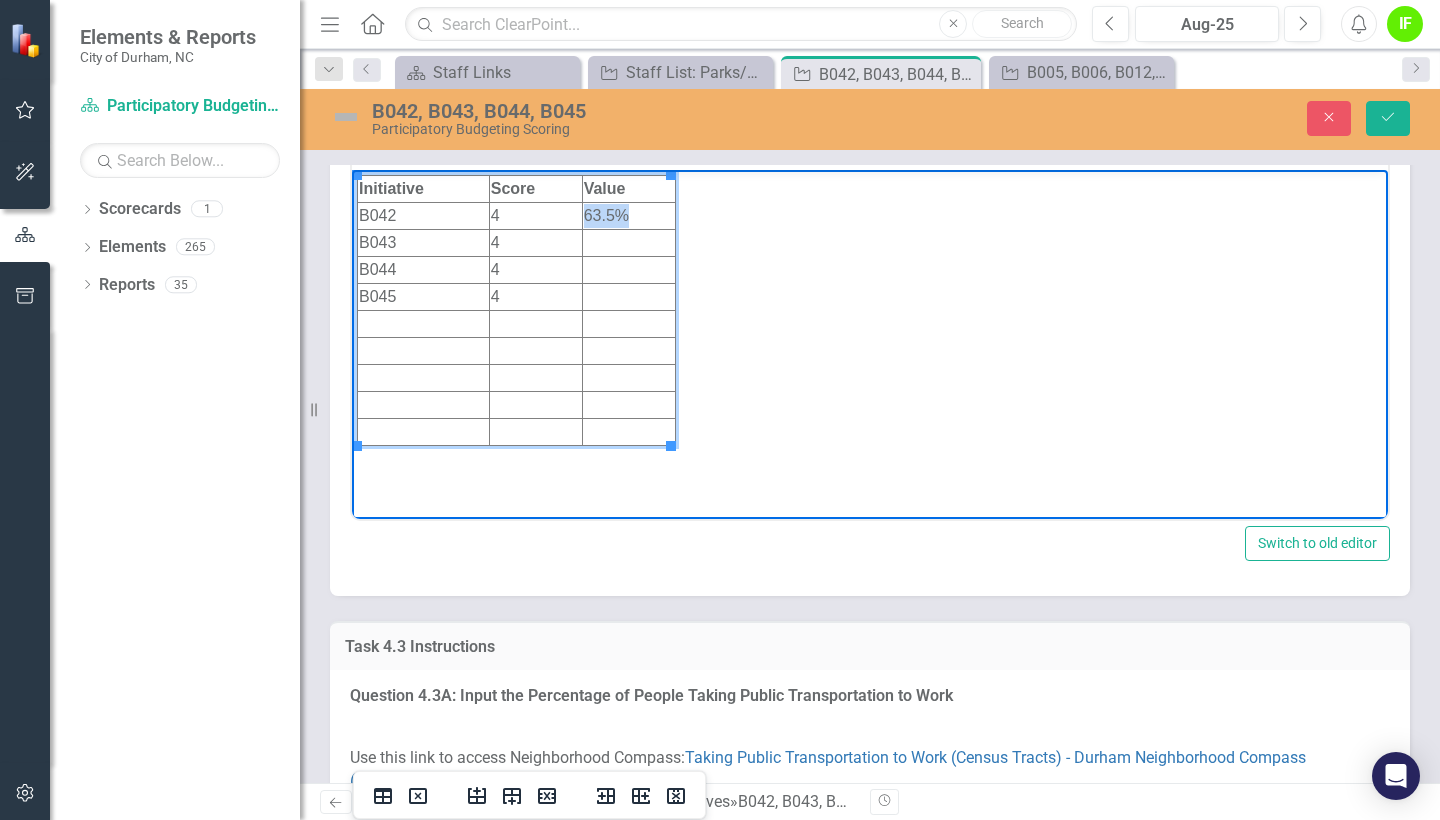click on "63.5%" at bounding box center (628, 216) 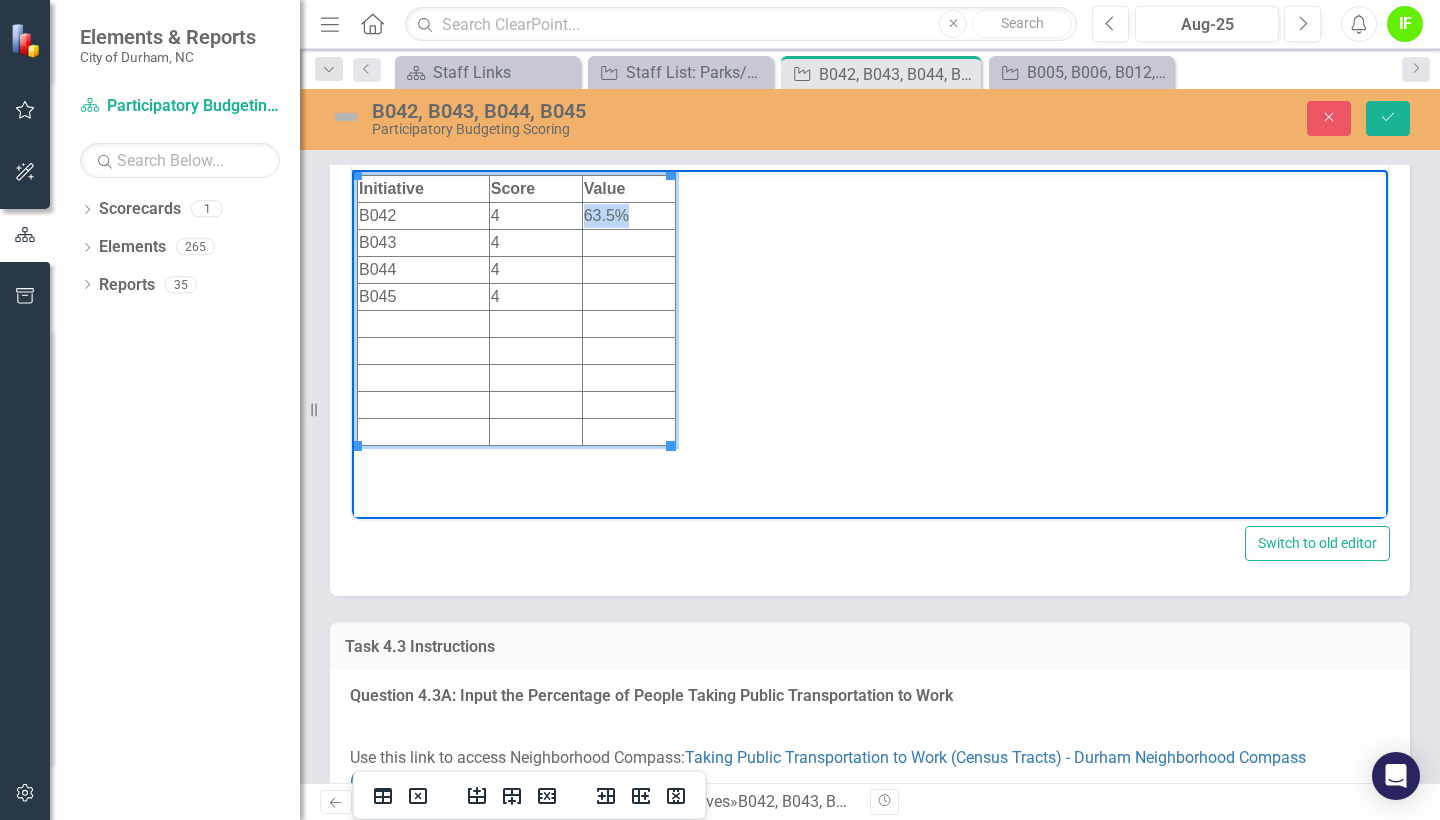 copy on "63.5%" 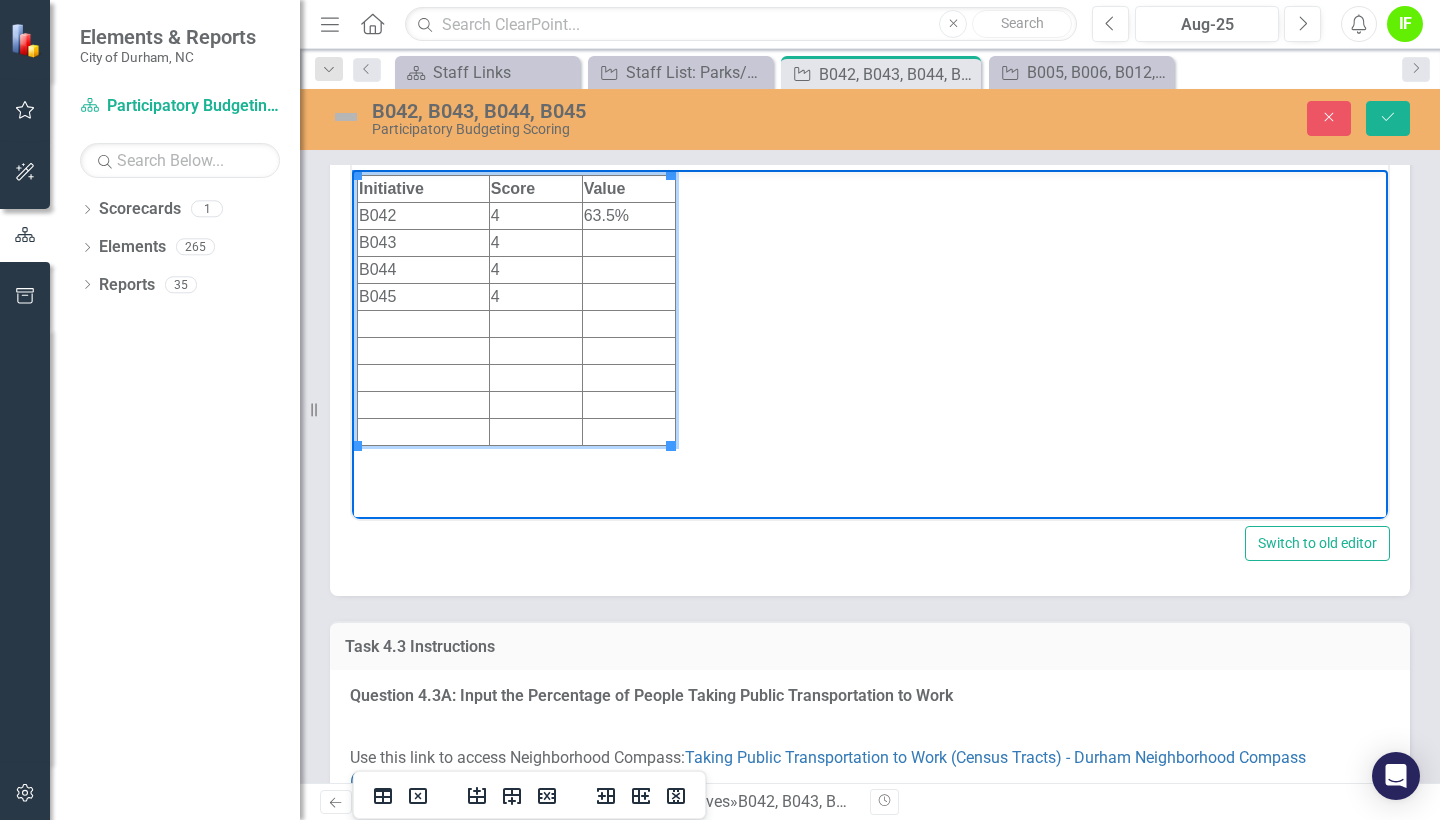 click at bounding box center (628, 243) 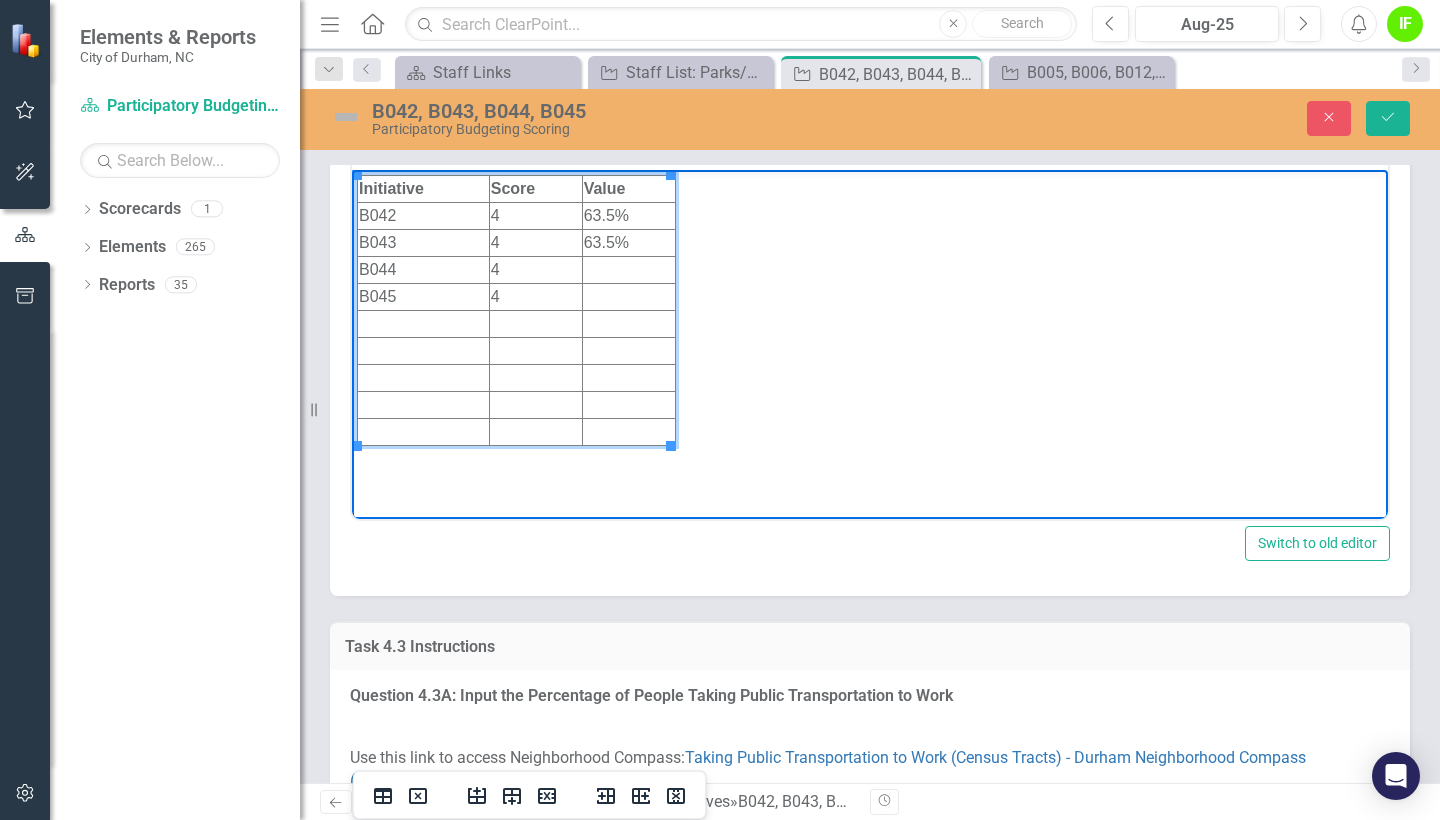 click at bounding box center [628, 270] 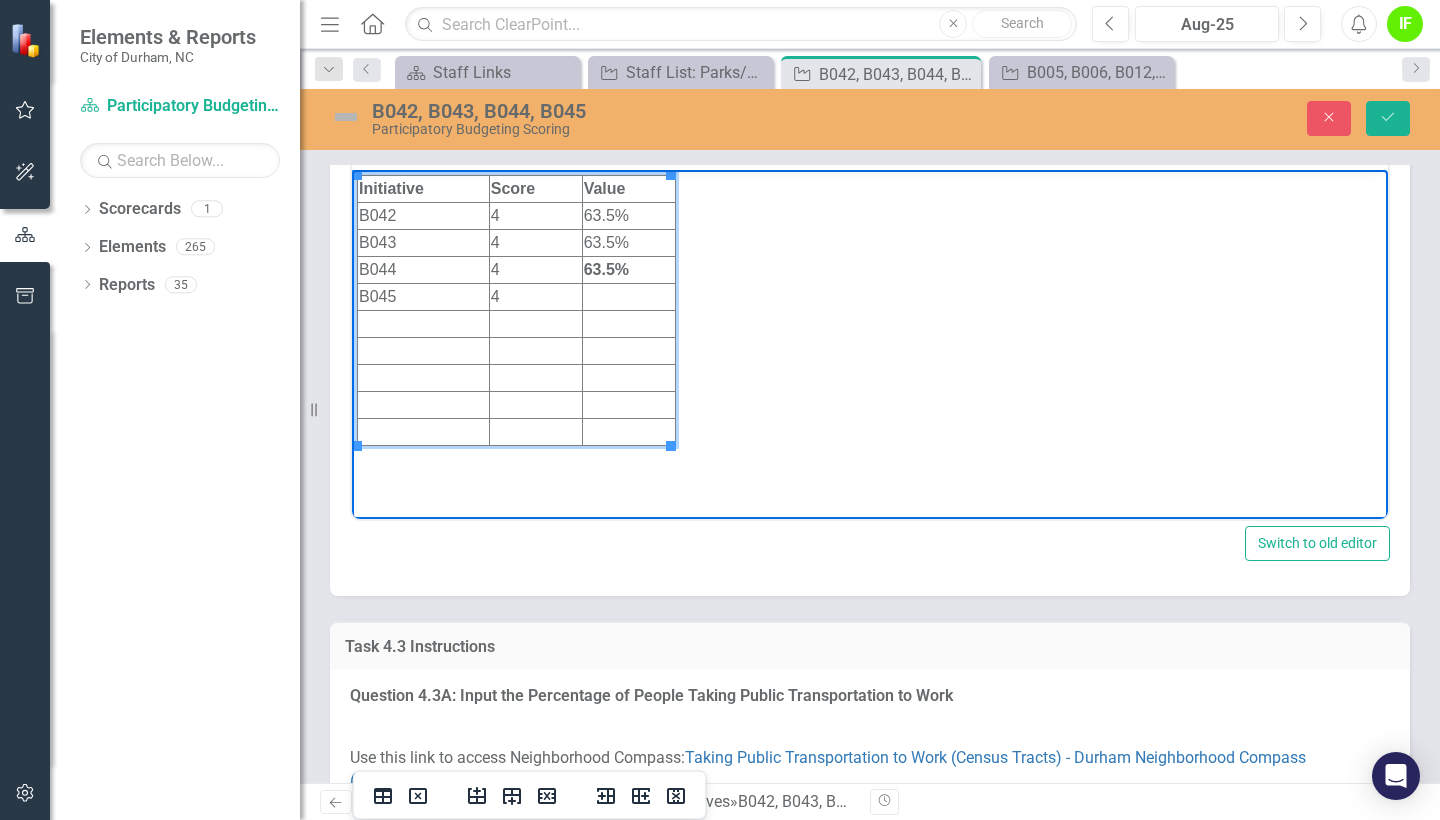 click at bounding box center (628, 297) 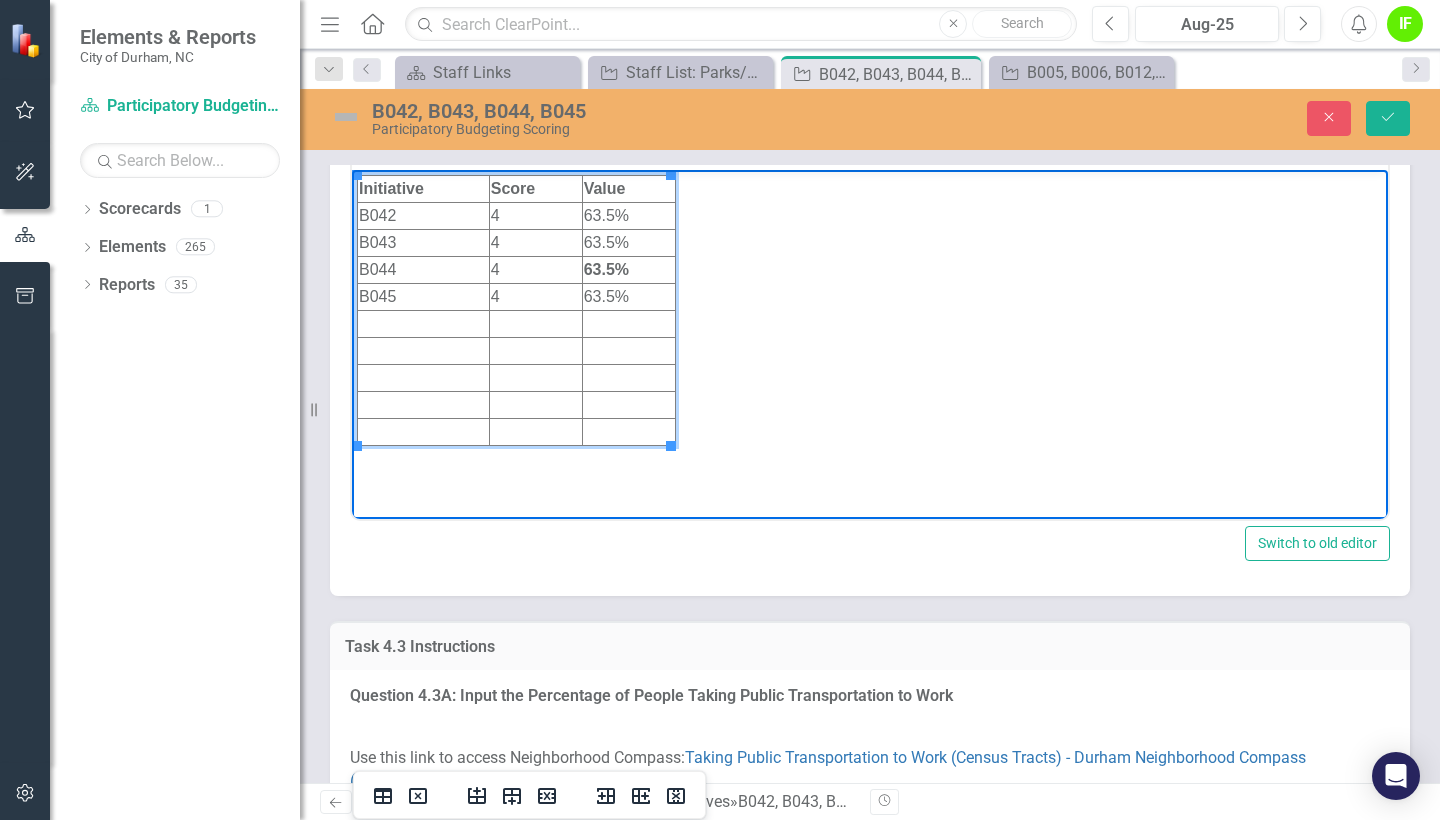 click on "63.5%" at bounding box center [628, 270] 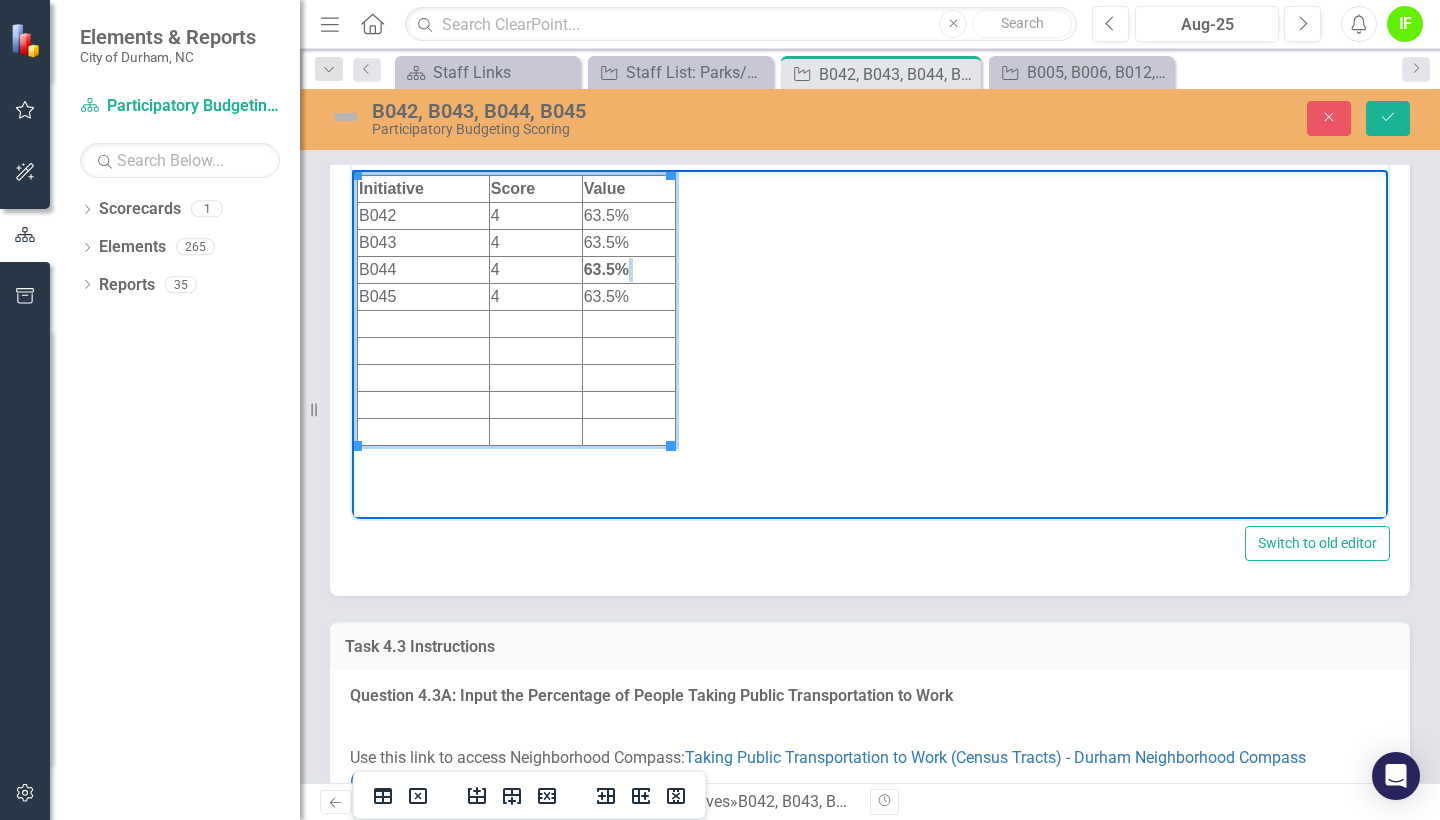 click on "63.5%" at bounding box center [628, 270] 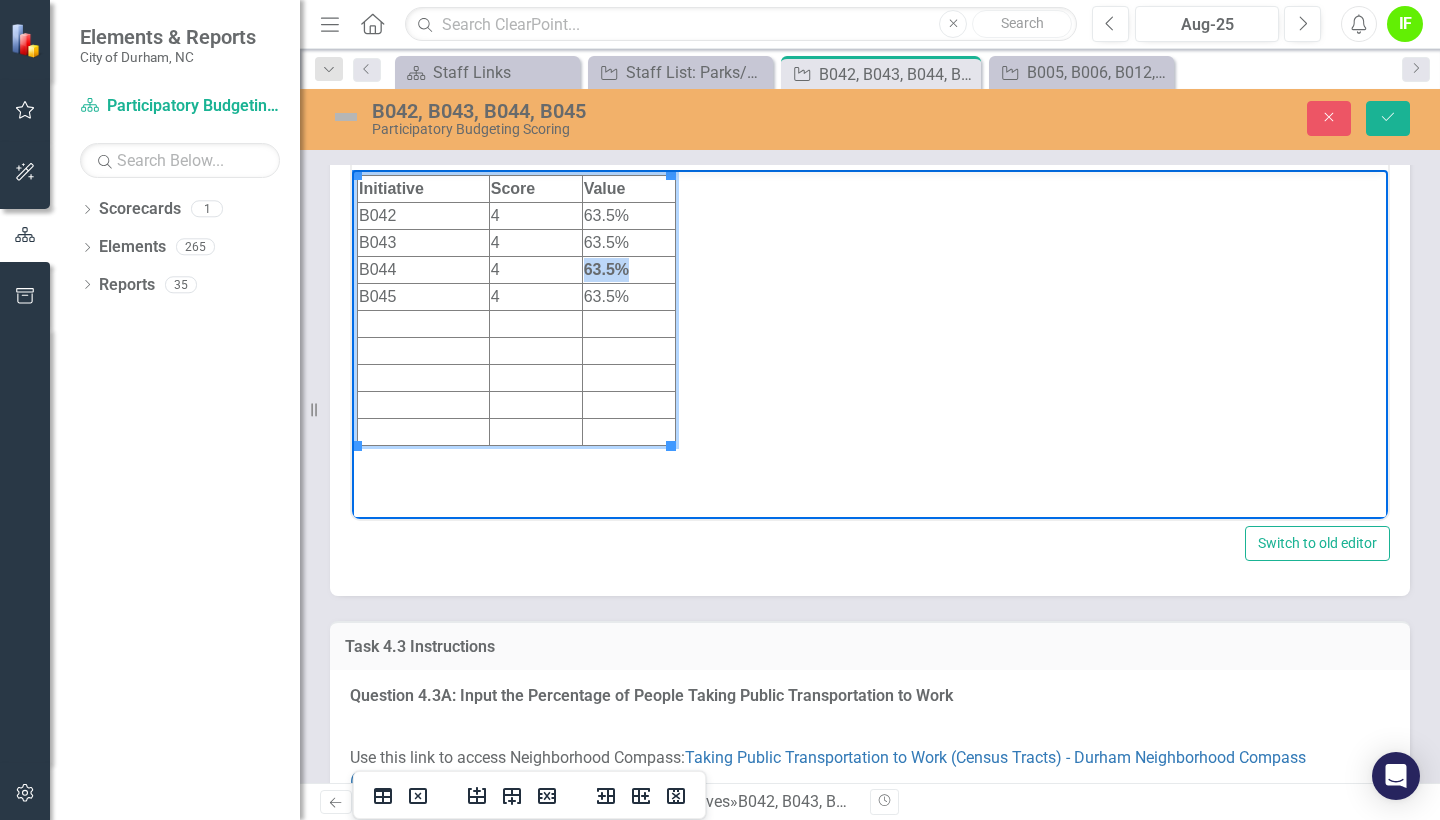 click on "63.5%" at bounding box center (628, 270) 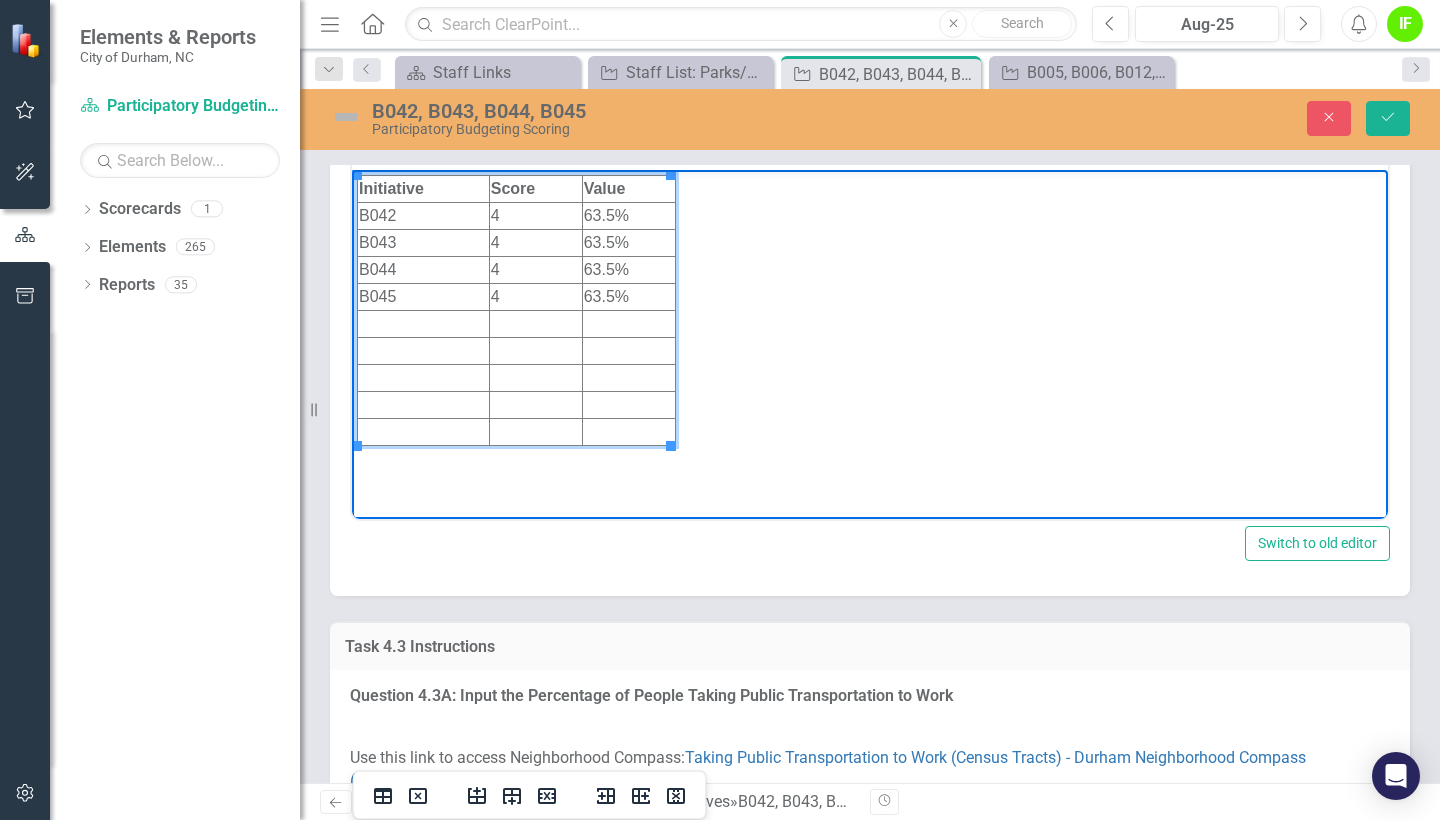 click on "Initiative Score Value B042 4 63.5% B043 4 63.5% B044 4 63.5% B045 4 63.5%" at bounding box center (870, 320) 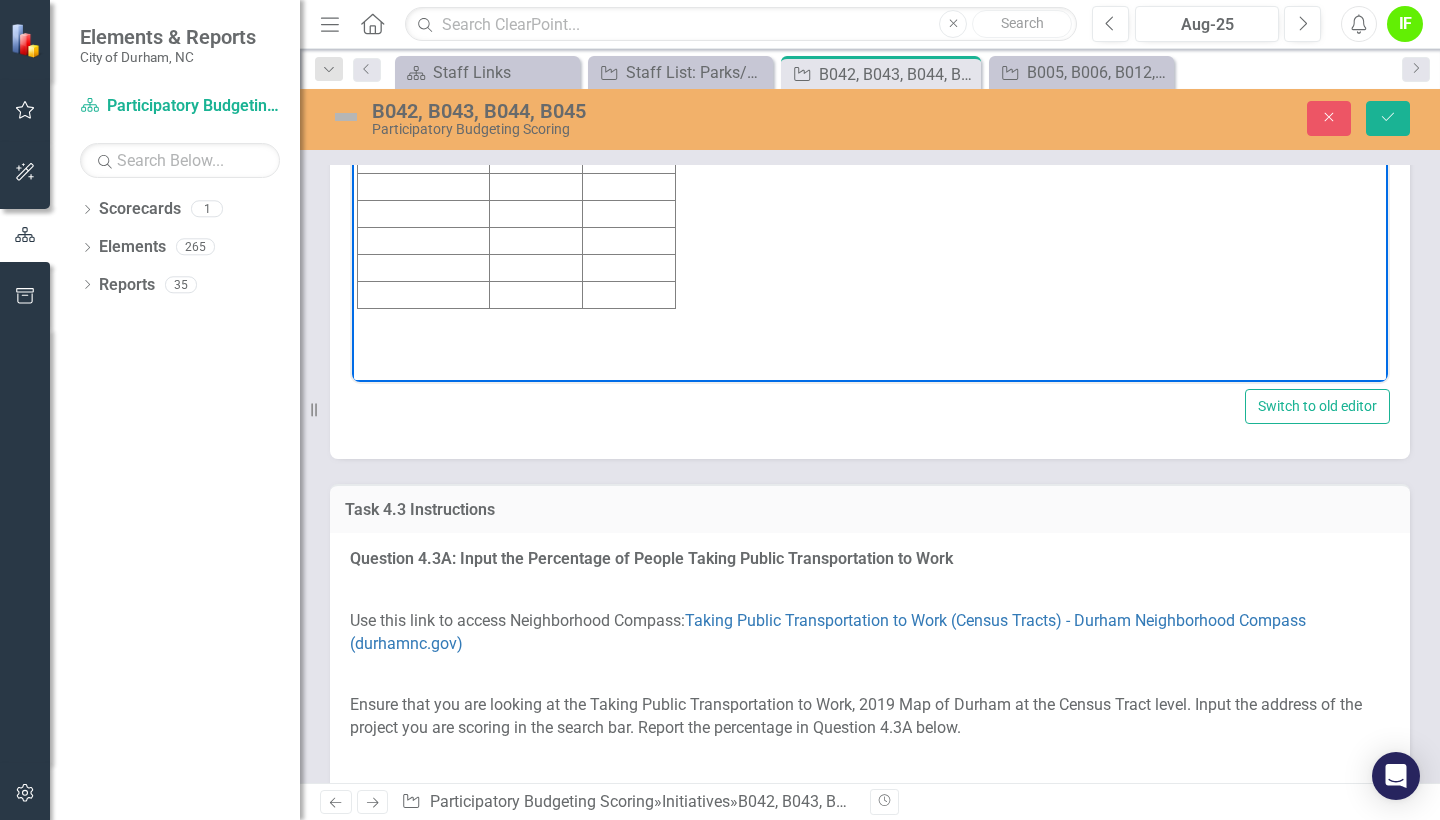 scroll, scrollTop: 4388, scrollLeft: 0, axis: vertical 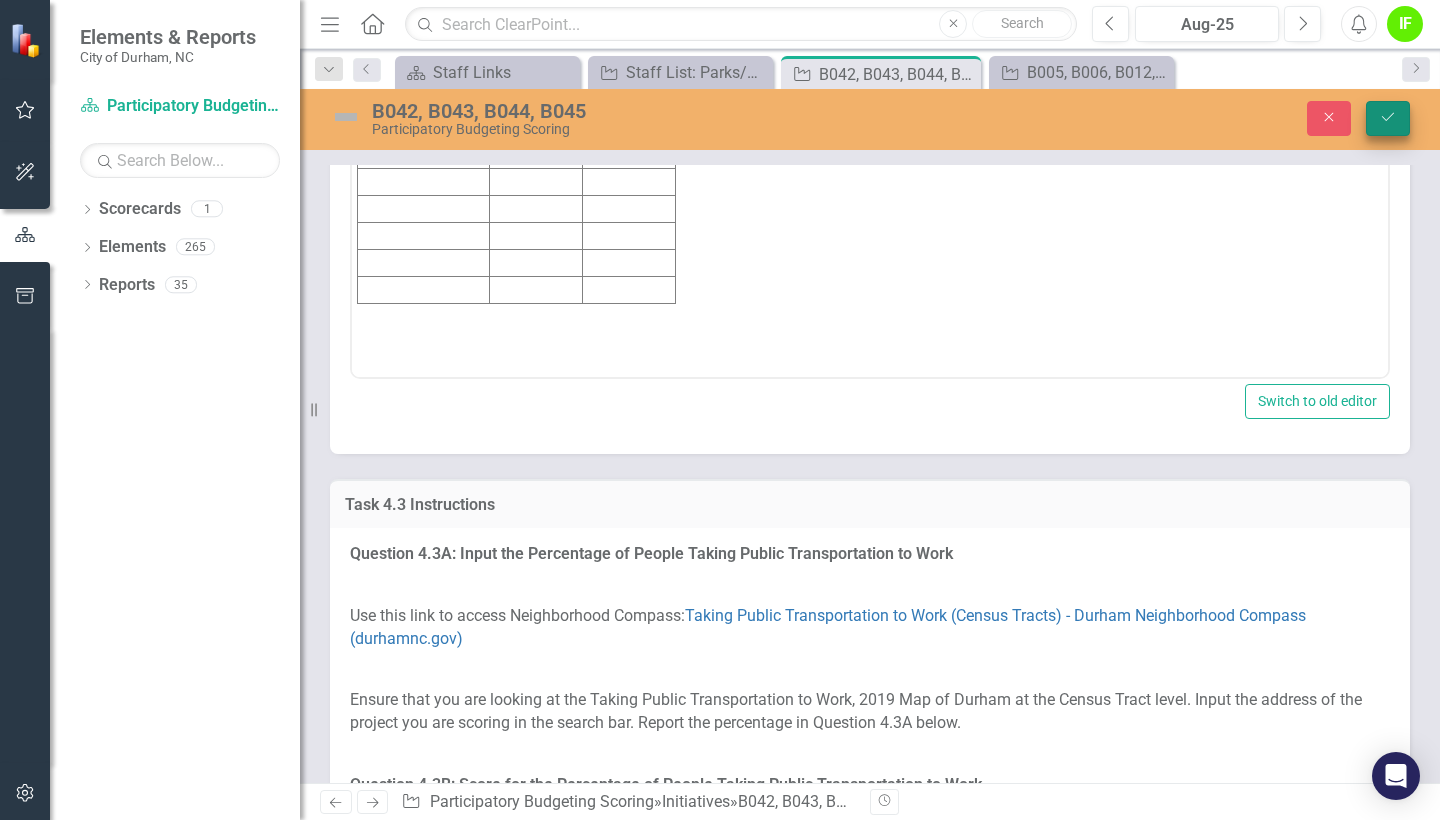 click on "Save" 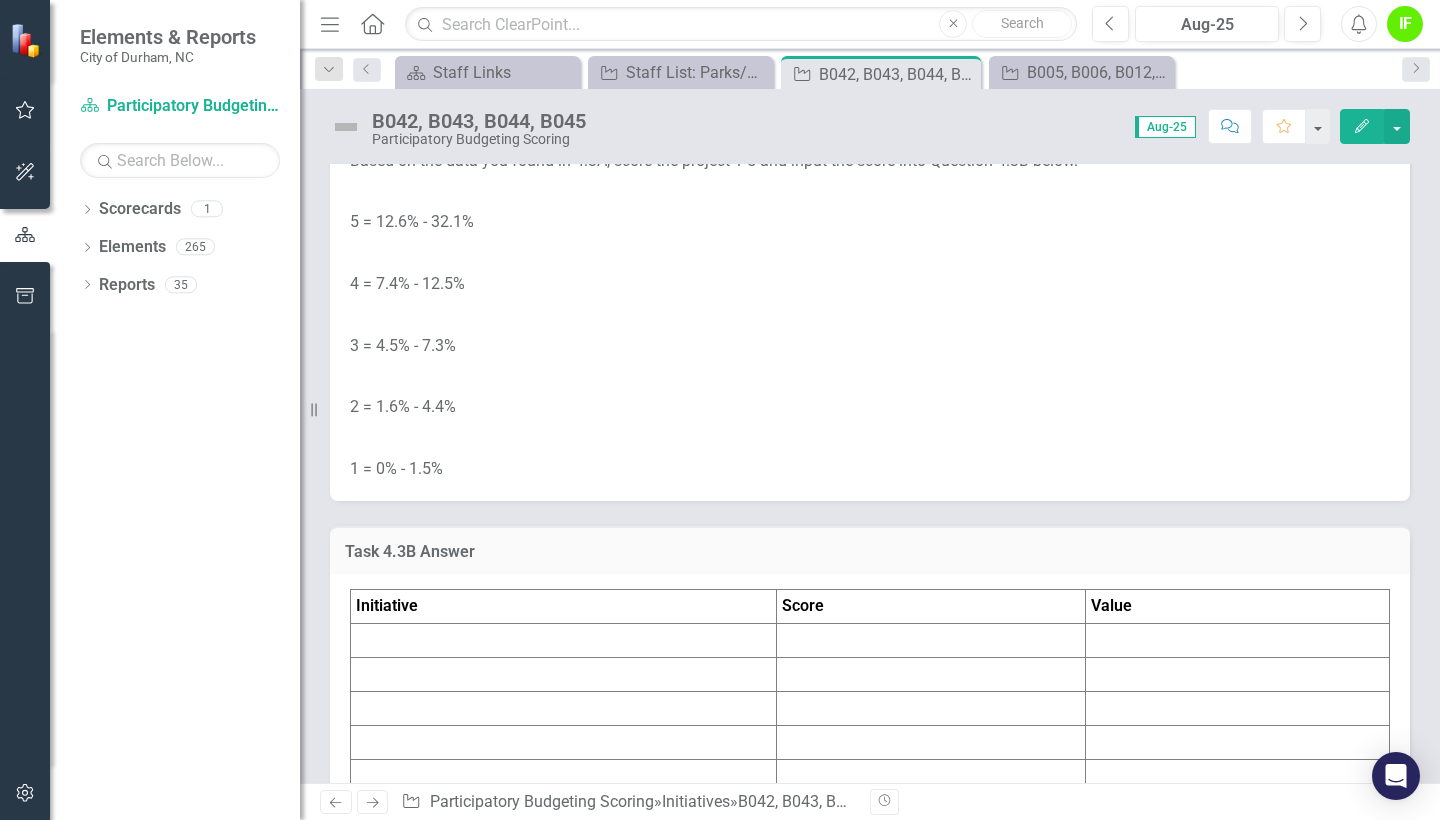 scroll, scrollTop: 4946, scrollLeft: 0, axis: vertical 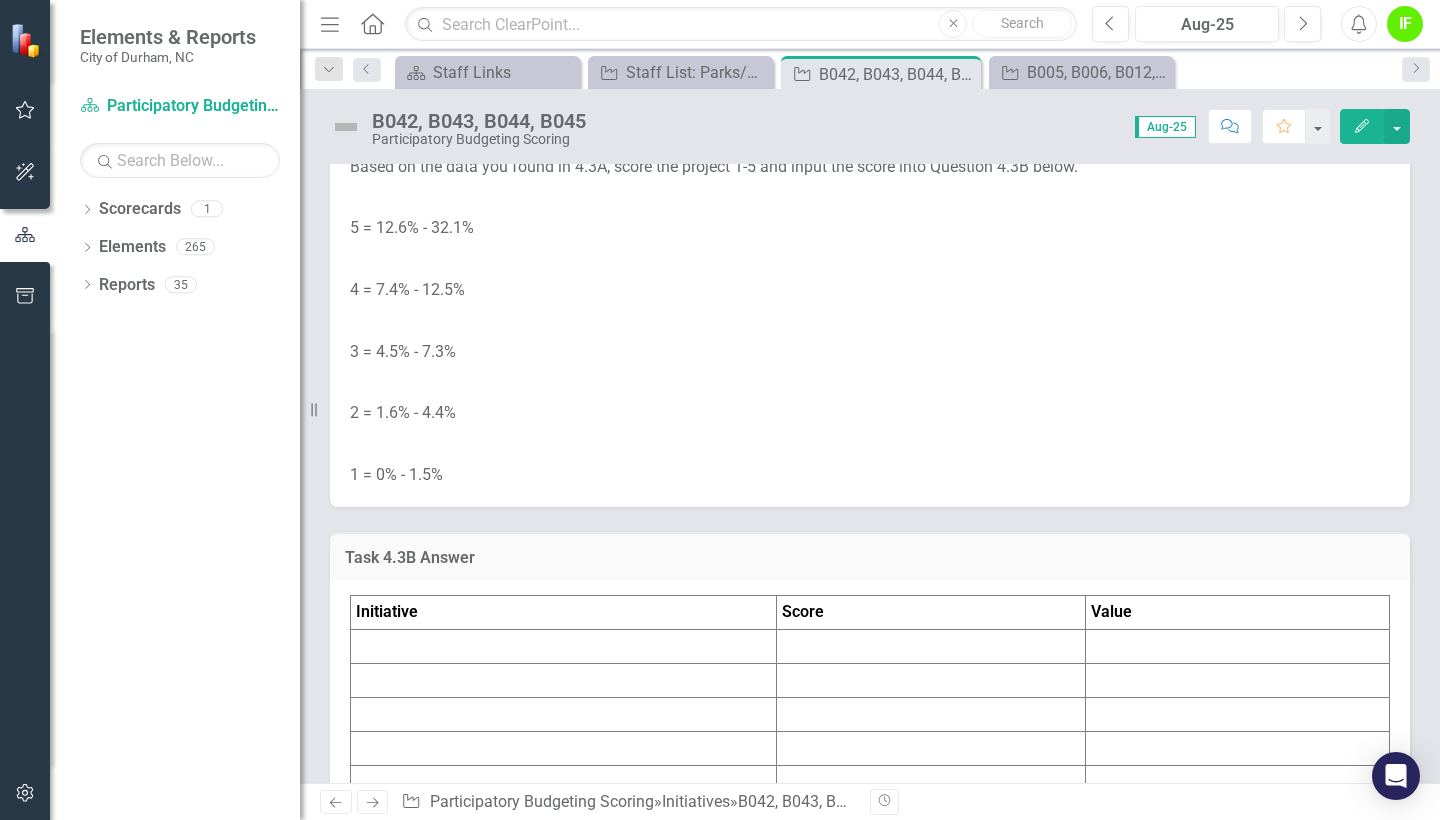 click on "Taking Public Transportation to Work (Census Tracts) - Durham Neighborhood Compass (durhamnc.gov)" at bounding box center [828, -53] 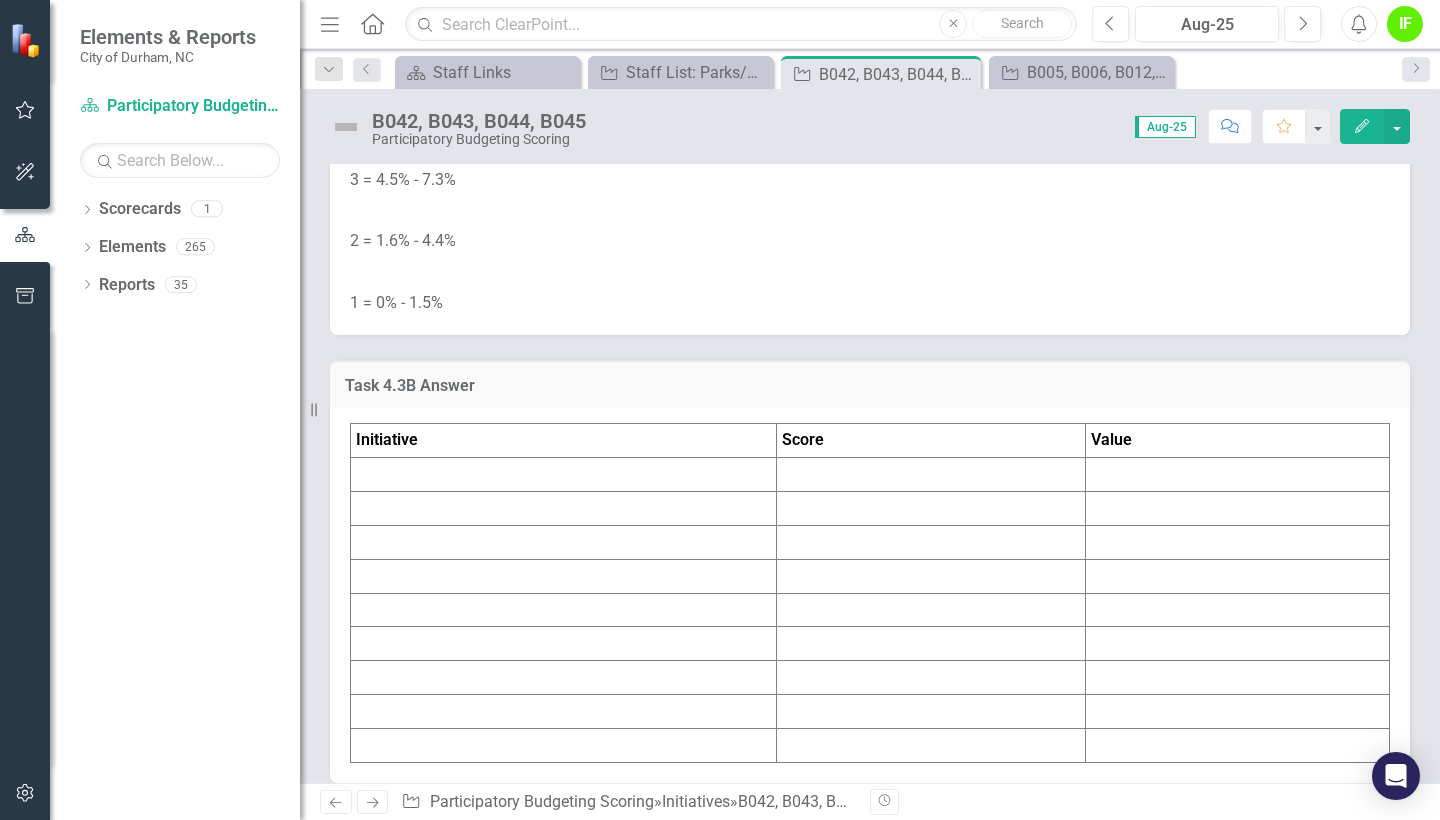 scroll, scrollTop: 5251, scrollLeft: 0, axis: vertical 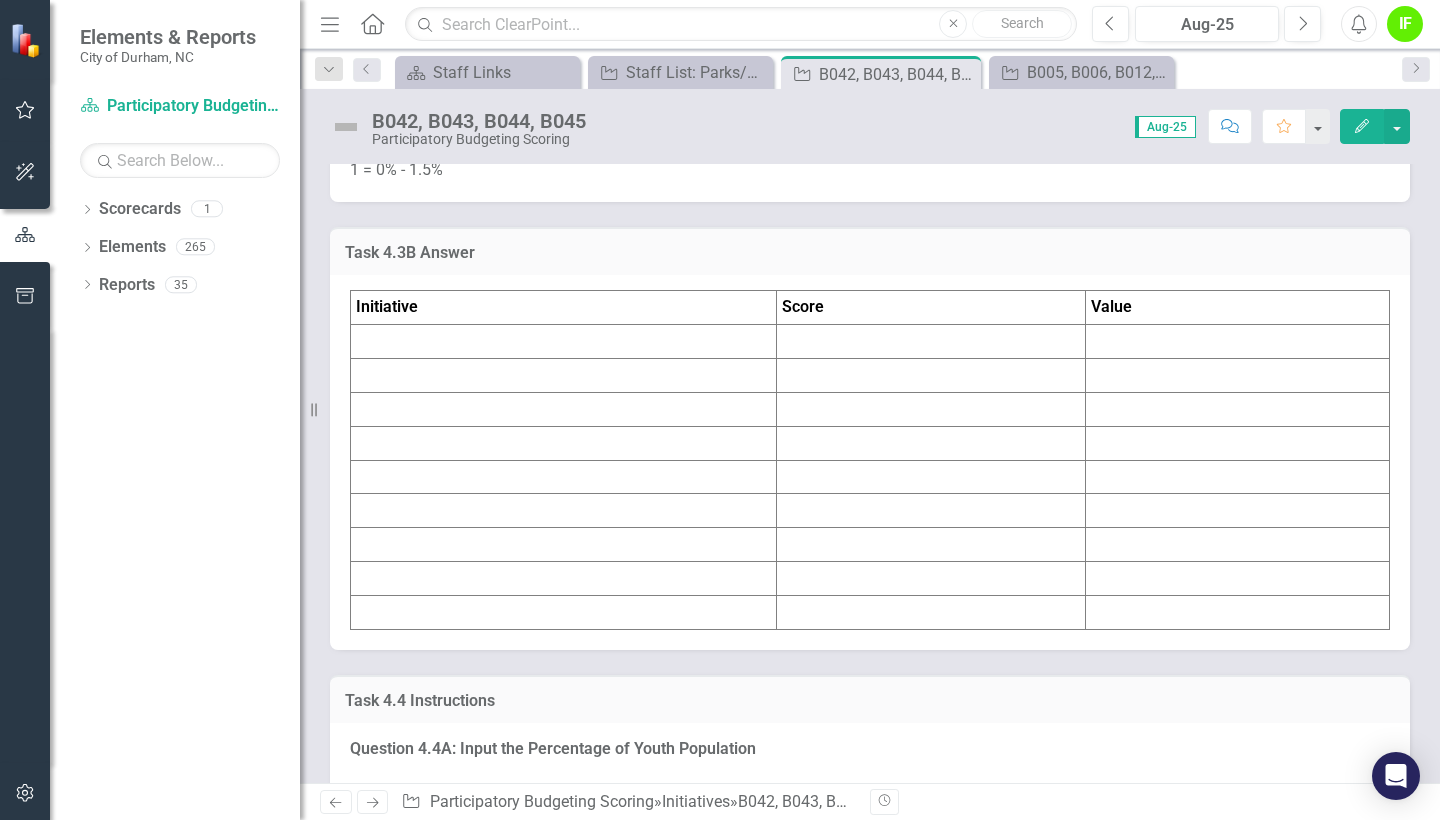 click at bounding box center [931, 342] 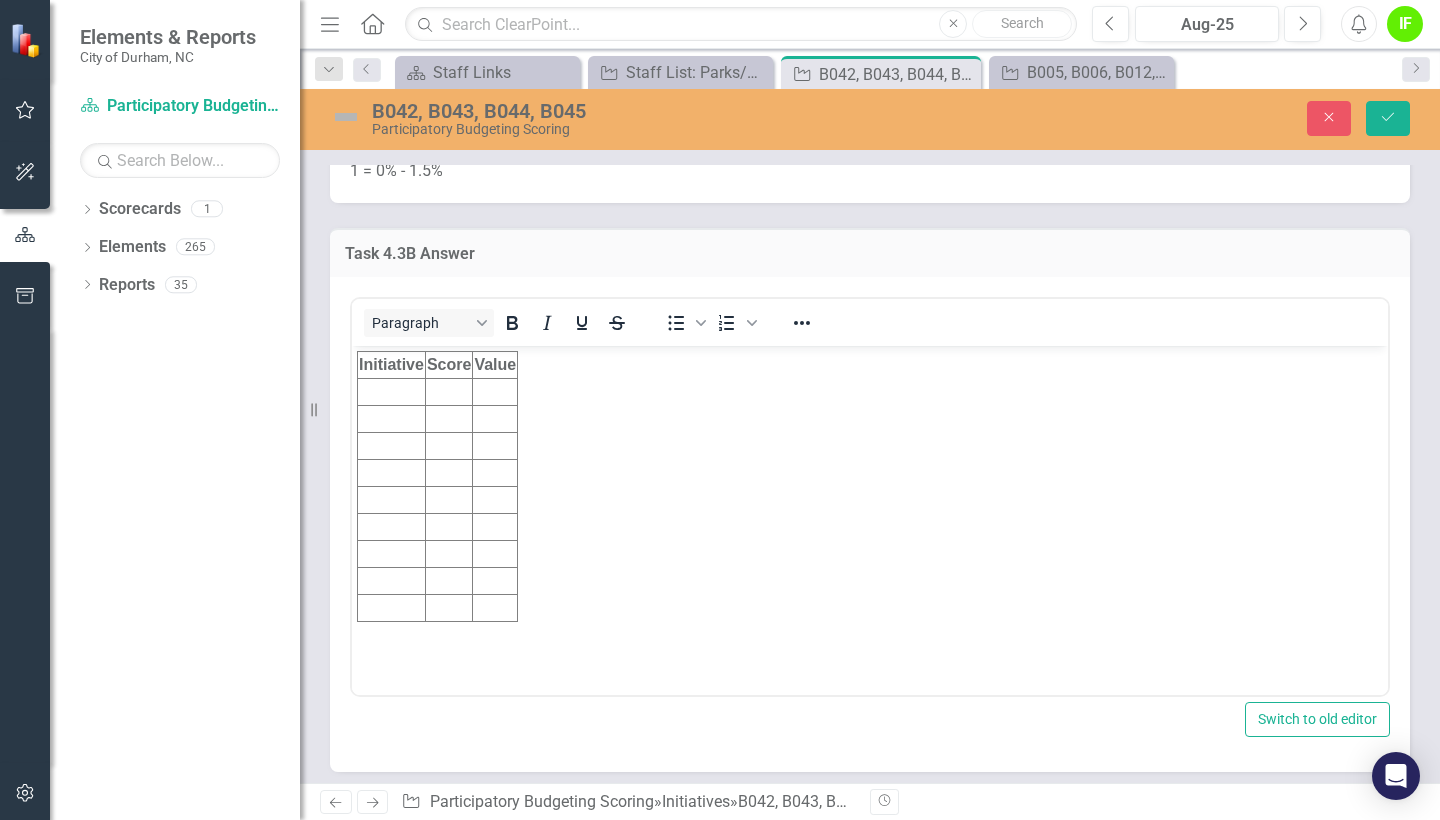 scroll, scrollTop: 0, scrollLeft: 0, axis: both 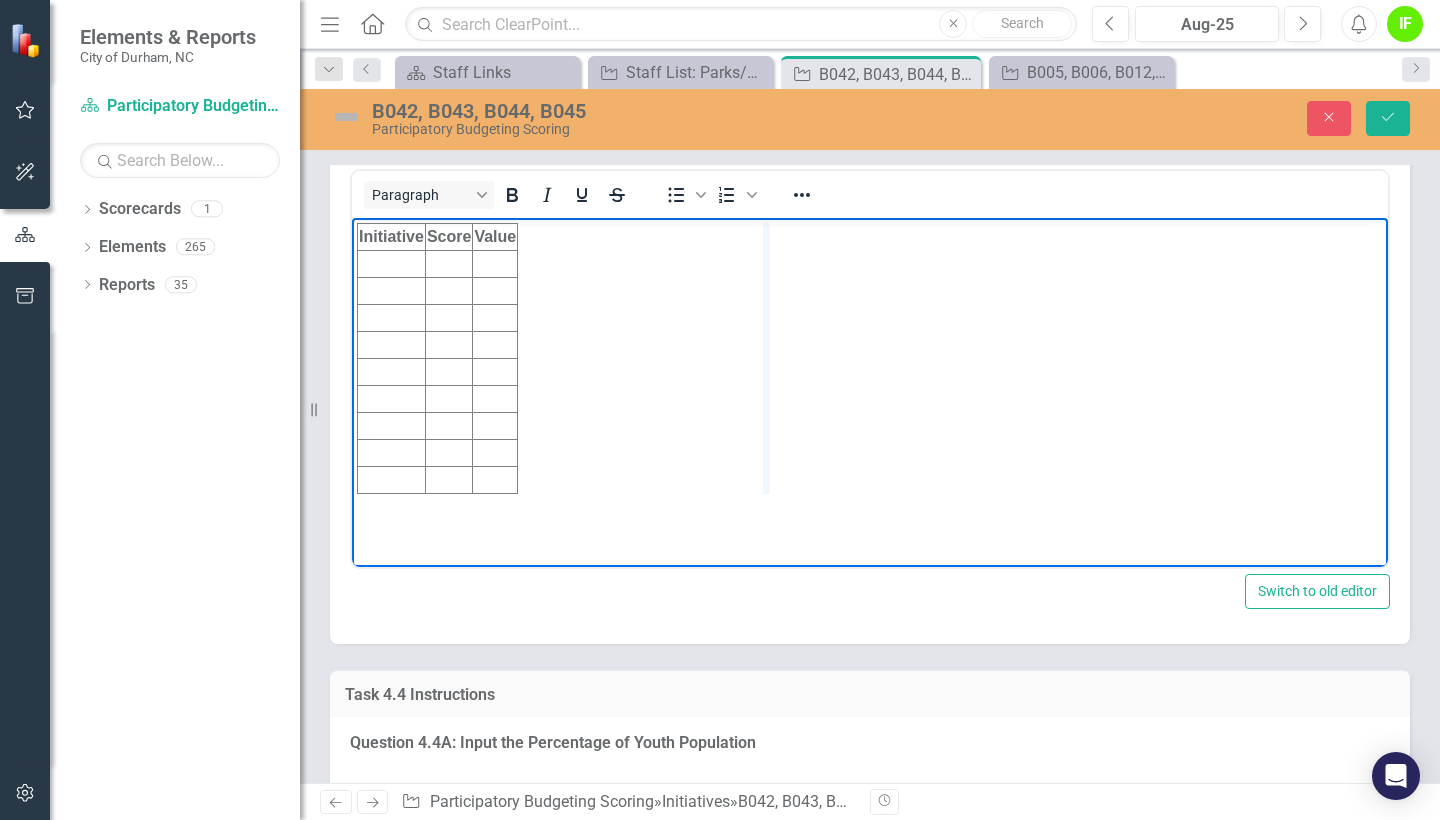 drag, startPoint x: 520, startPoint y: 243, endPoint x: 769, endPoint y: 241, distance: 249.00803 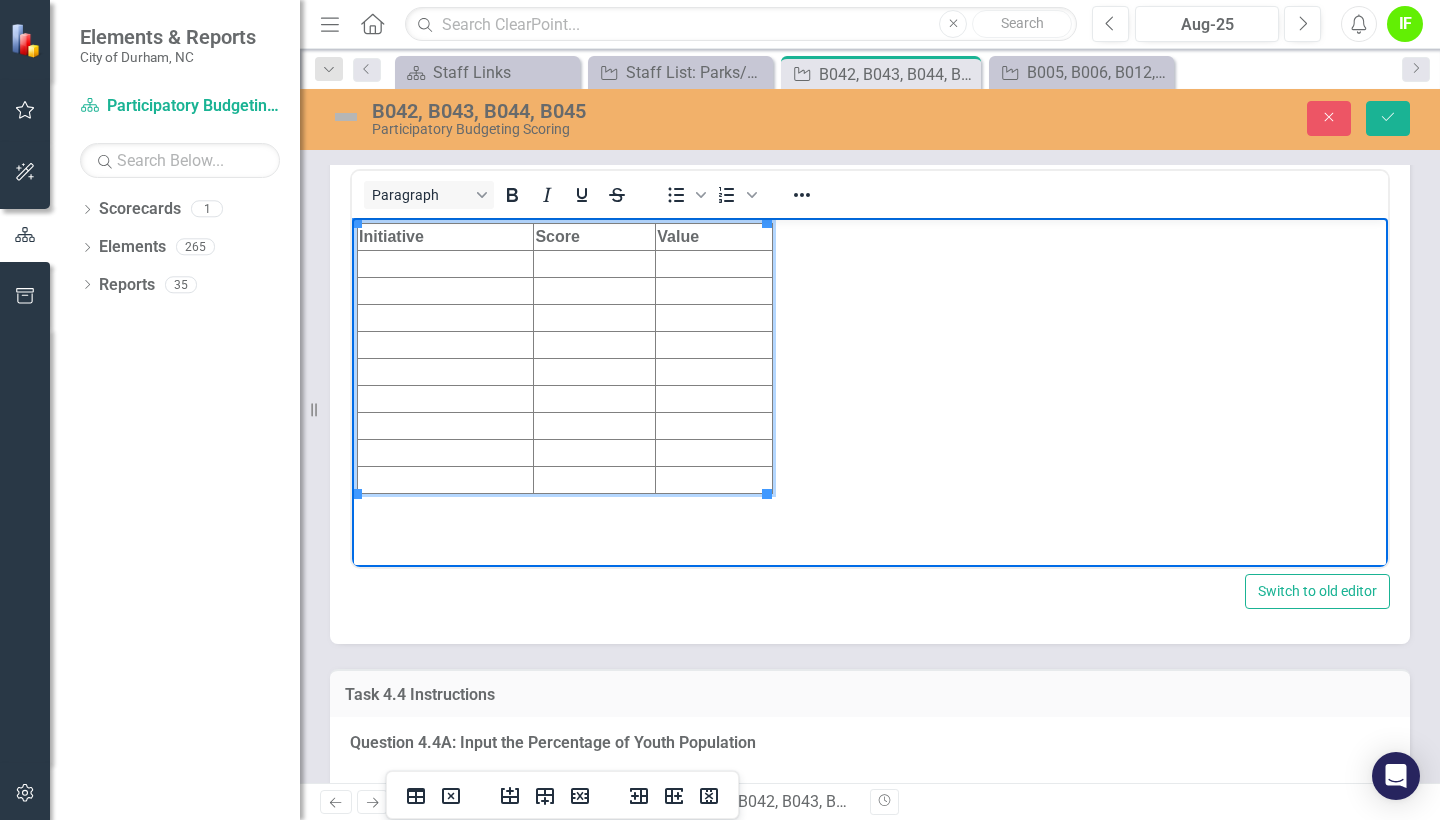 click at bounding box center (714, 263) 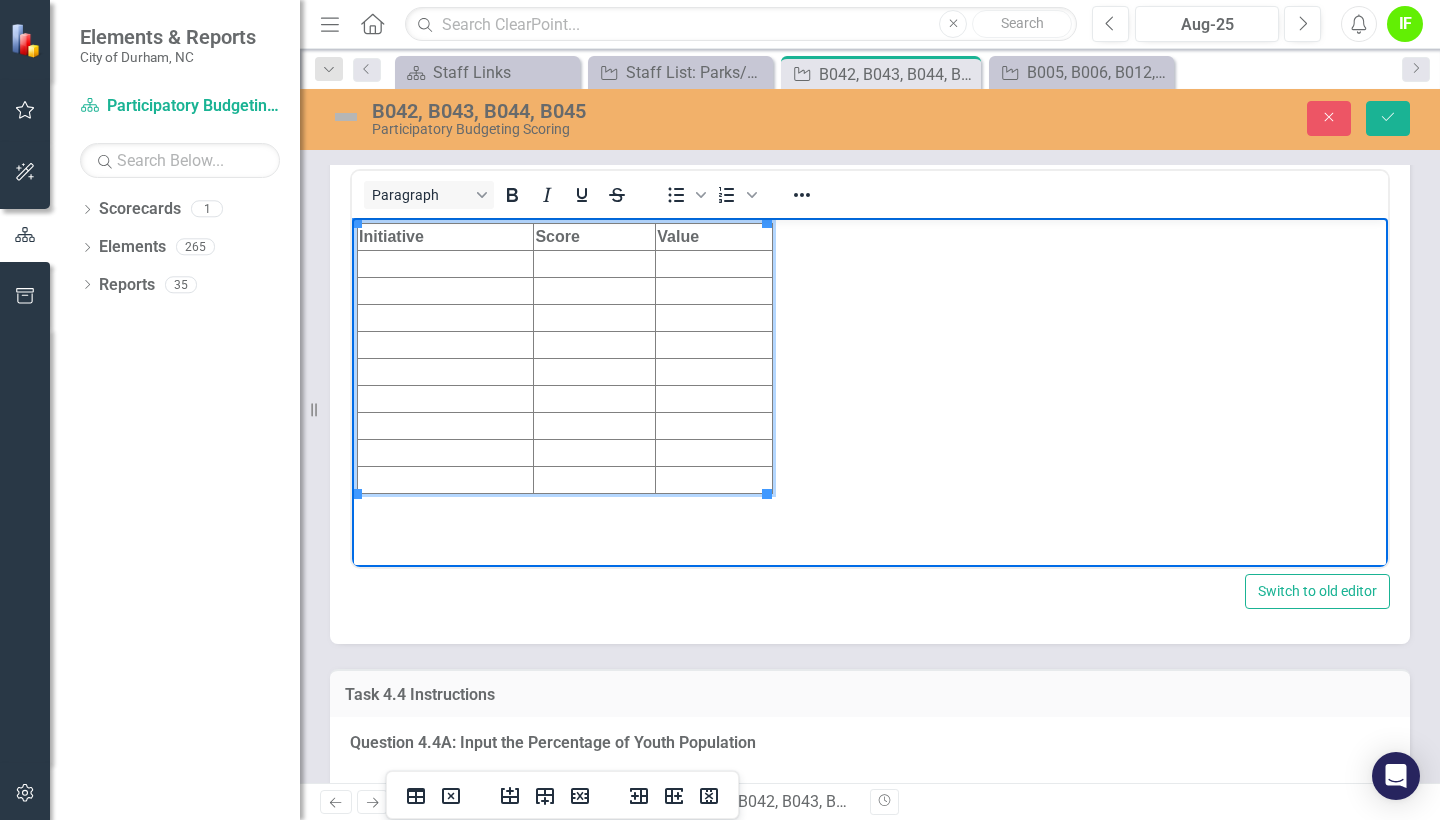 type 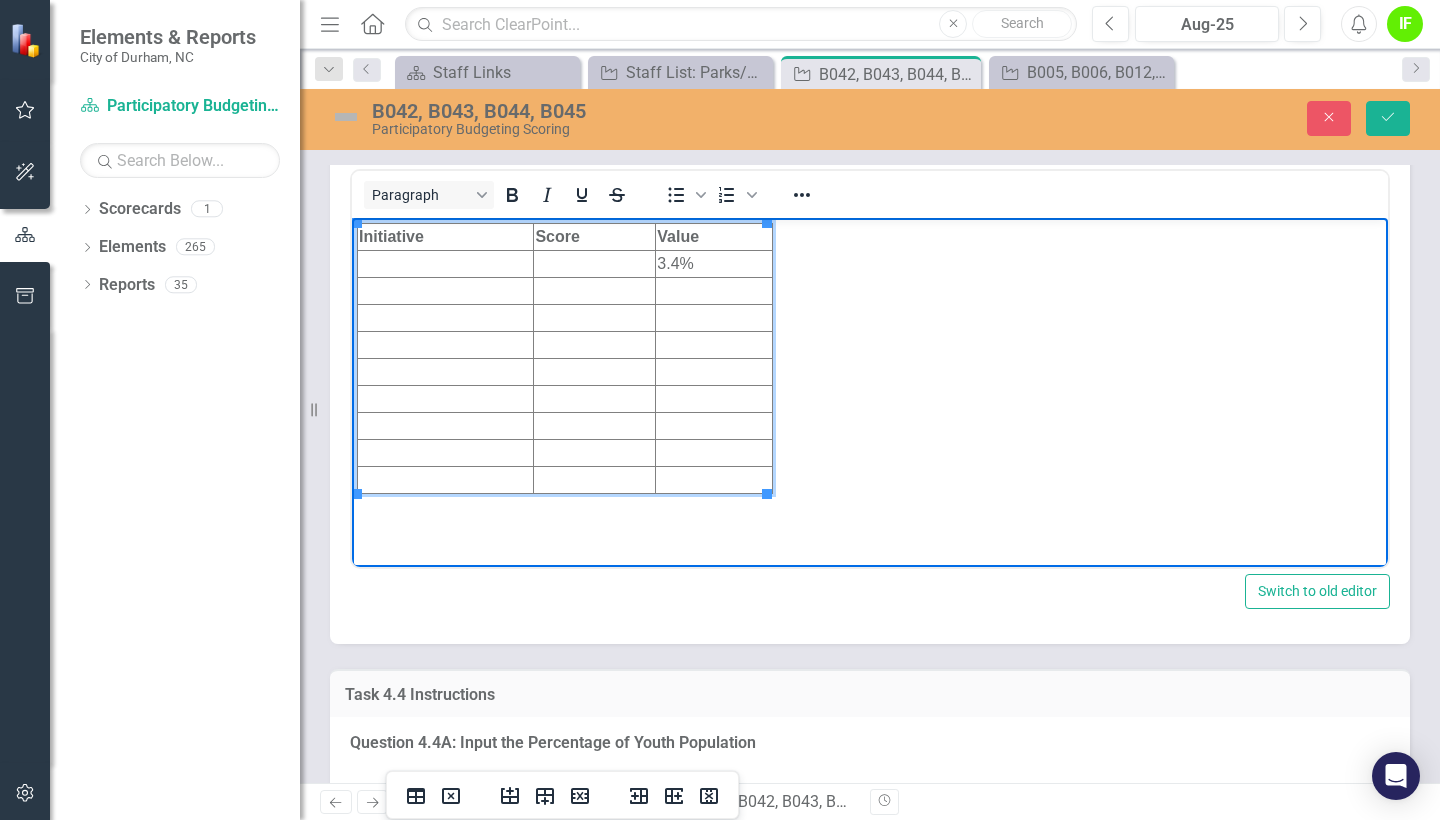 click at bounding box center [595, 263] 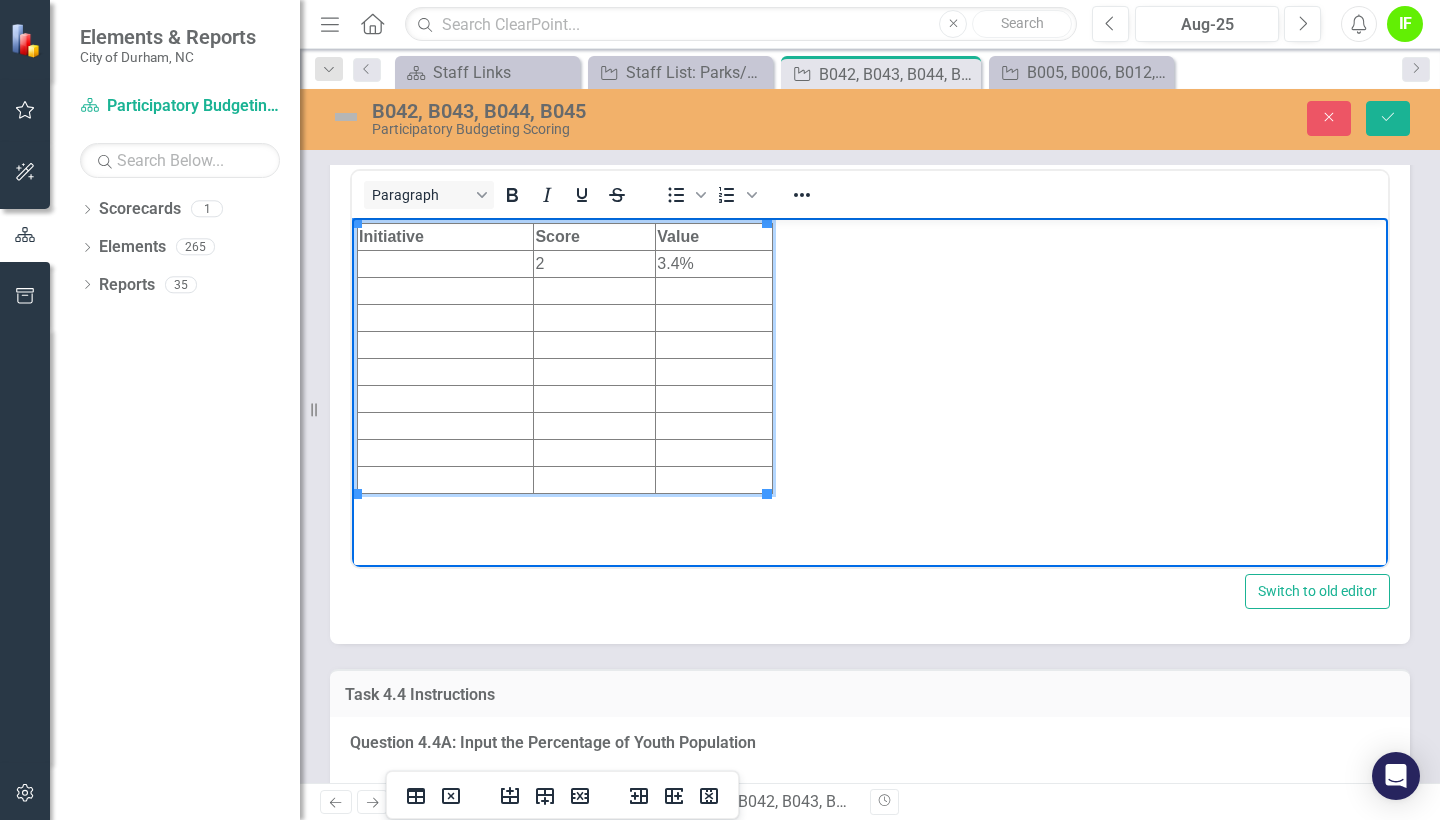 click at bounding box center [446, 263] 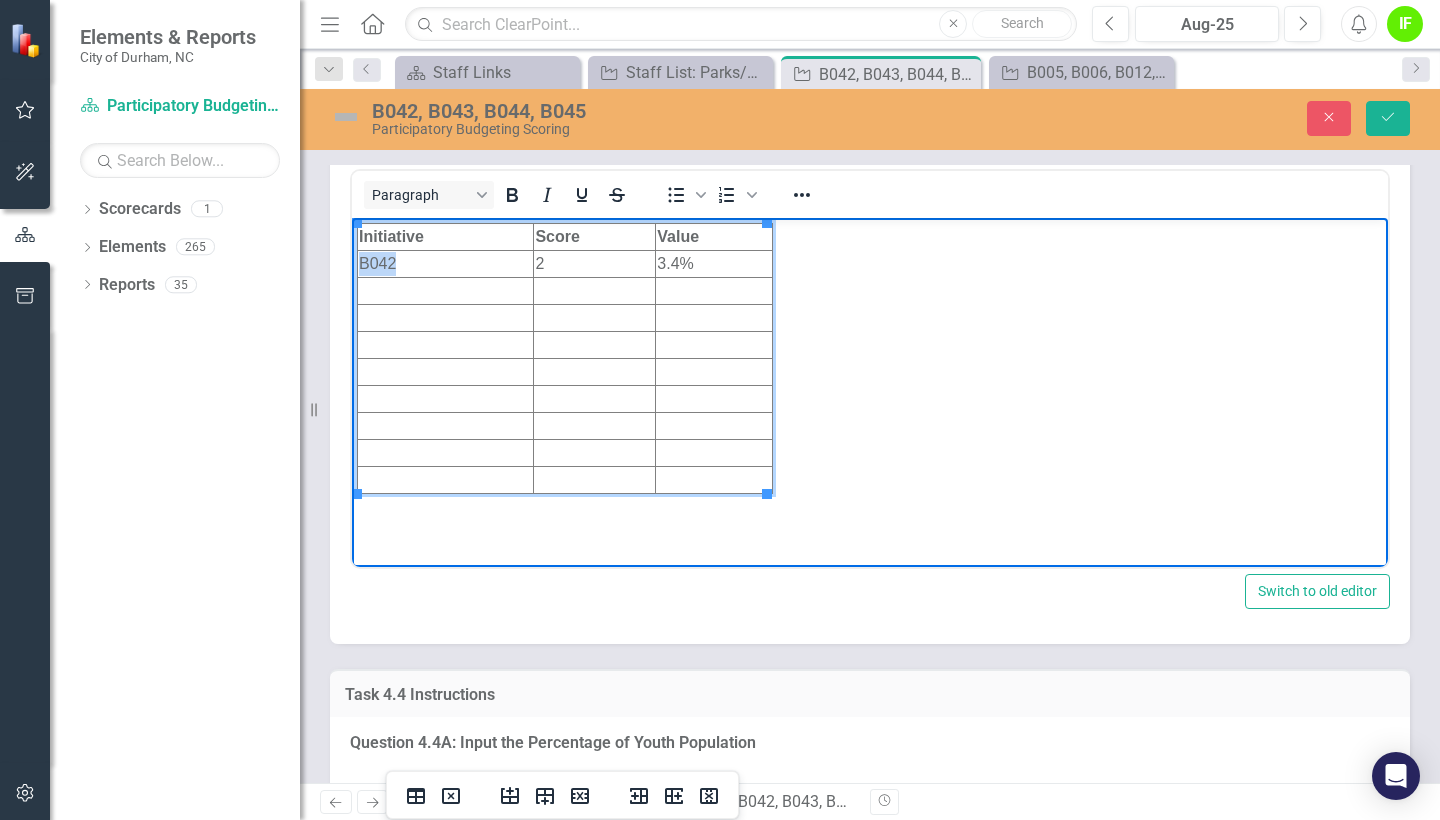 drag, startPoint x: 446, startPoint y: 266, endPoint x: 361, endPoint y: 262, distance: 85.09406 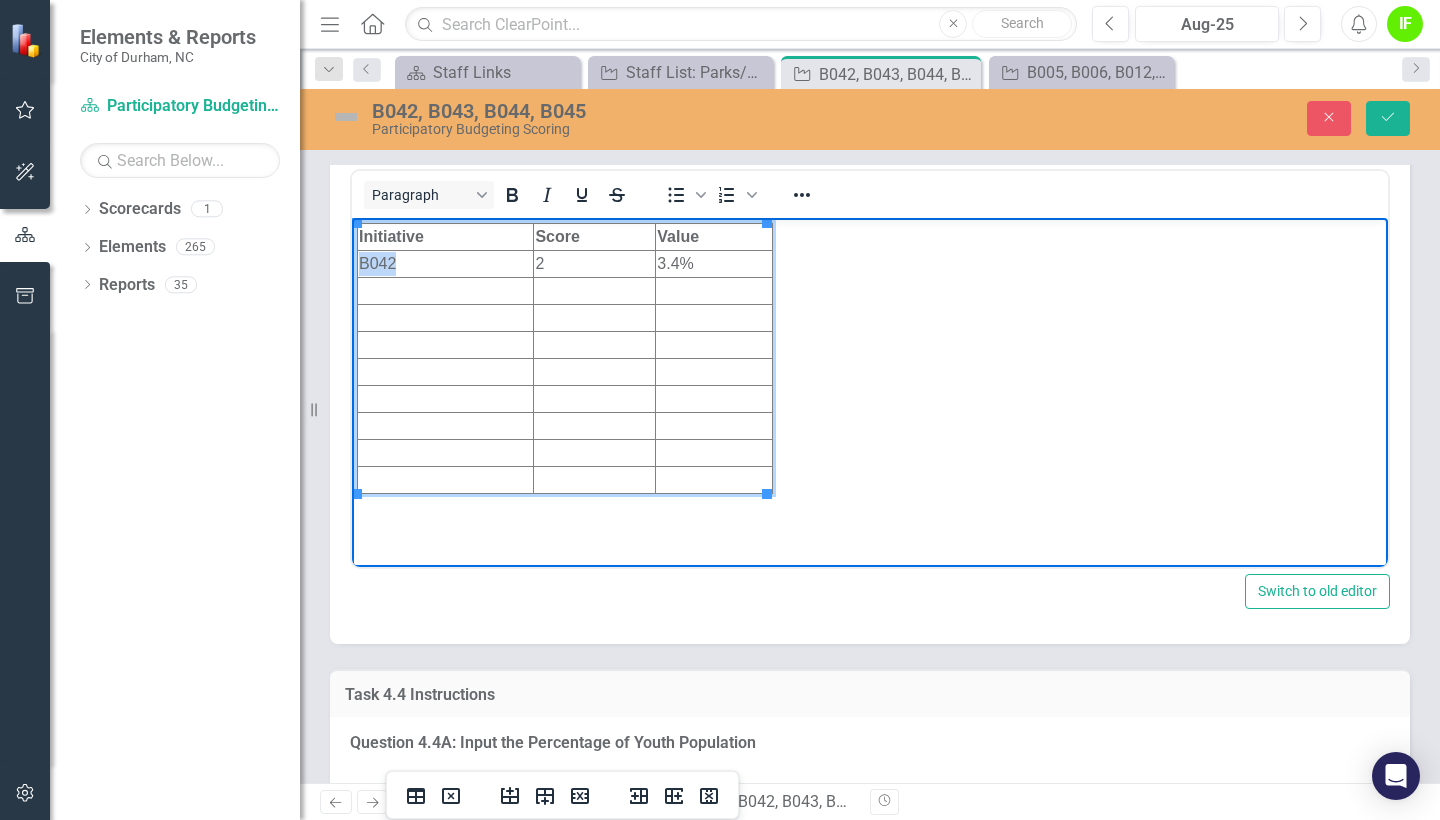 click on "B042" at bounding box center [446, 263] 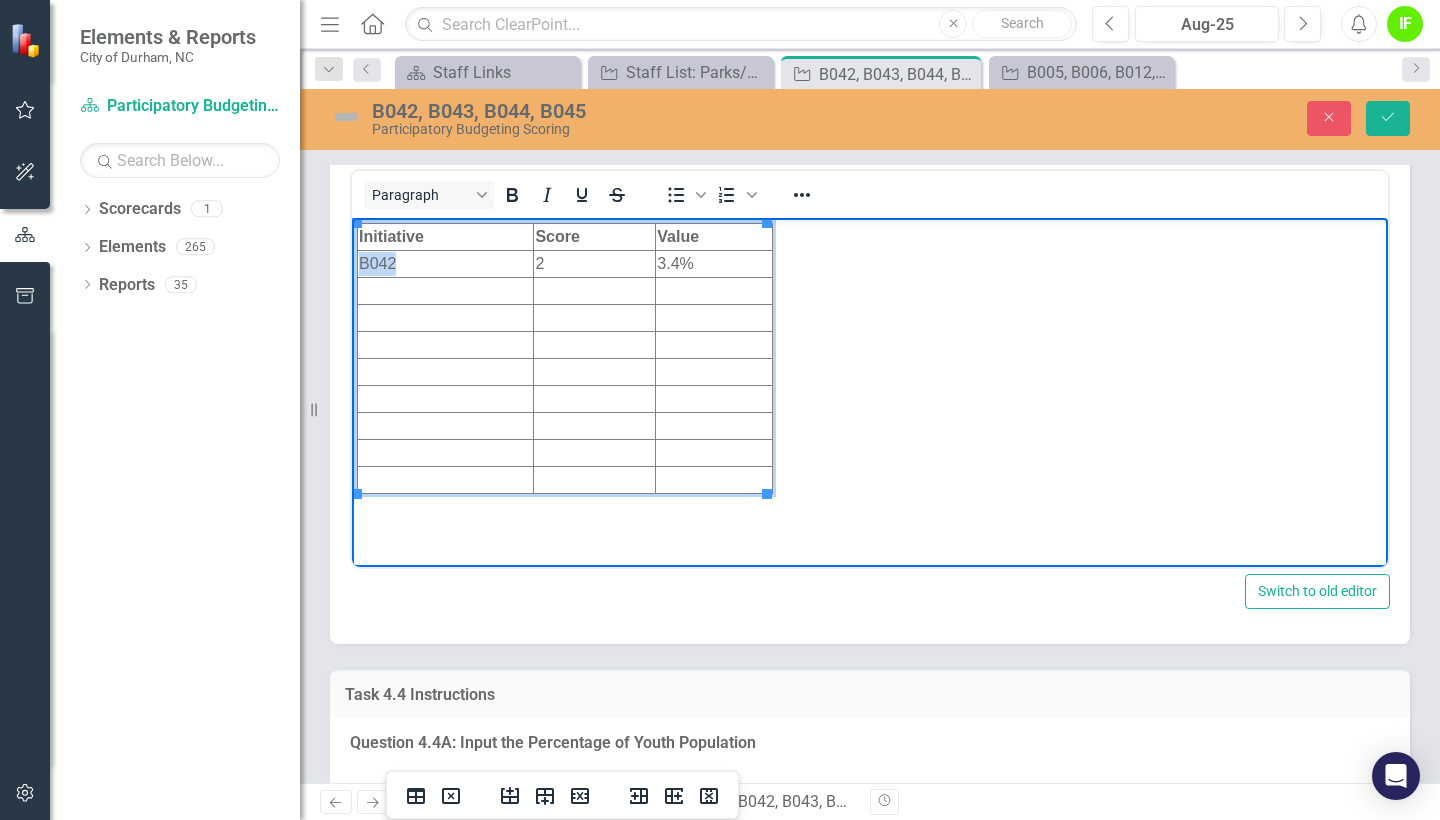 copy on "B042" 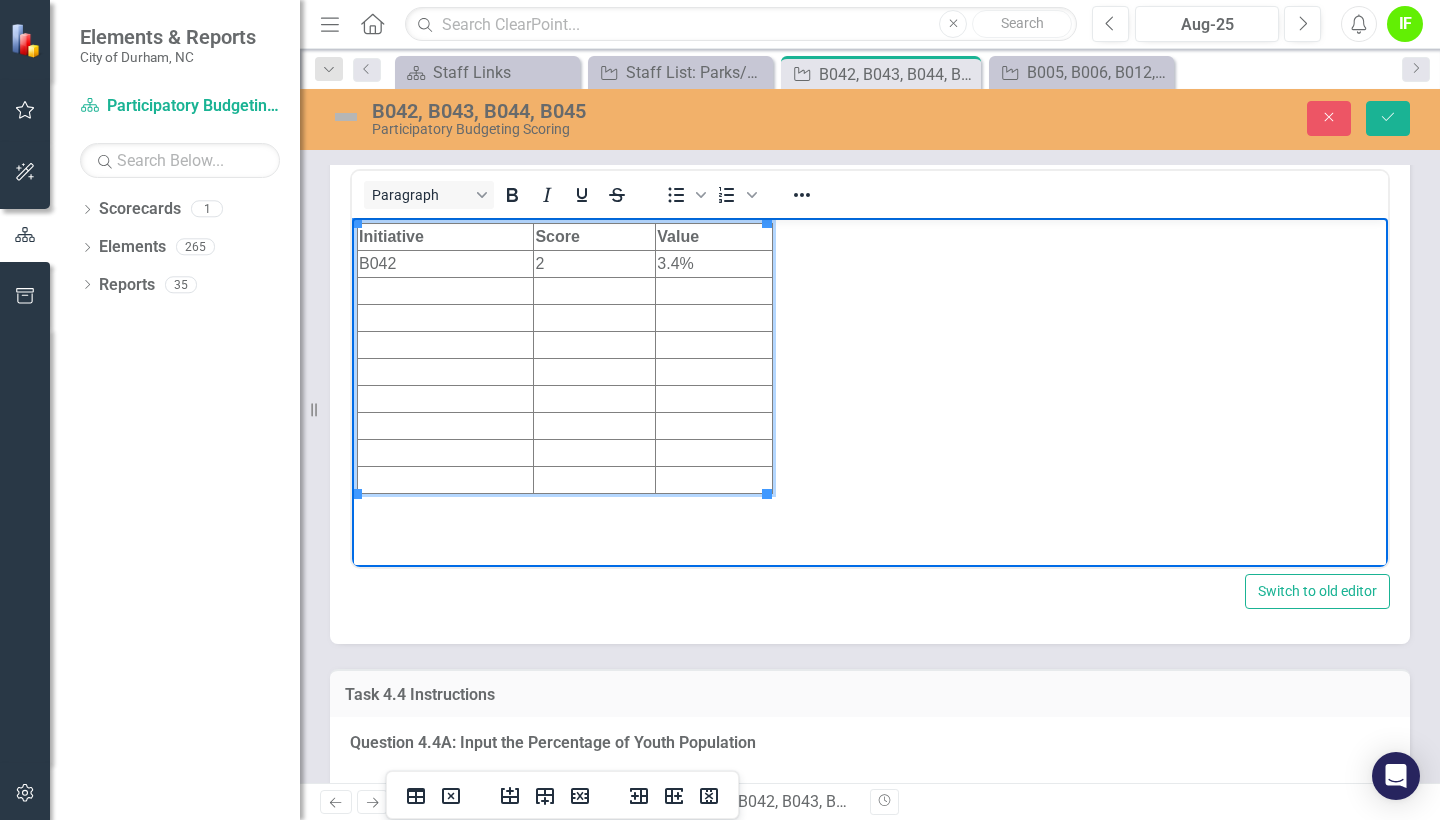 click at bounding box center (446, 290) 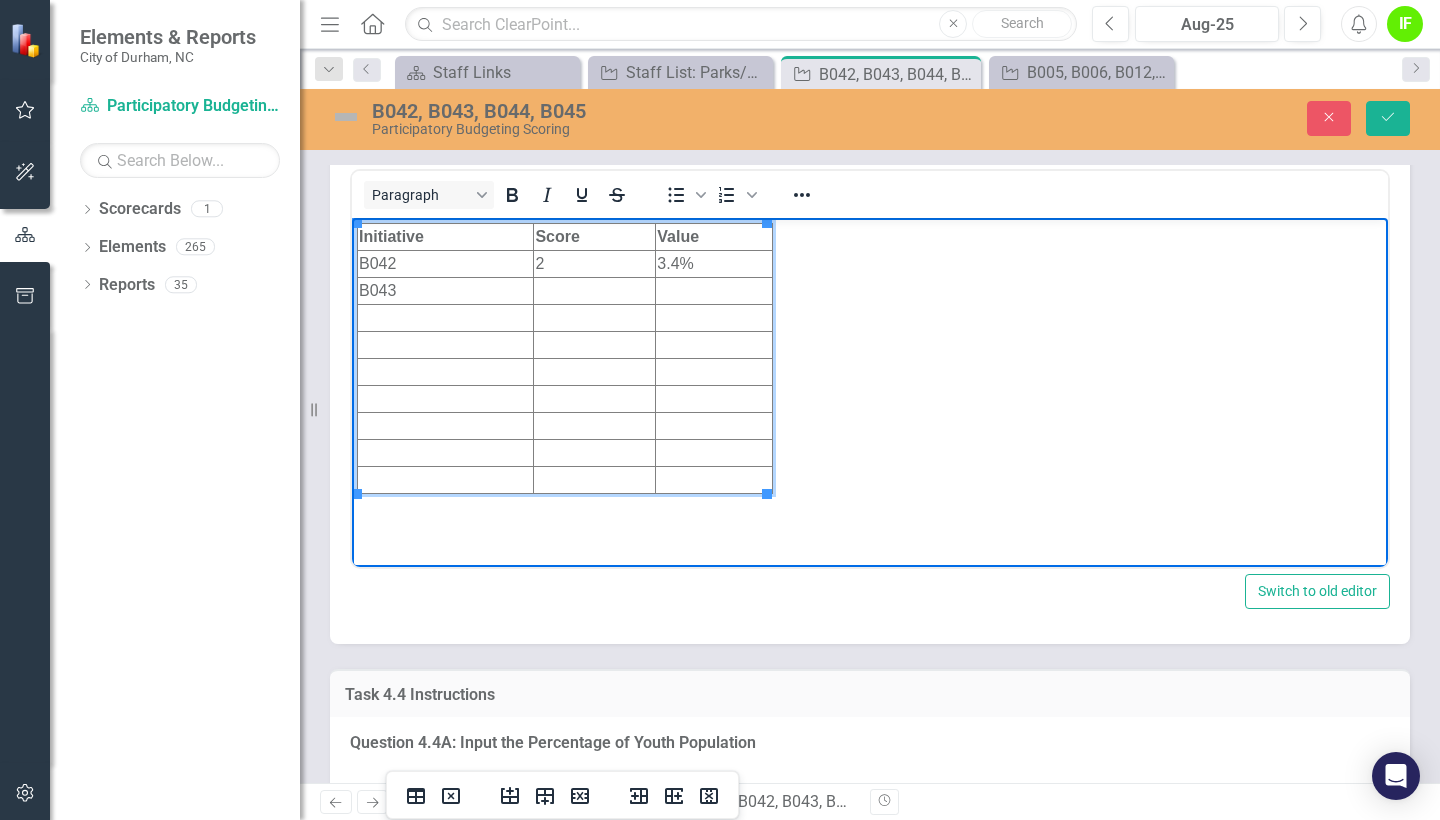 click at bounding box center [446, 317] 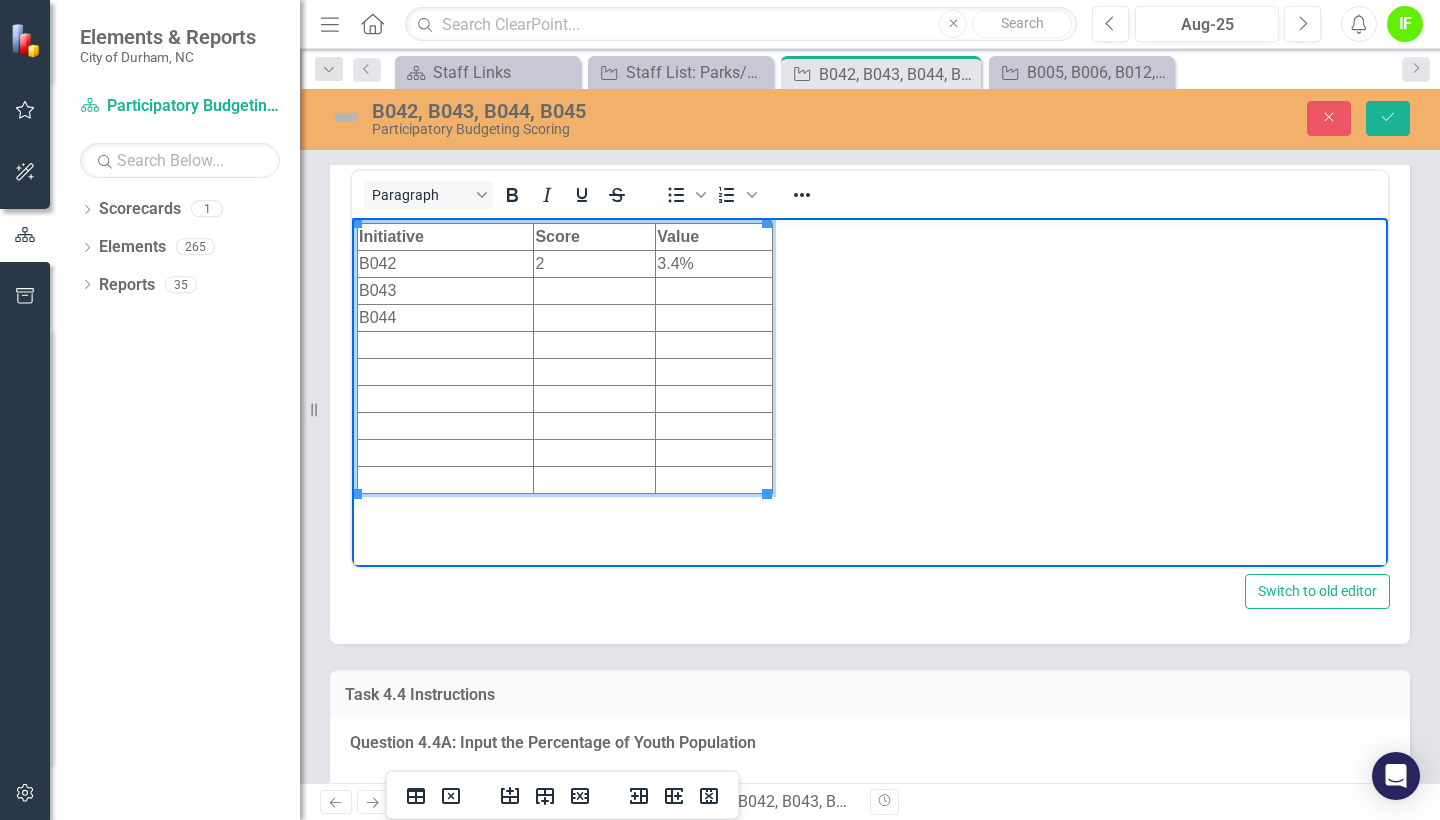 click at bounding box center [446, 344] 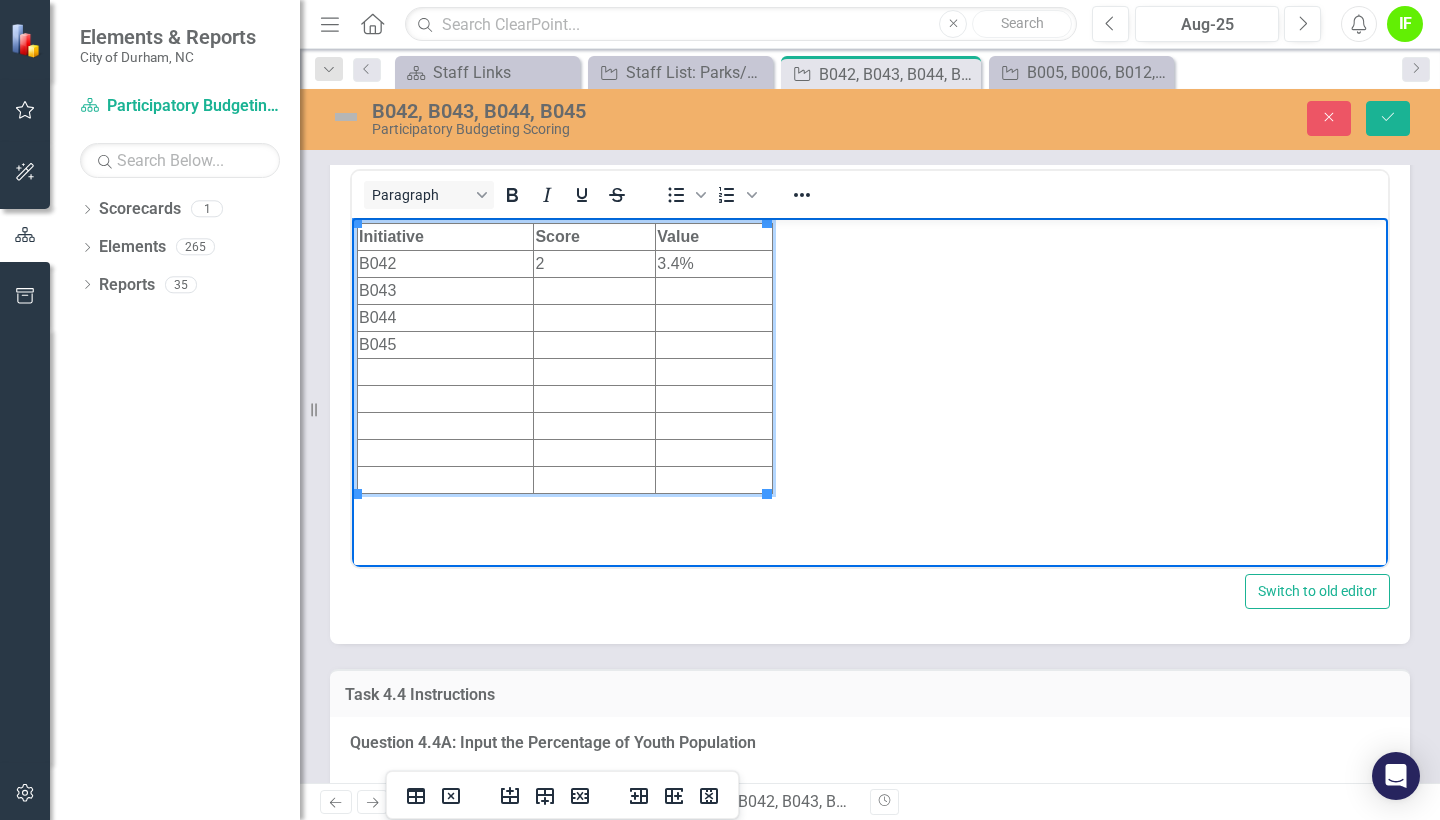 click at bounding box center [595, 290] 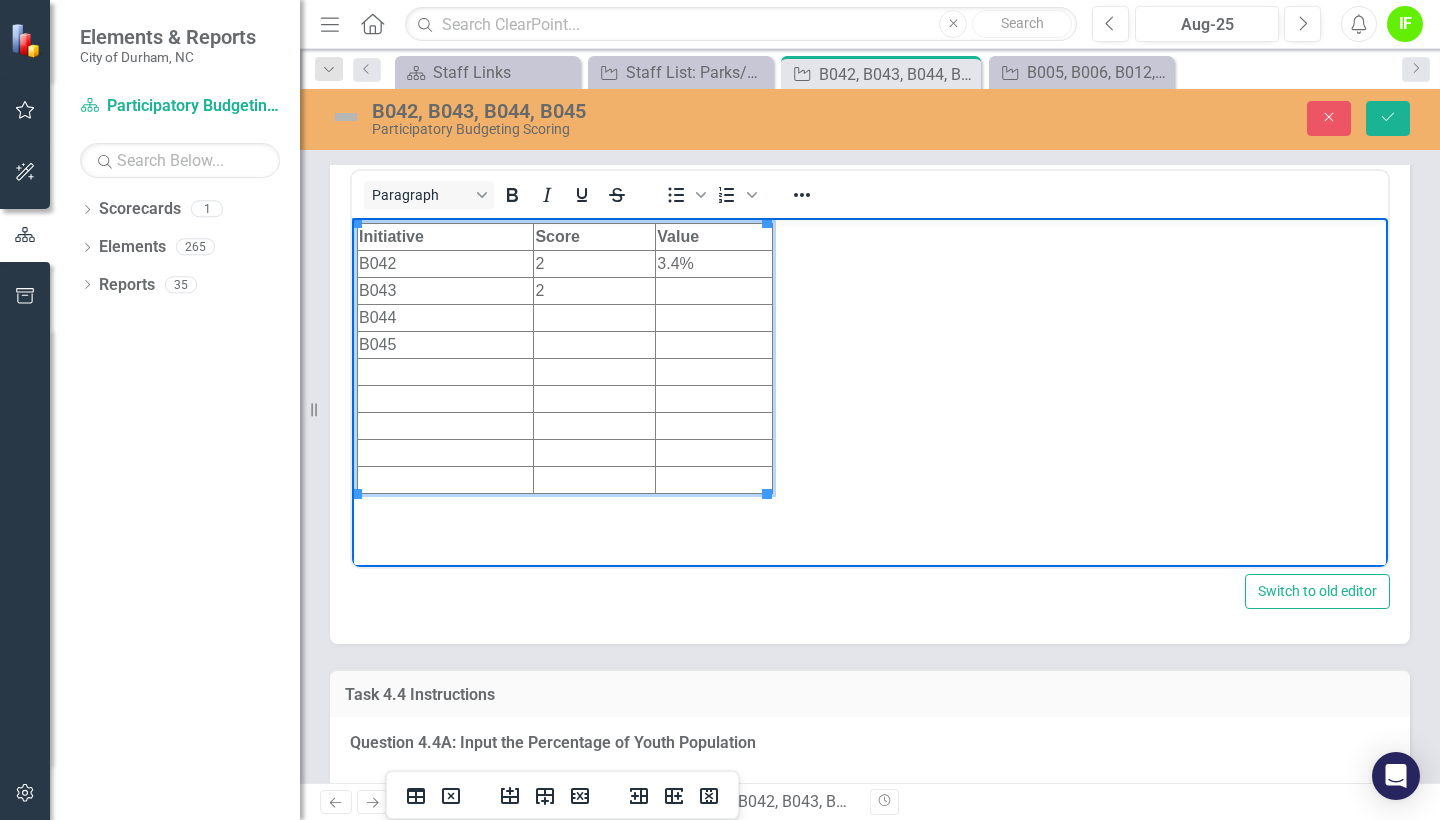click at bounding box center [595, 317] 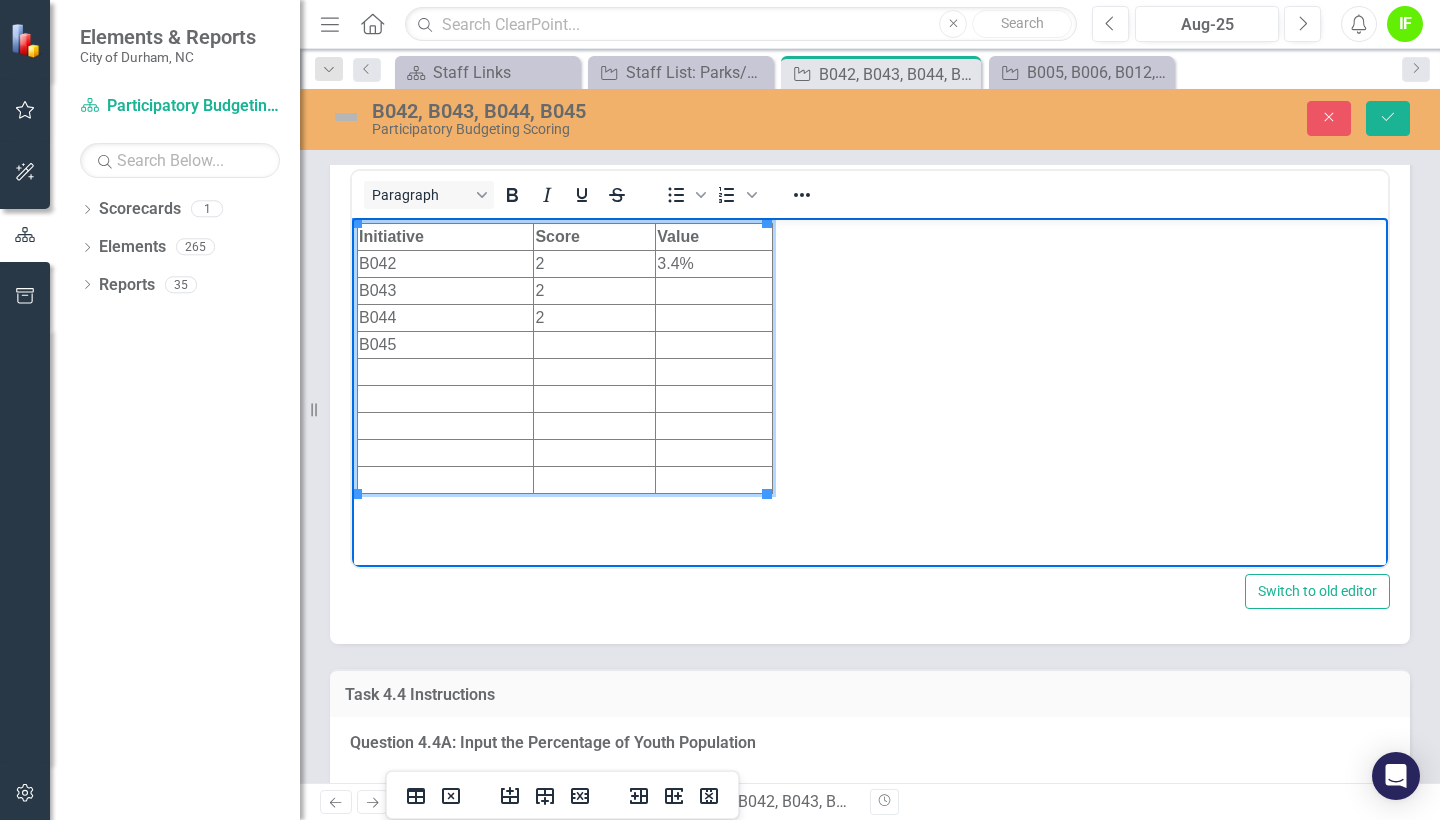click at bounding box center [595, 344] 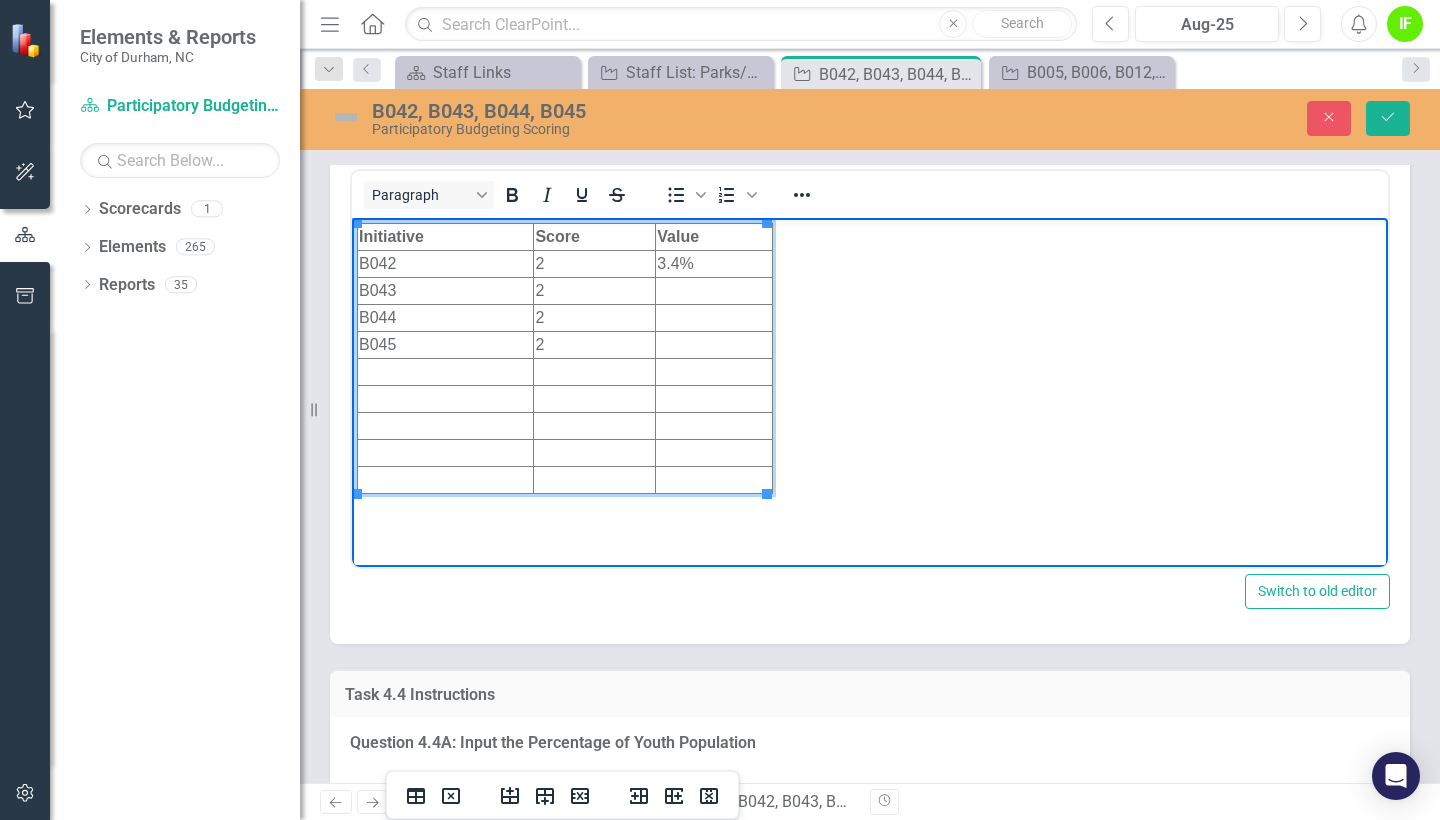 click at bounding box center [714, 290] 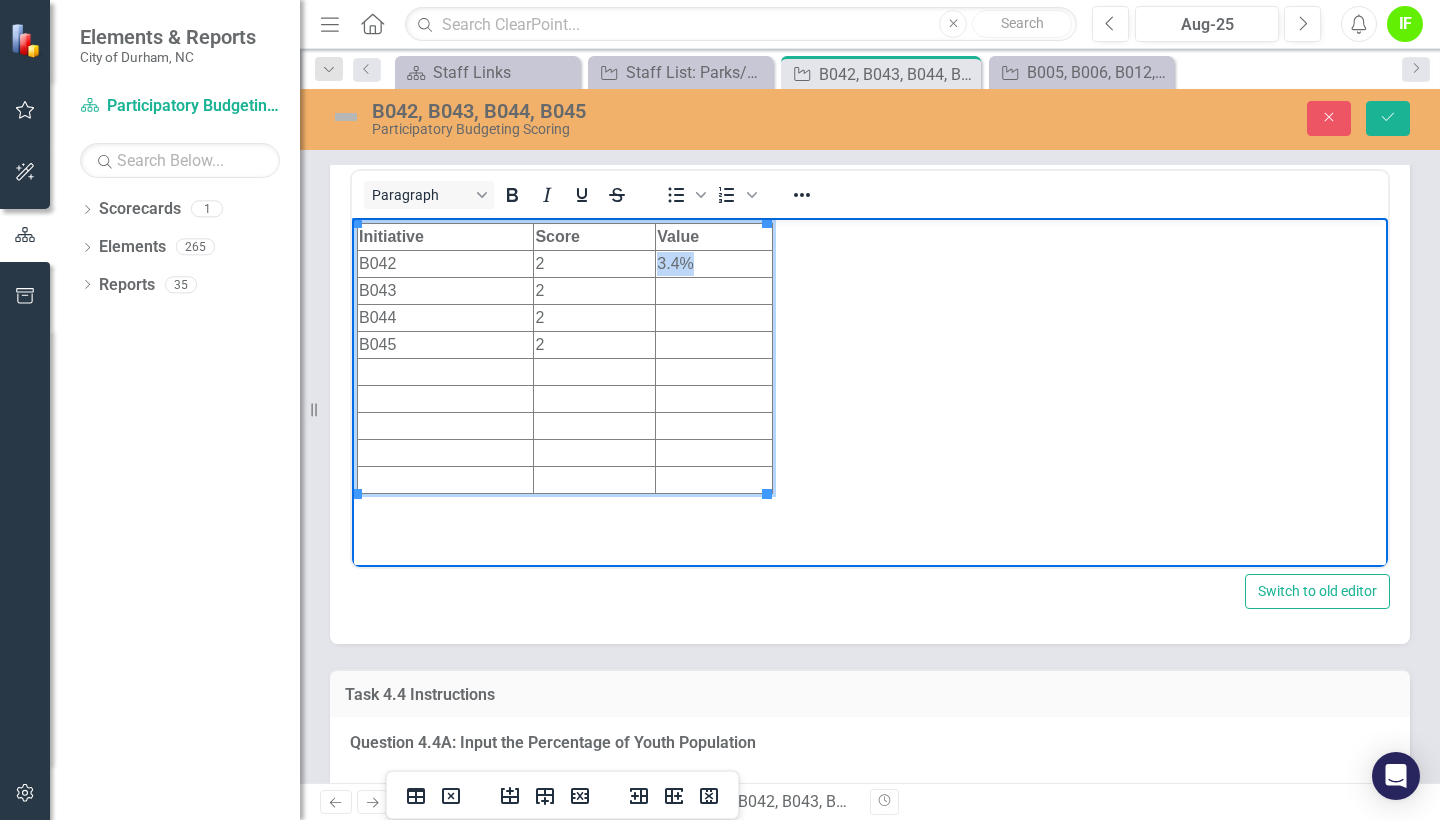 drag, startPoint x: 694, startPoint y: 266, endPoint x: 655, endPoint y: 266, distance: 39 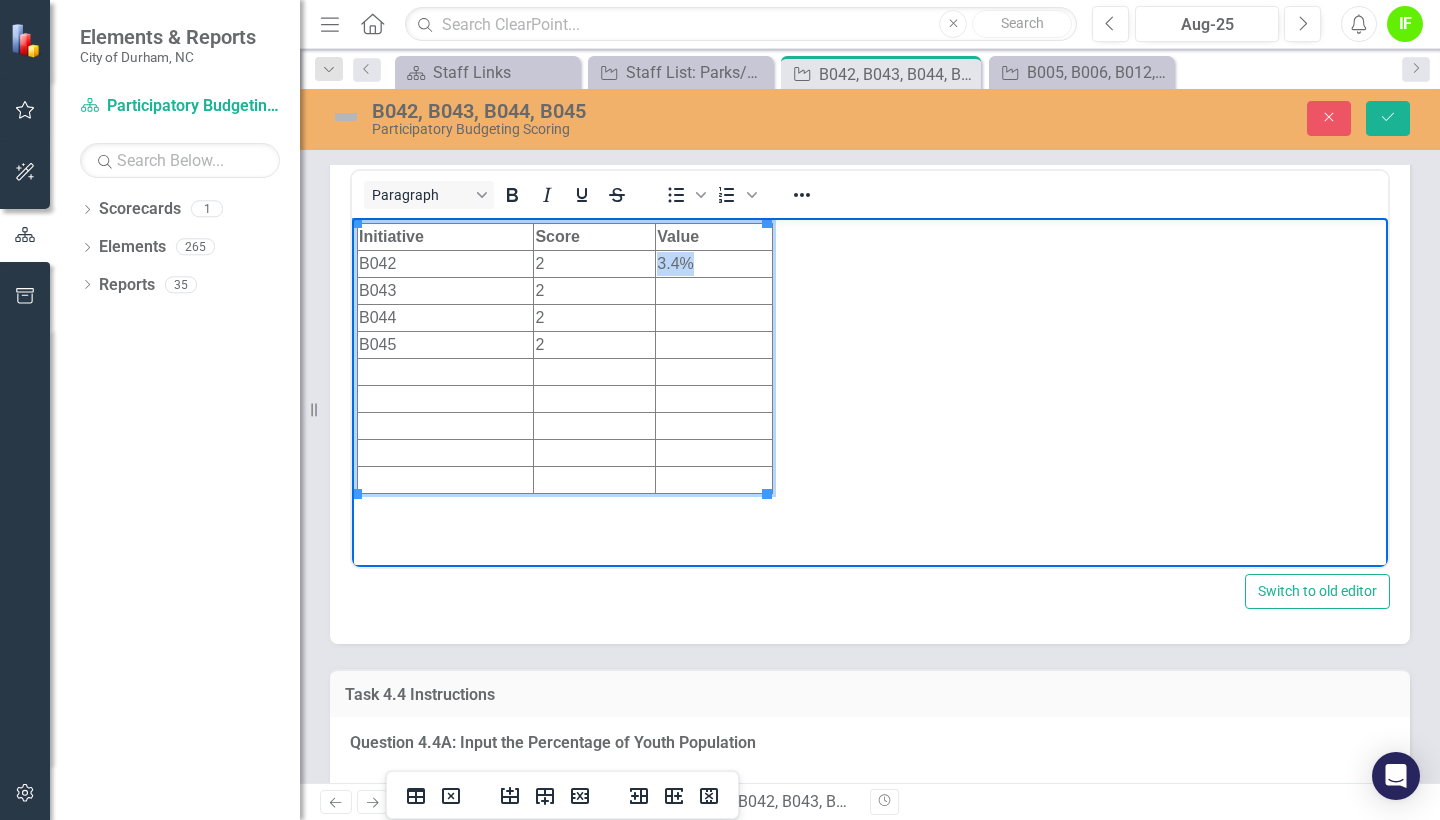 click on "3.4%" at bounding box center [714, 263] 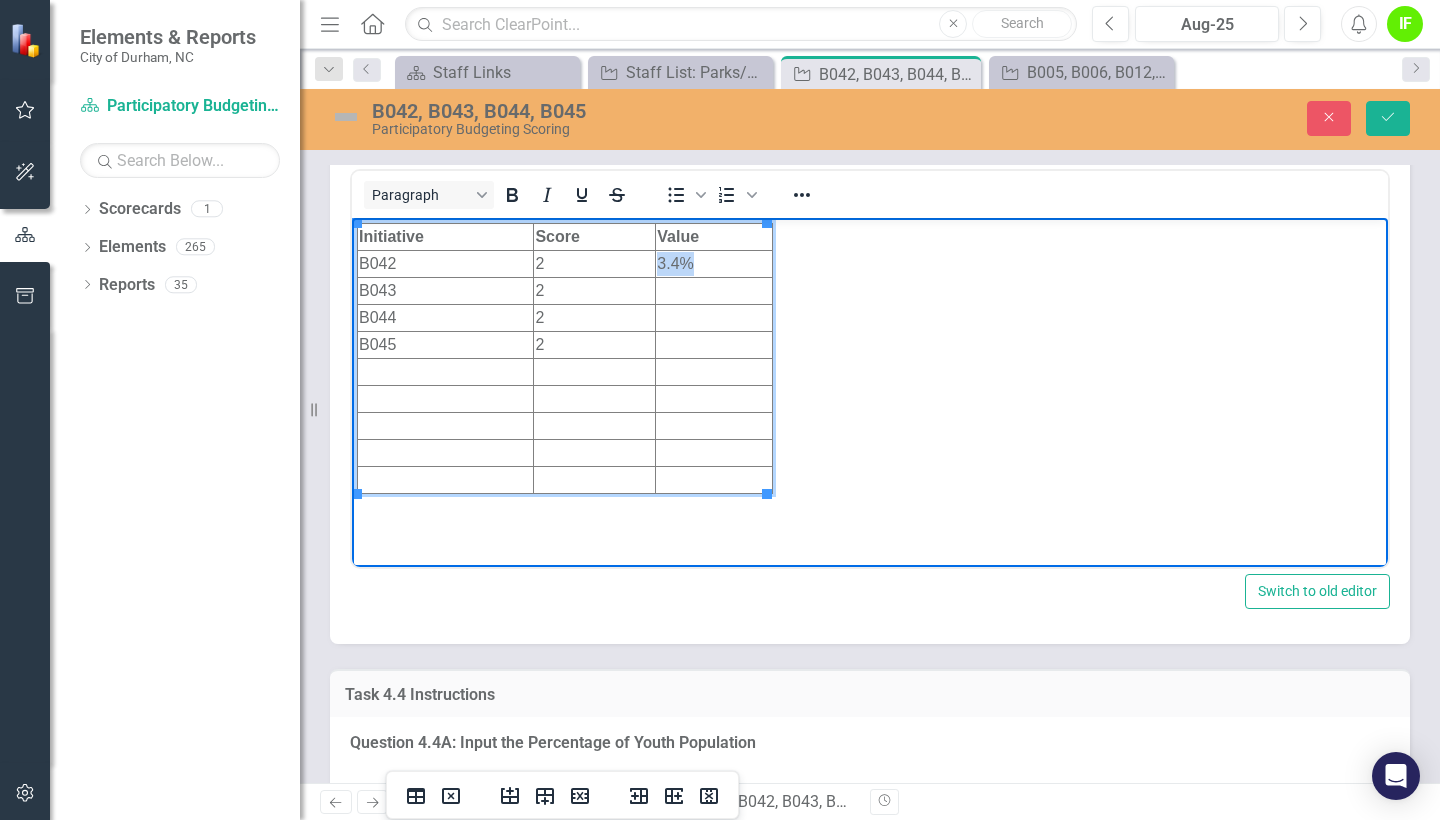 copy on "3.4%" 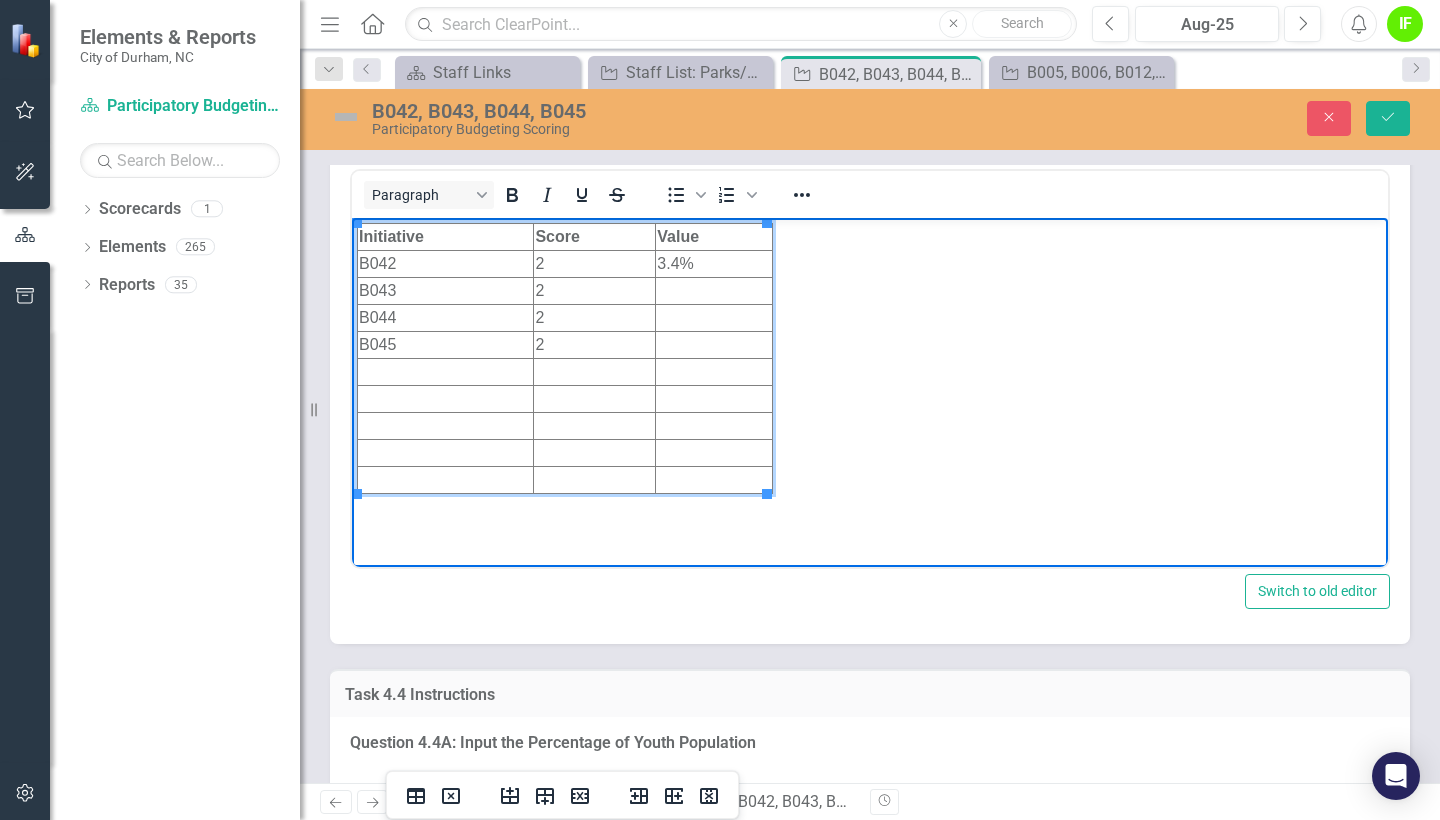 click on "Initiative Score Value B042 2 3.4% B043 2 B044 2 B045 2" at bounding box center (870, 367) 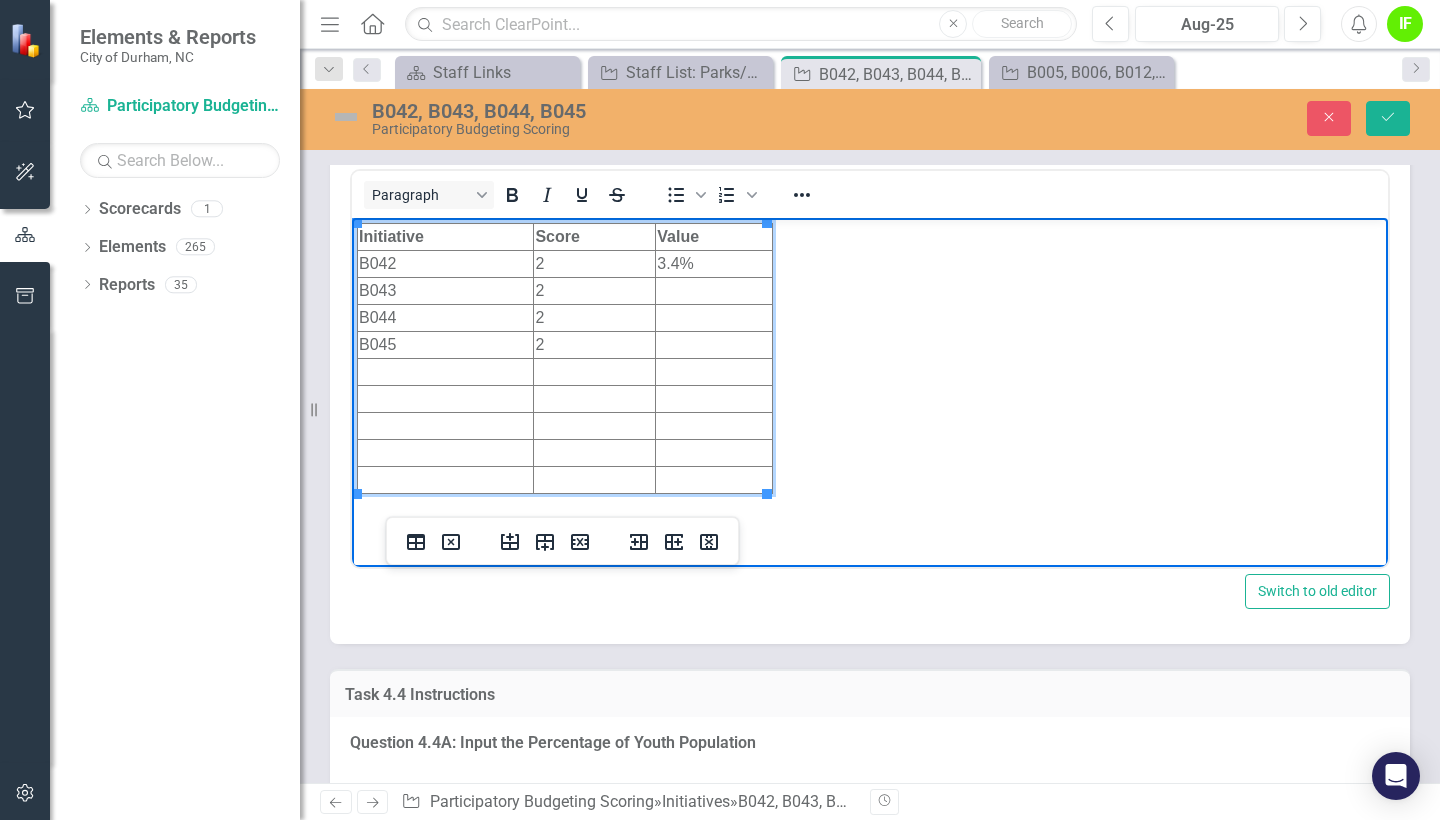 click at bounding box center (714, 290) 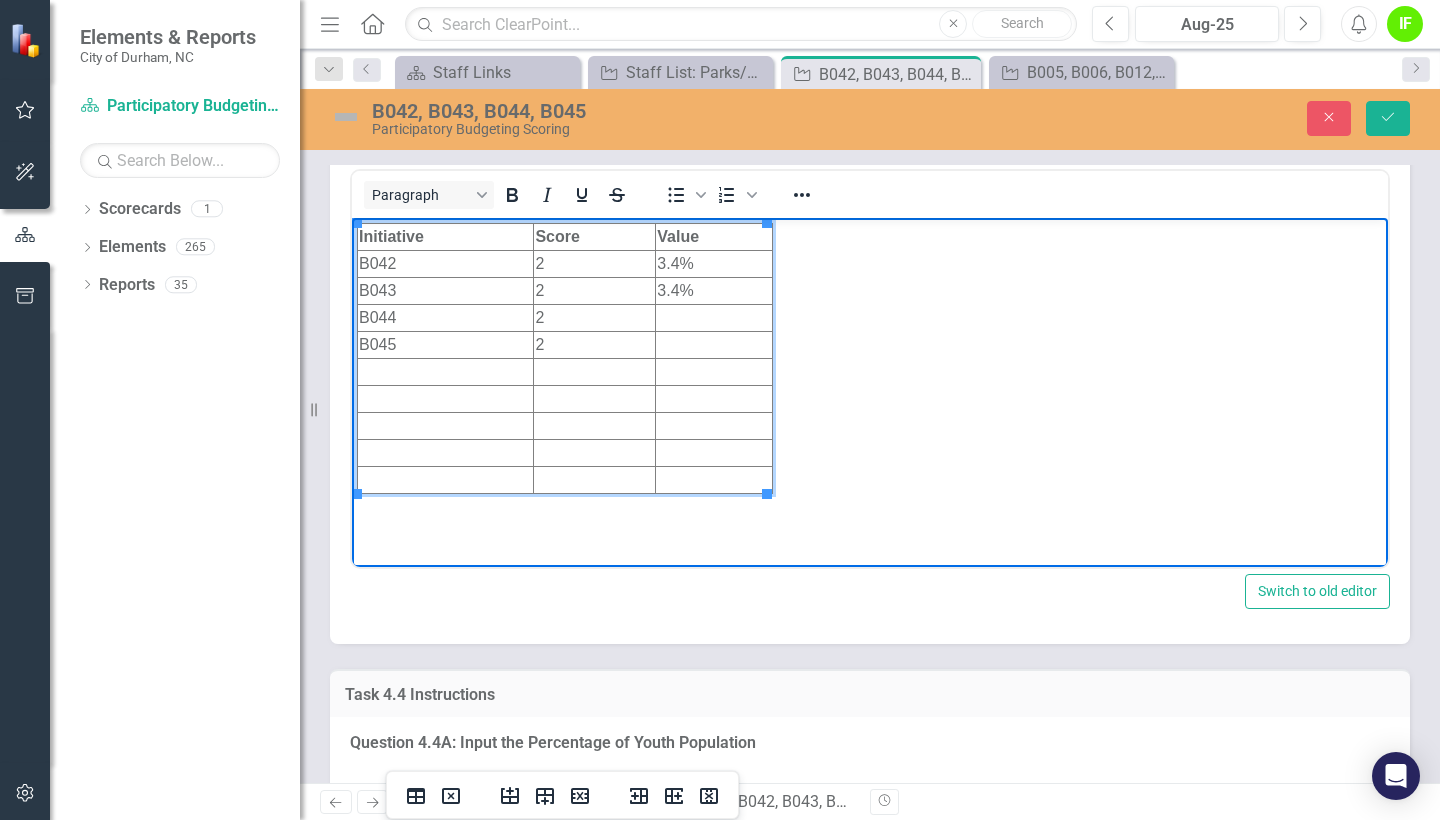 click at bounding box center (714, 317) 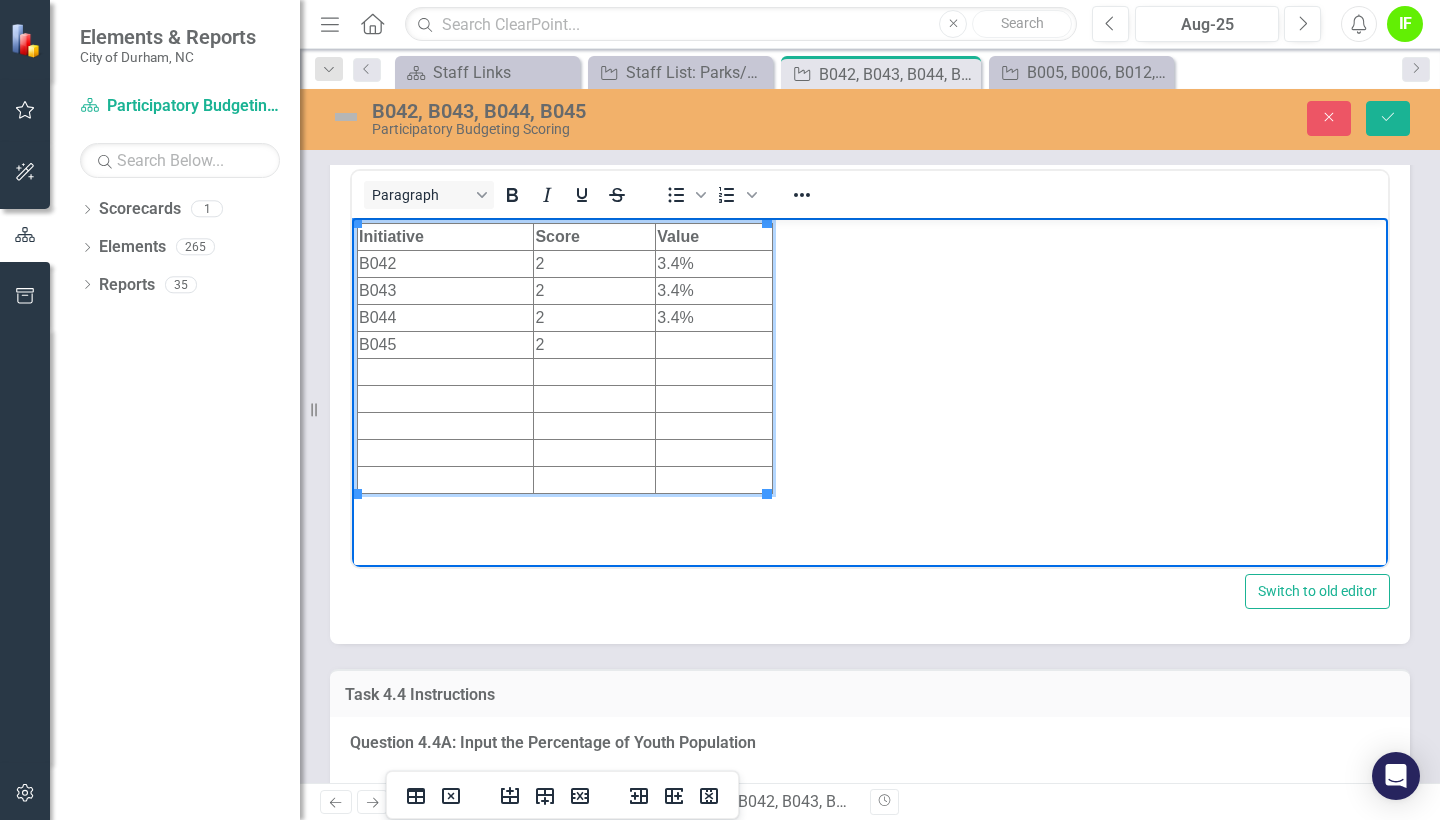 click at bounding box center (714, 344) 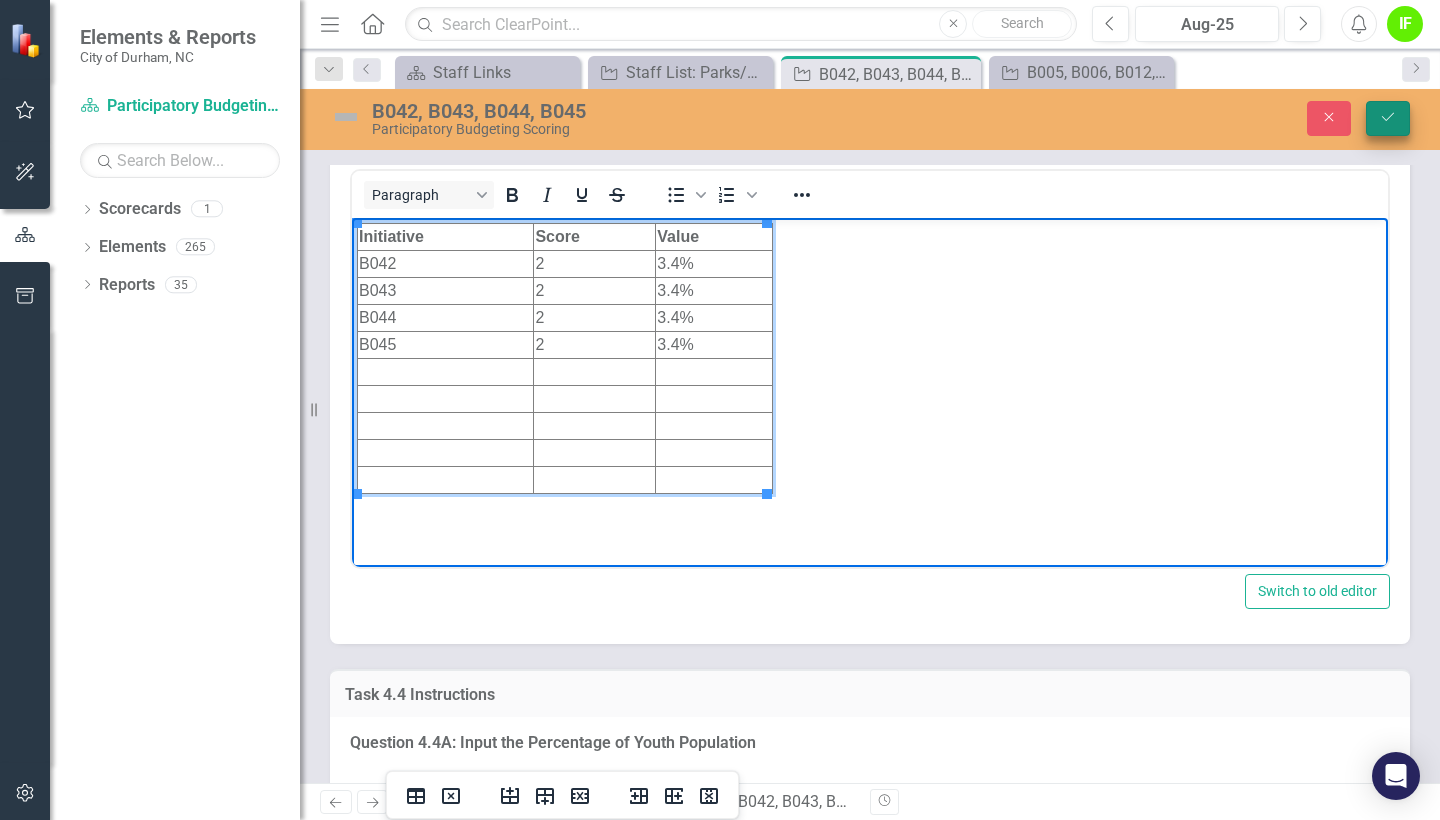 click on "Save" 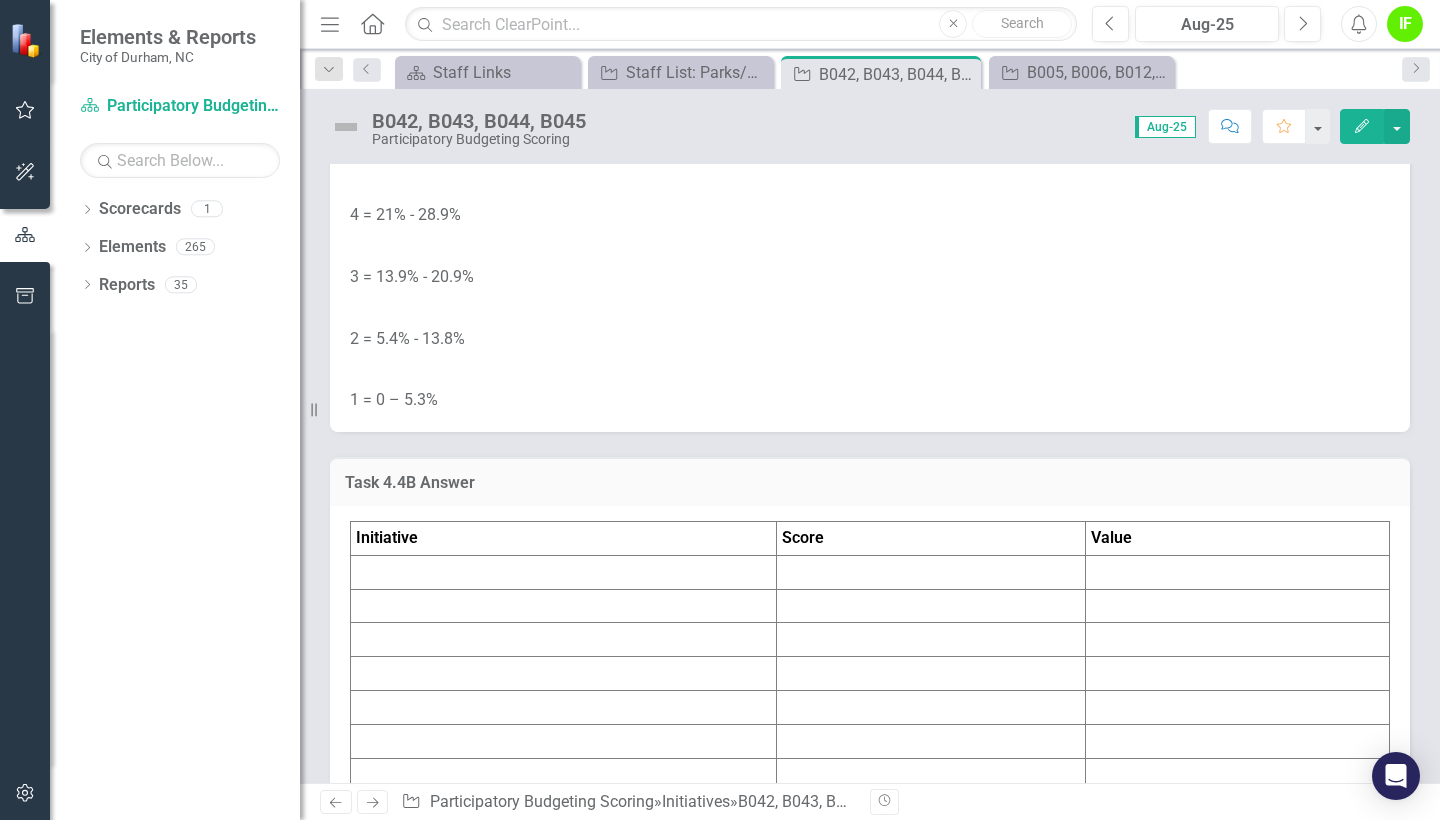 scroll, scrollTop: 6175, scrollLeft: 0, axis: vertical 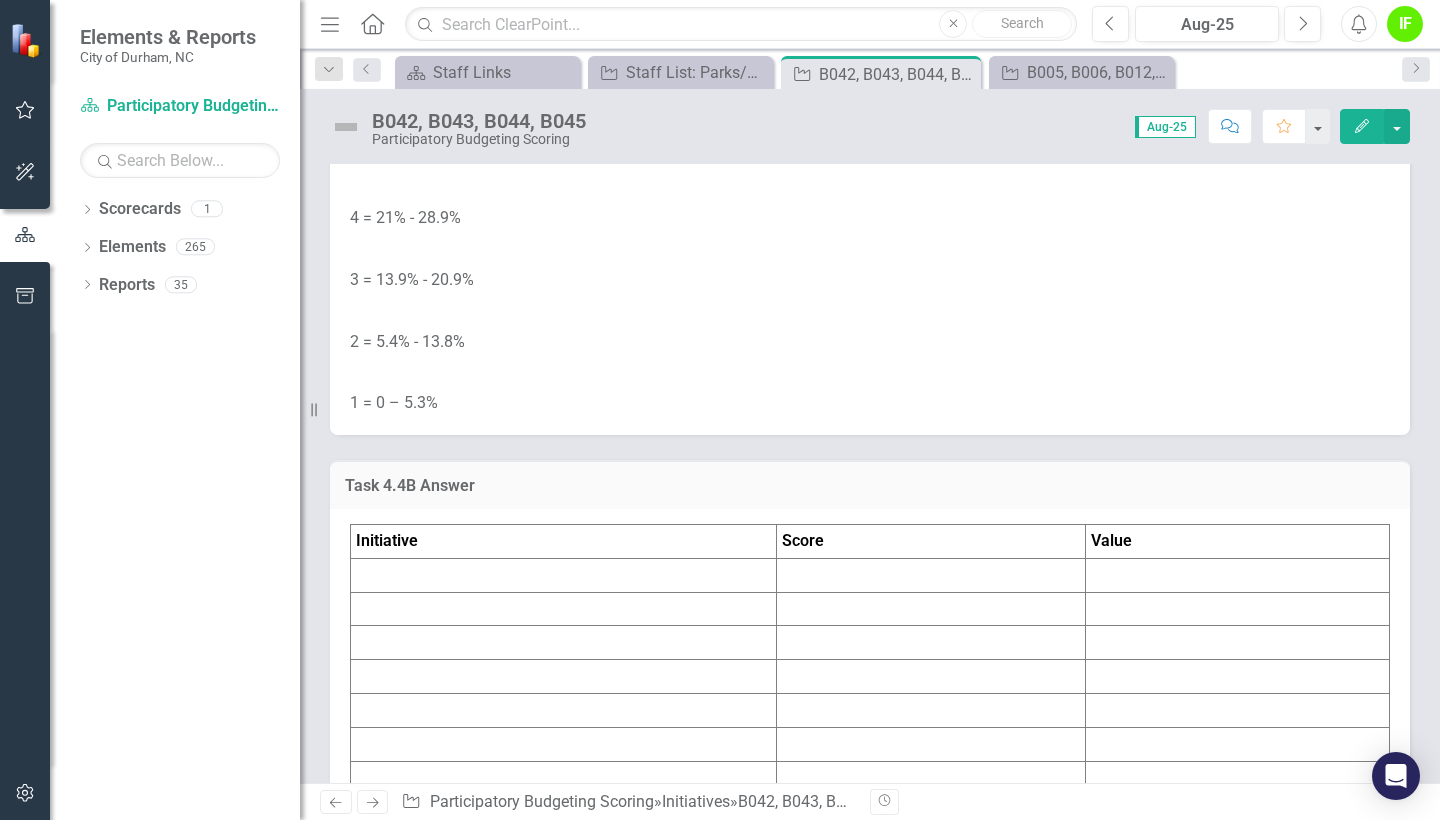 click on "Youth Population (Census Blockgroups) - Durham Neighborhood Compass (durhamnc.gov)" at bounding box center [1006, -114] 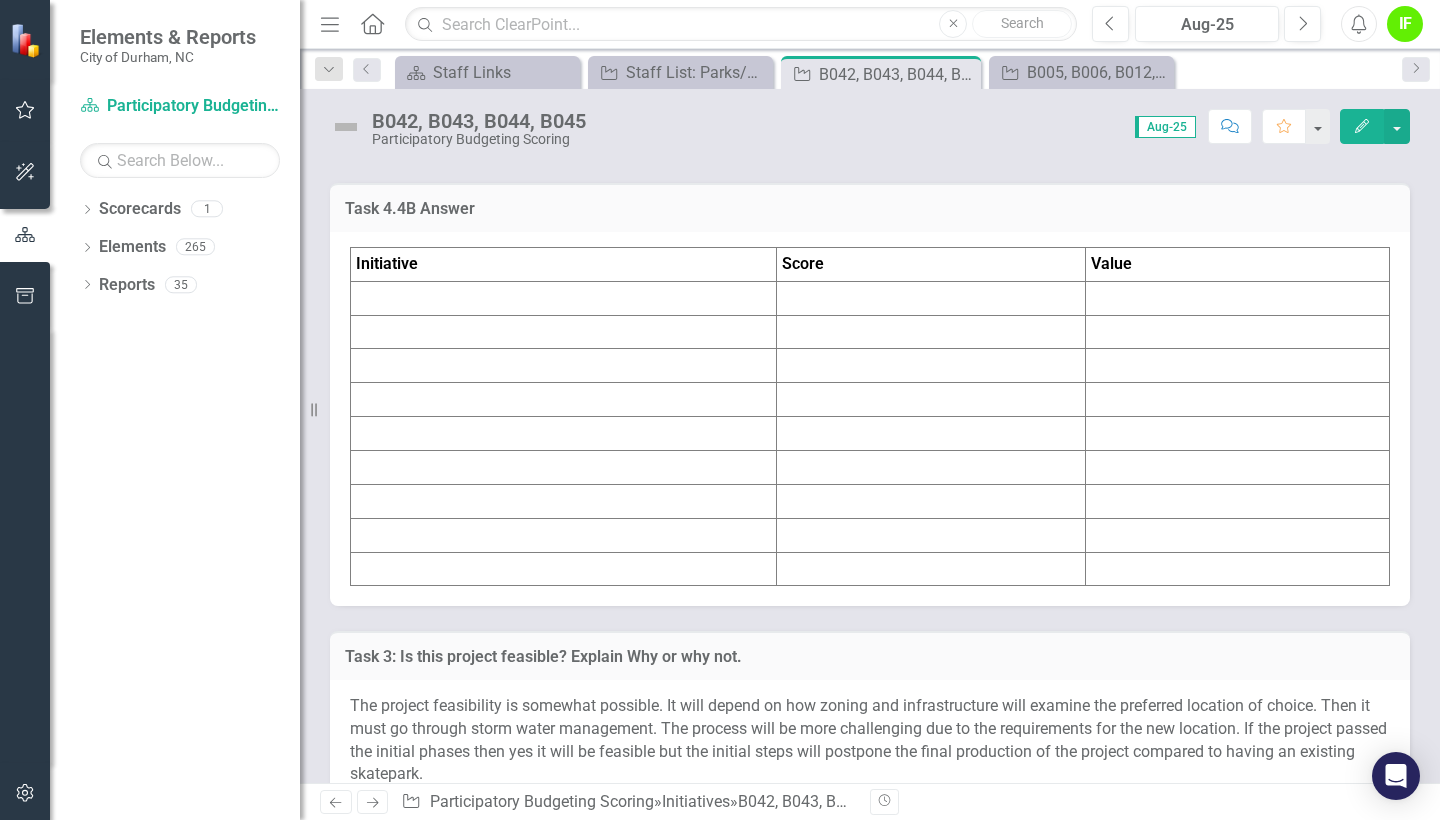 scroll, scrollTop: 6456, scrollLeft: 0, axis: vertical 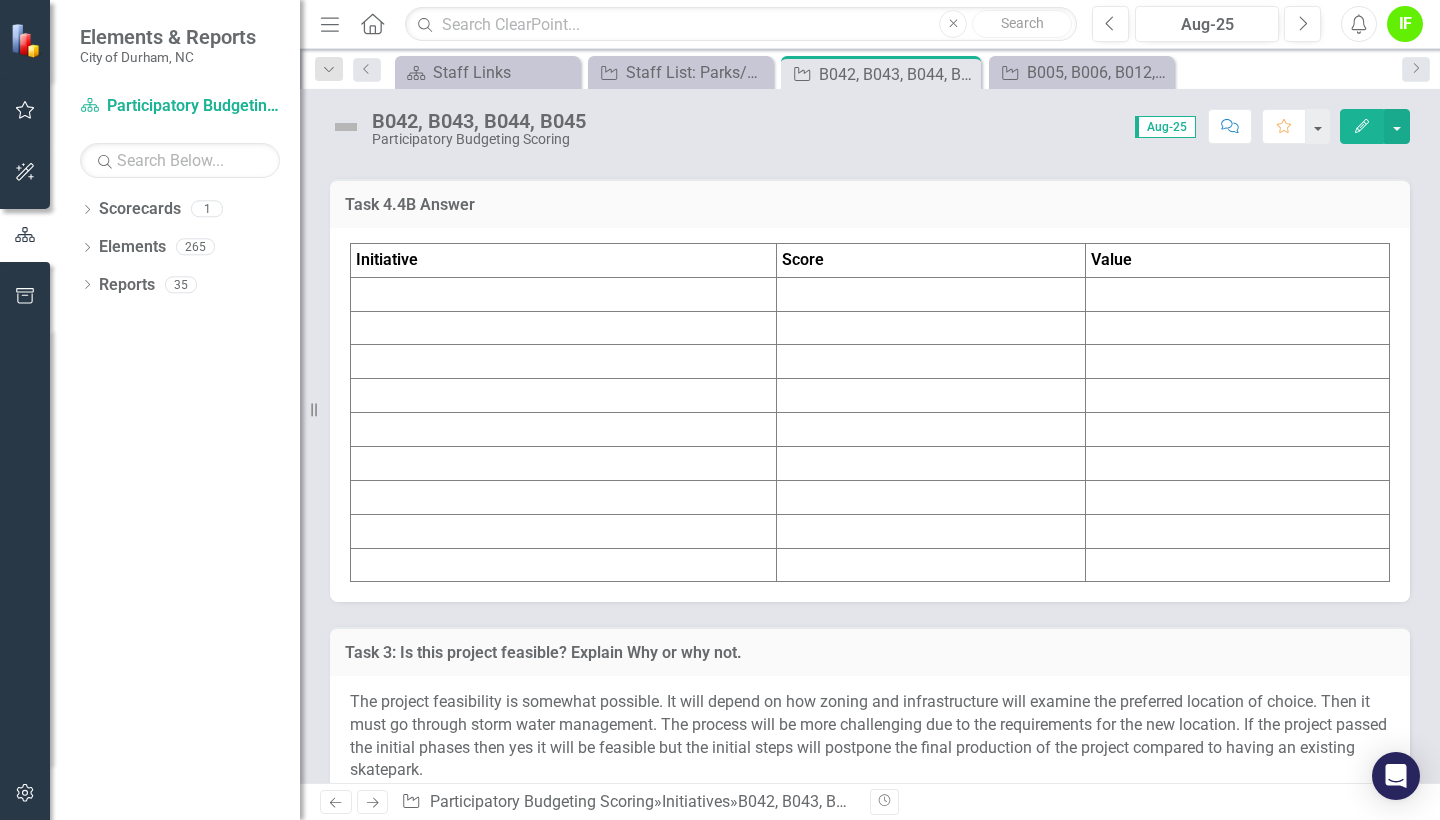click at bounding box center (931, 328) 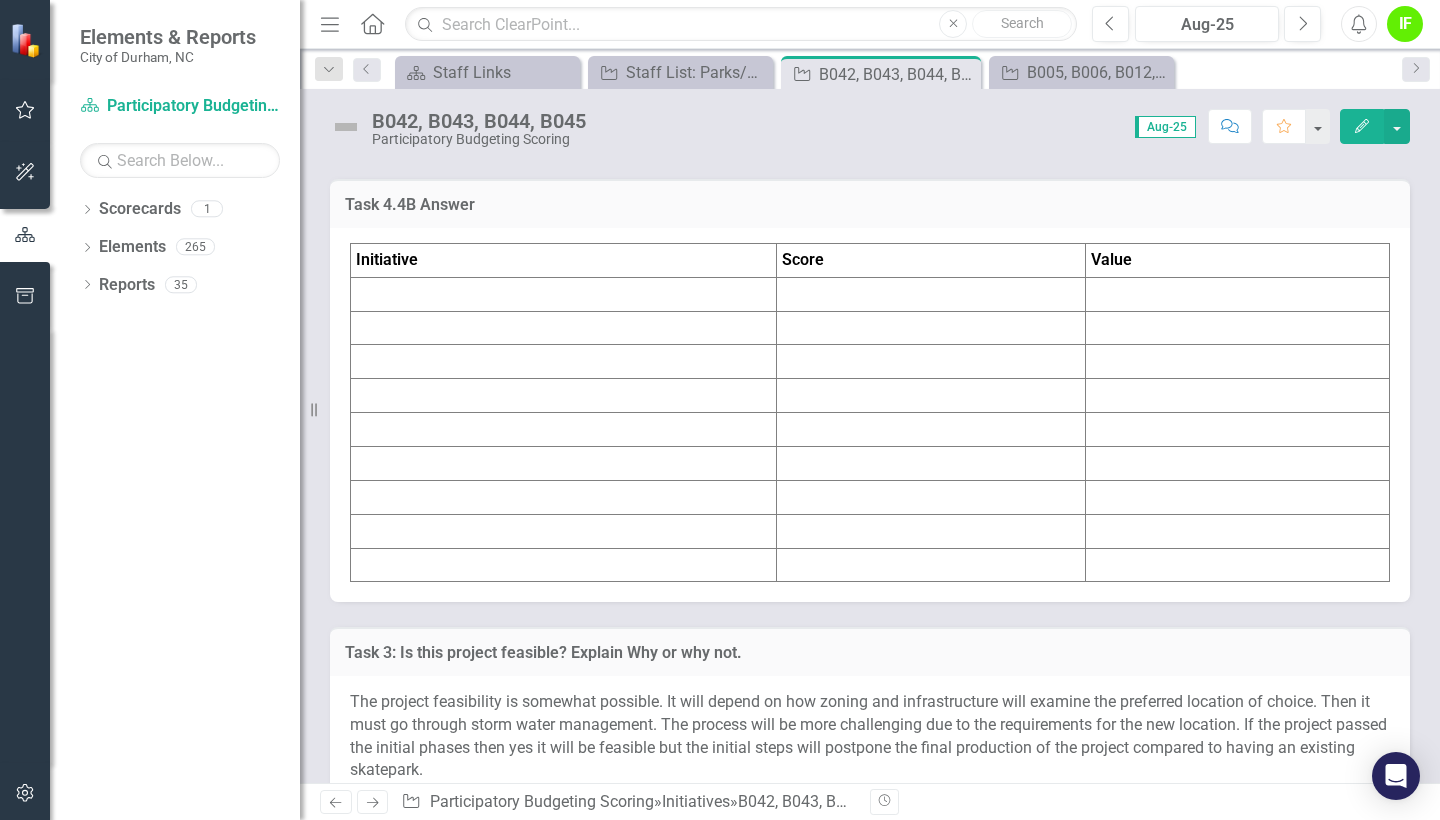 click at bounding box center [931, 328] 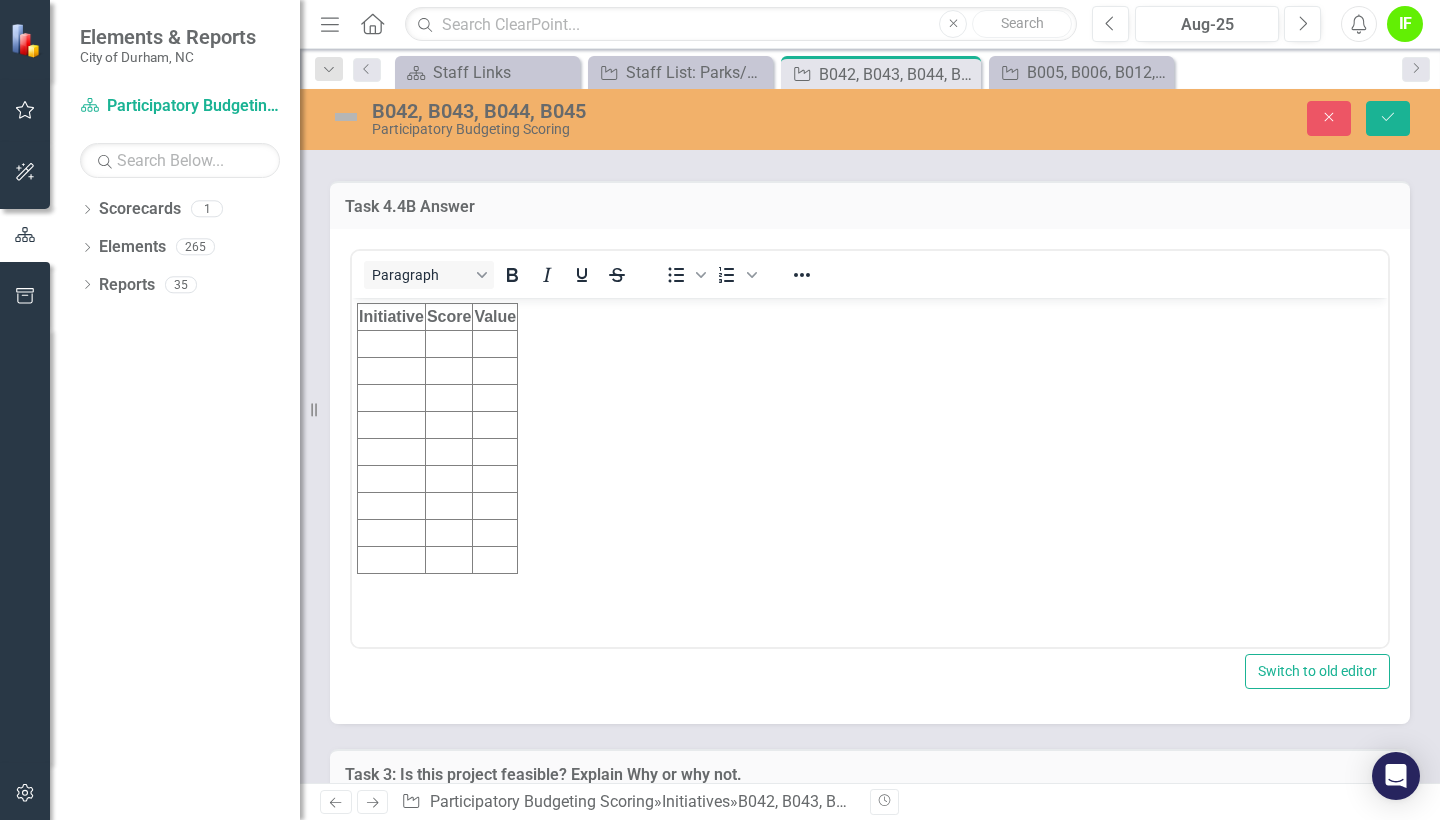 scroll, scrollTop: 0, scrollLeft: 0, axis: both 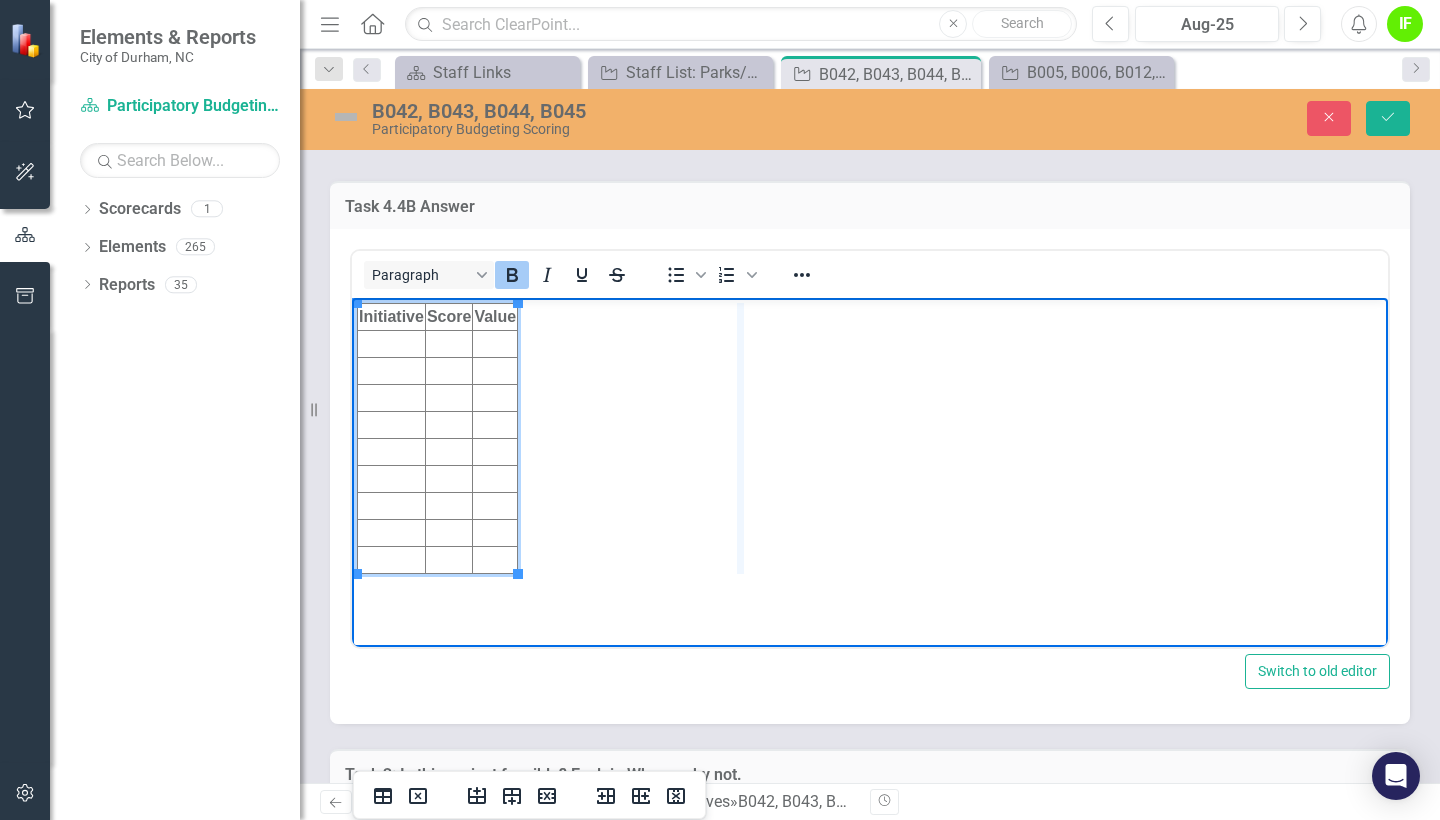 drag, startPoint x: 516, startPoint y: 314, endPoint x: 739, endPoint y: 314, distance: 223 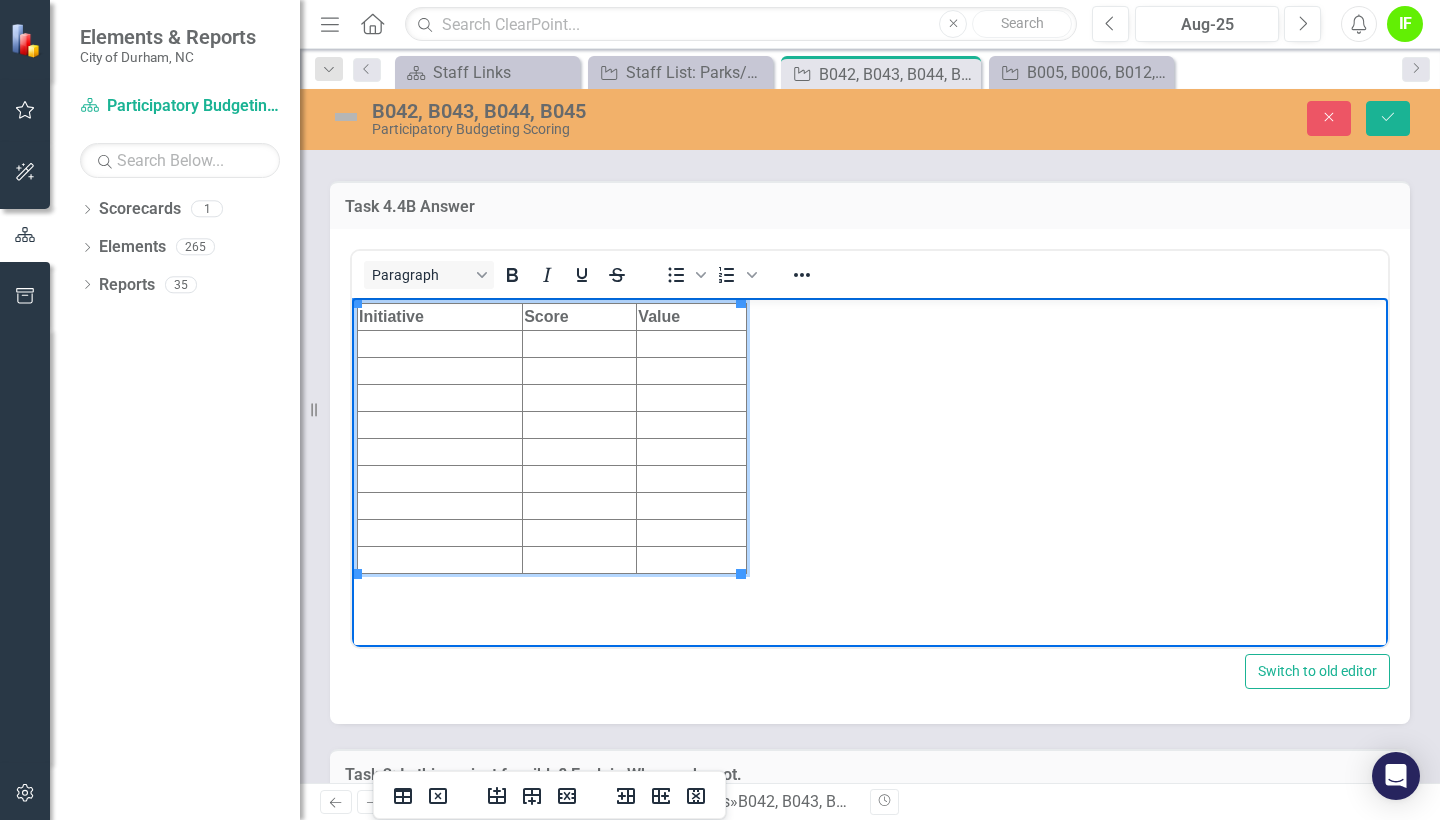 click at bounding box center (691, 344) 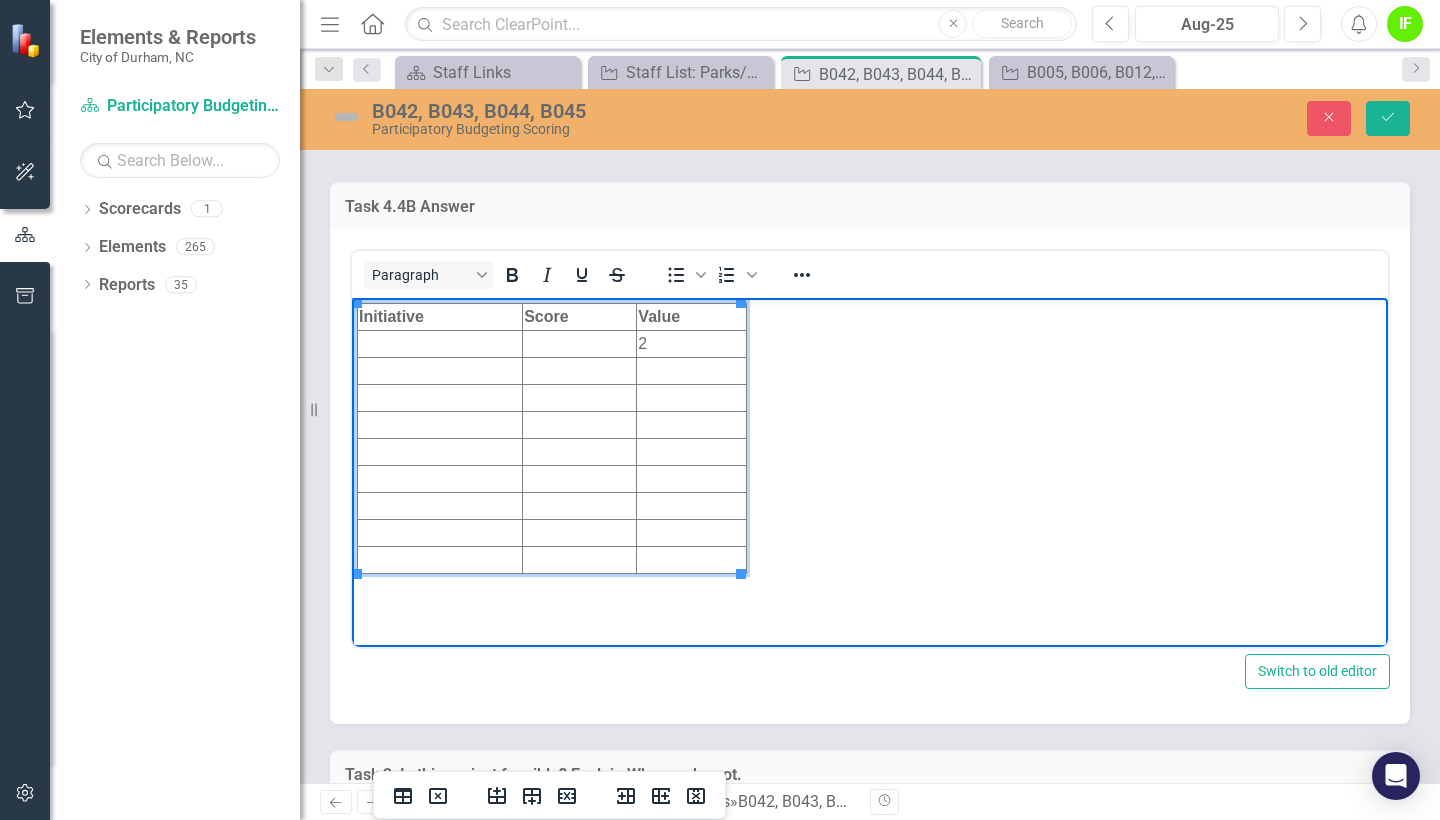 type 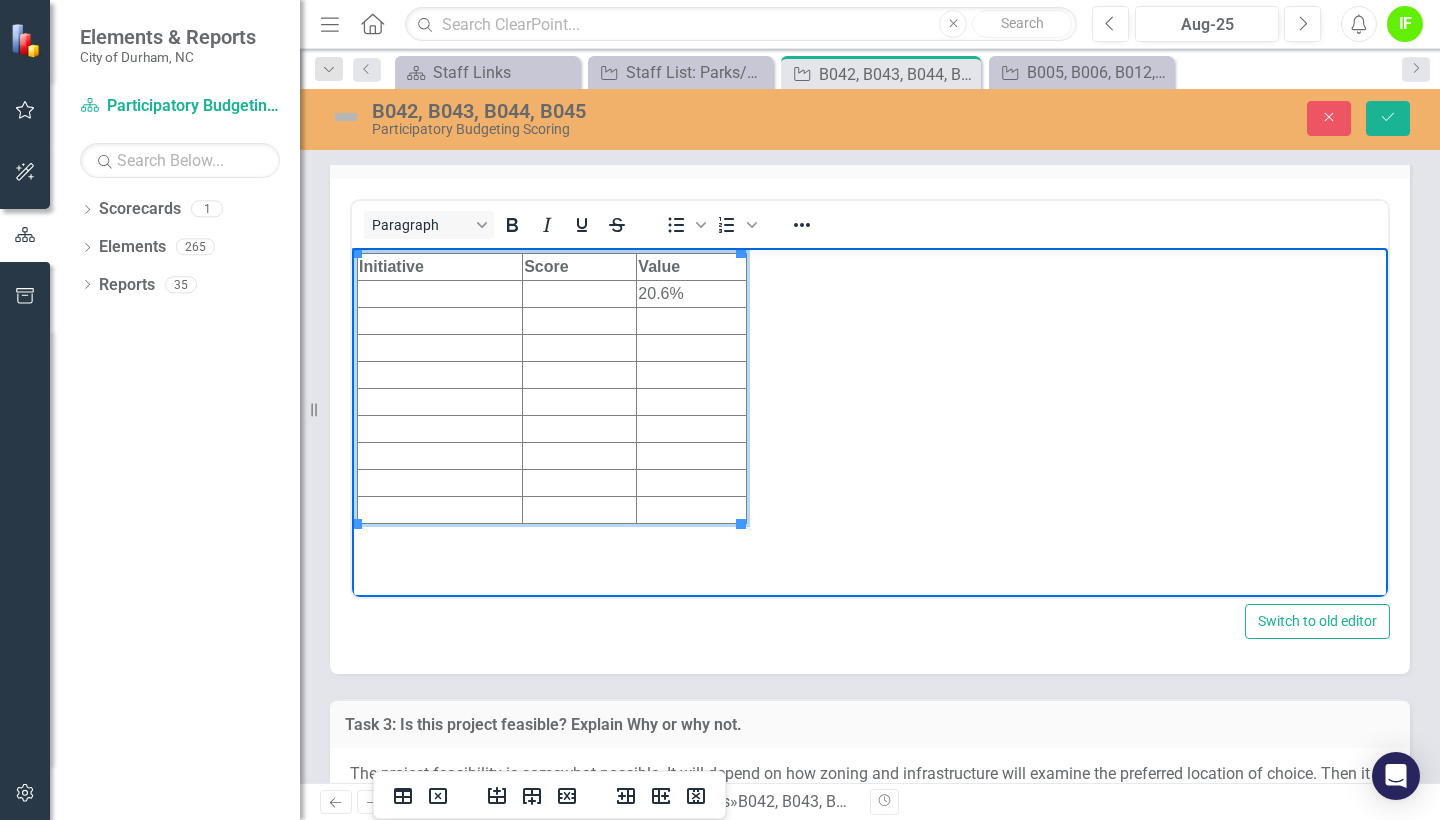 scroll, scrollTop: 6520, scrollLeft: 0, axis: vertical 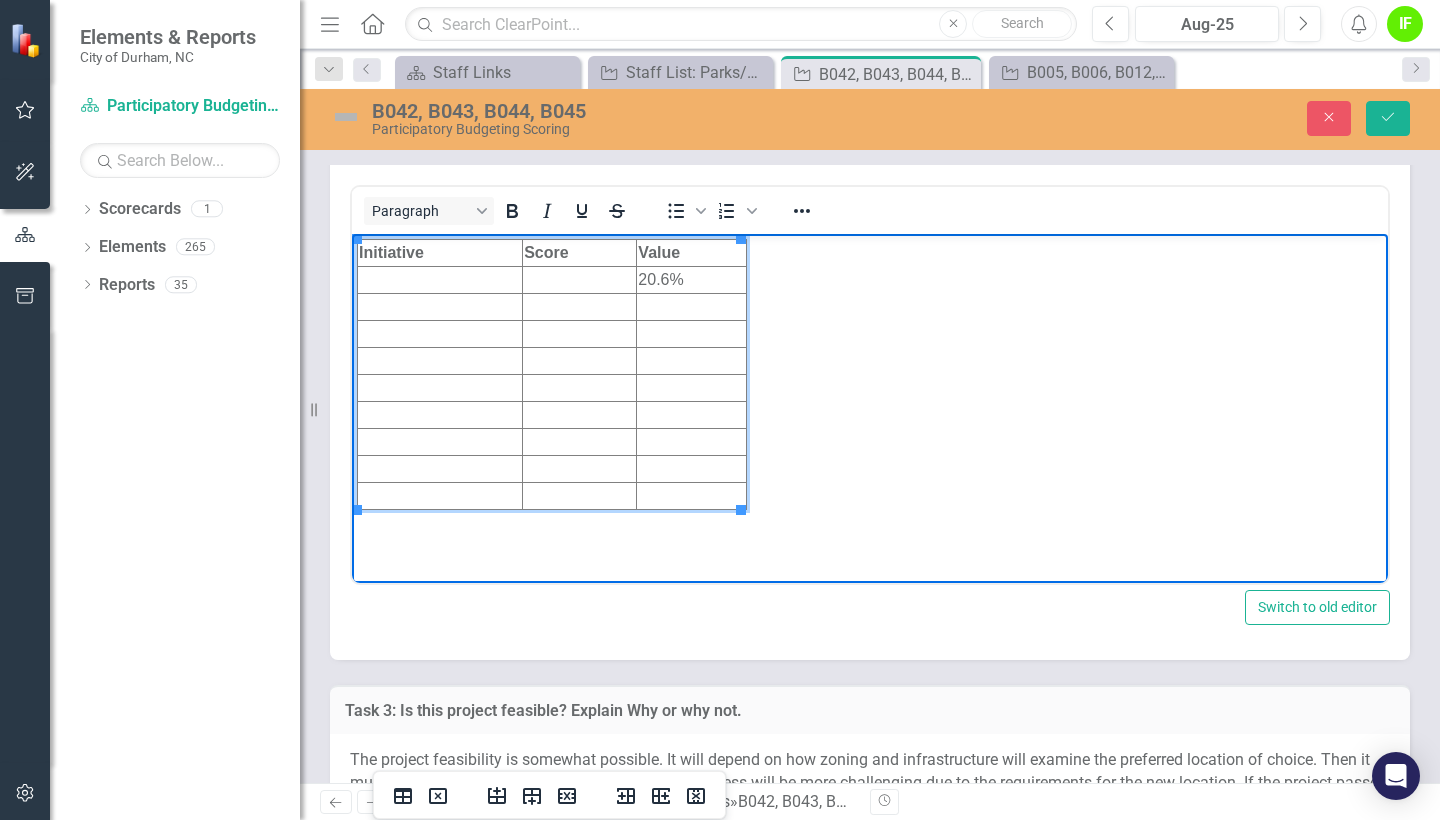 click at bounding box center (580, 280) 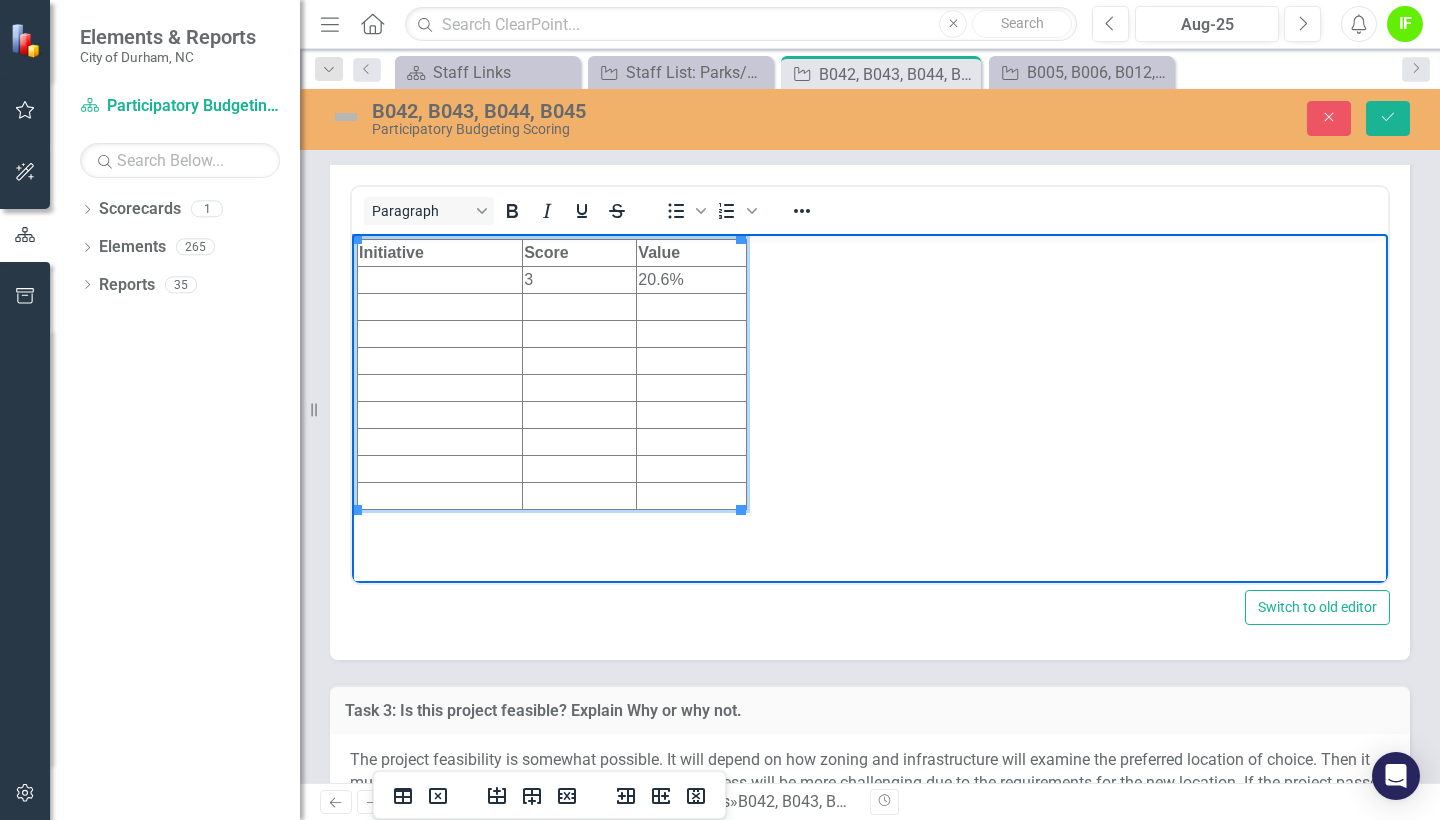 click at bounding box center (440, 280) 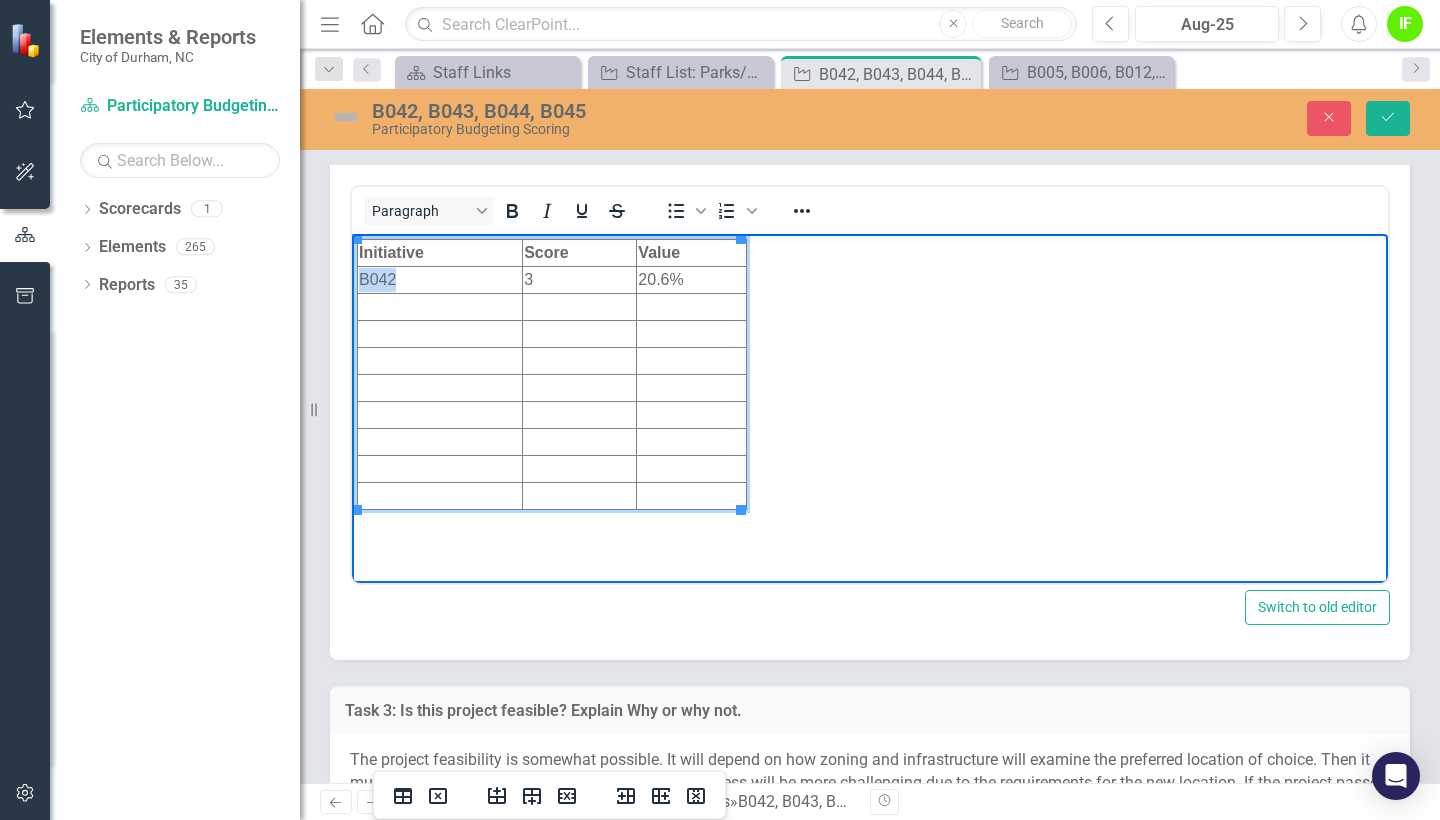 drag, startPoint x: 412, startPoint y: 279, endPoint x: 359, endPoint y: 279, distance: 53 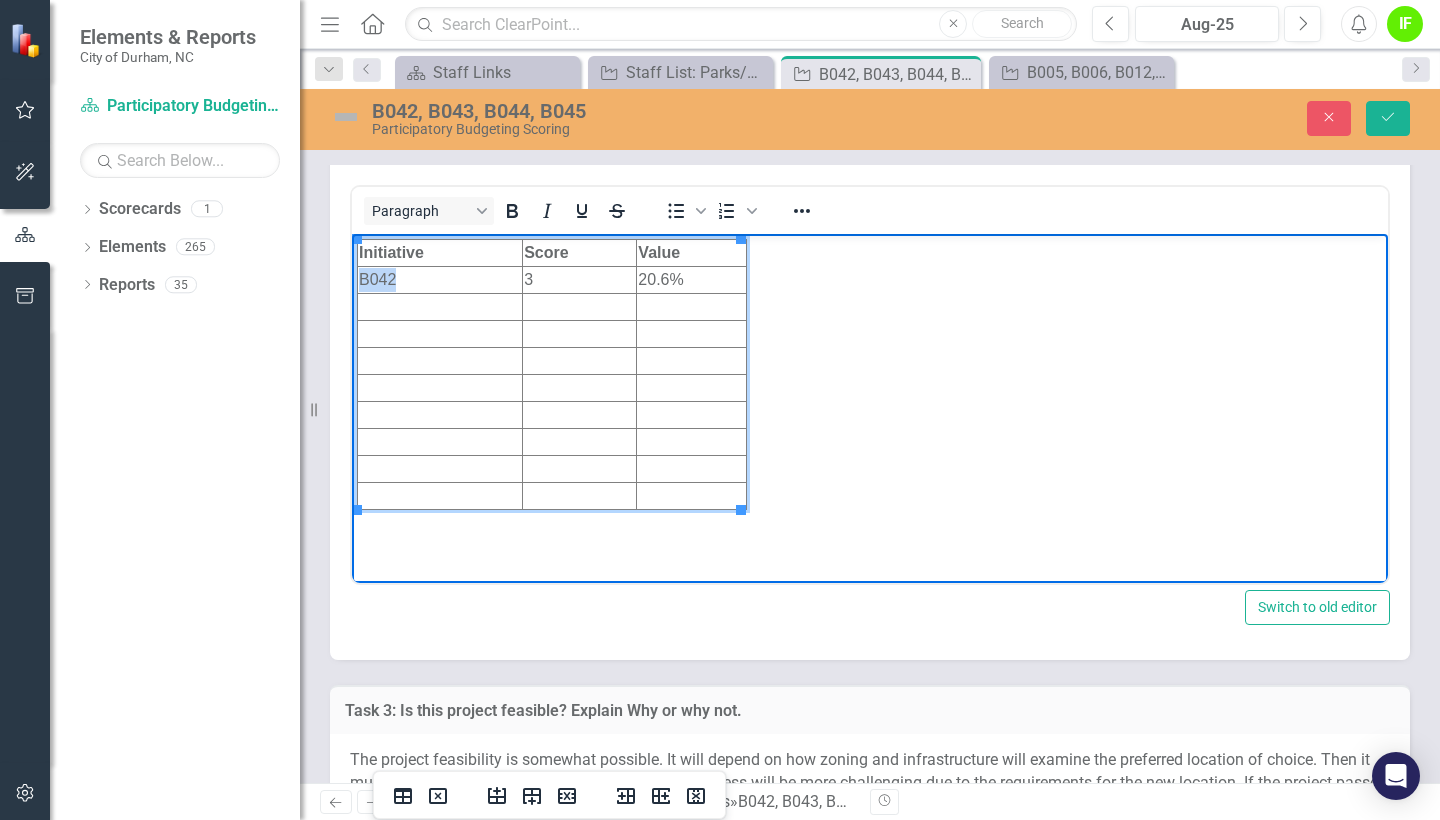 click on "B042" at bounding box center [440, 280] 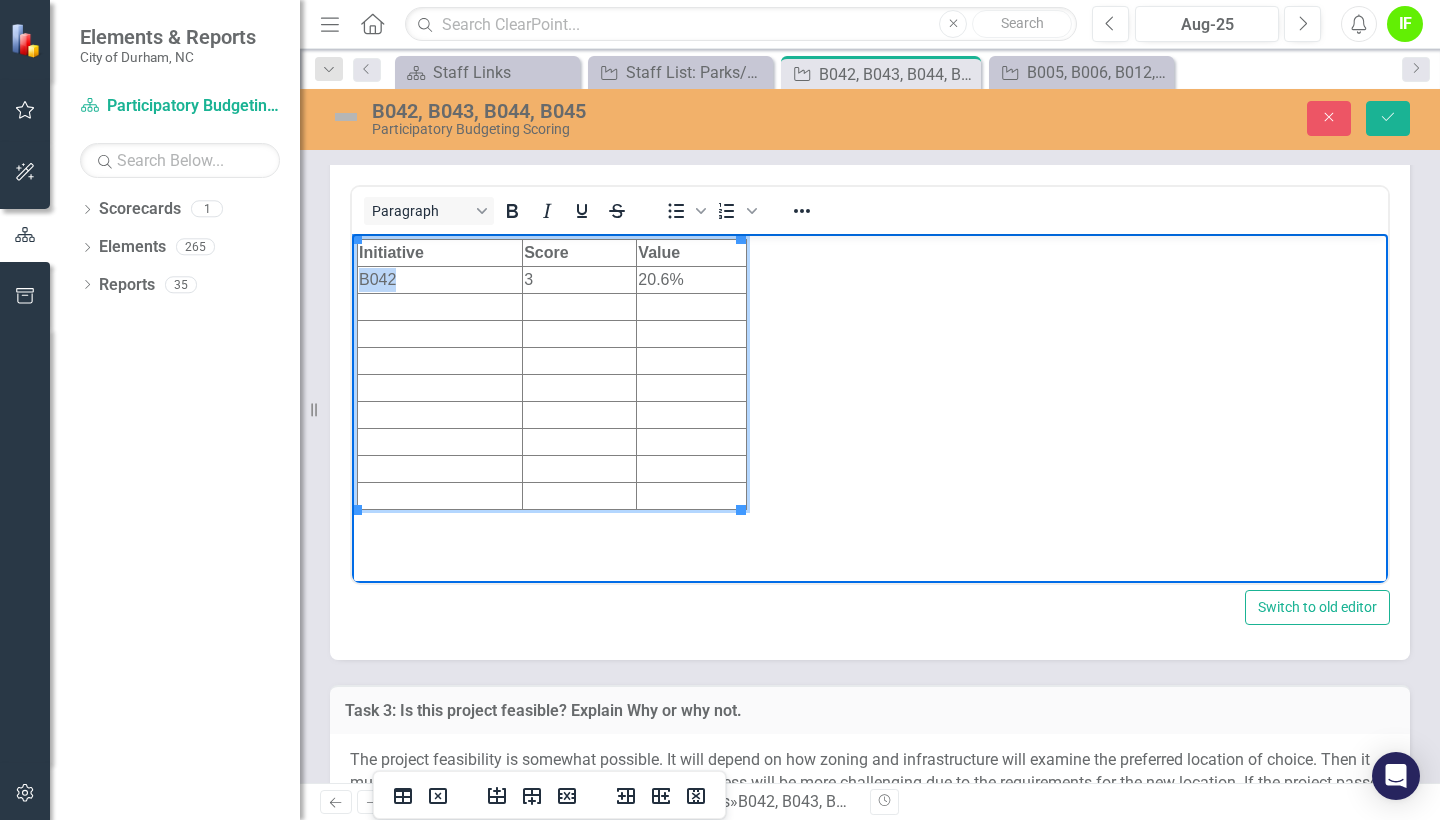 copy on "B042" 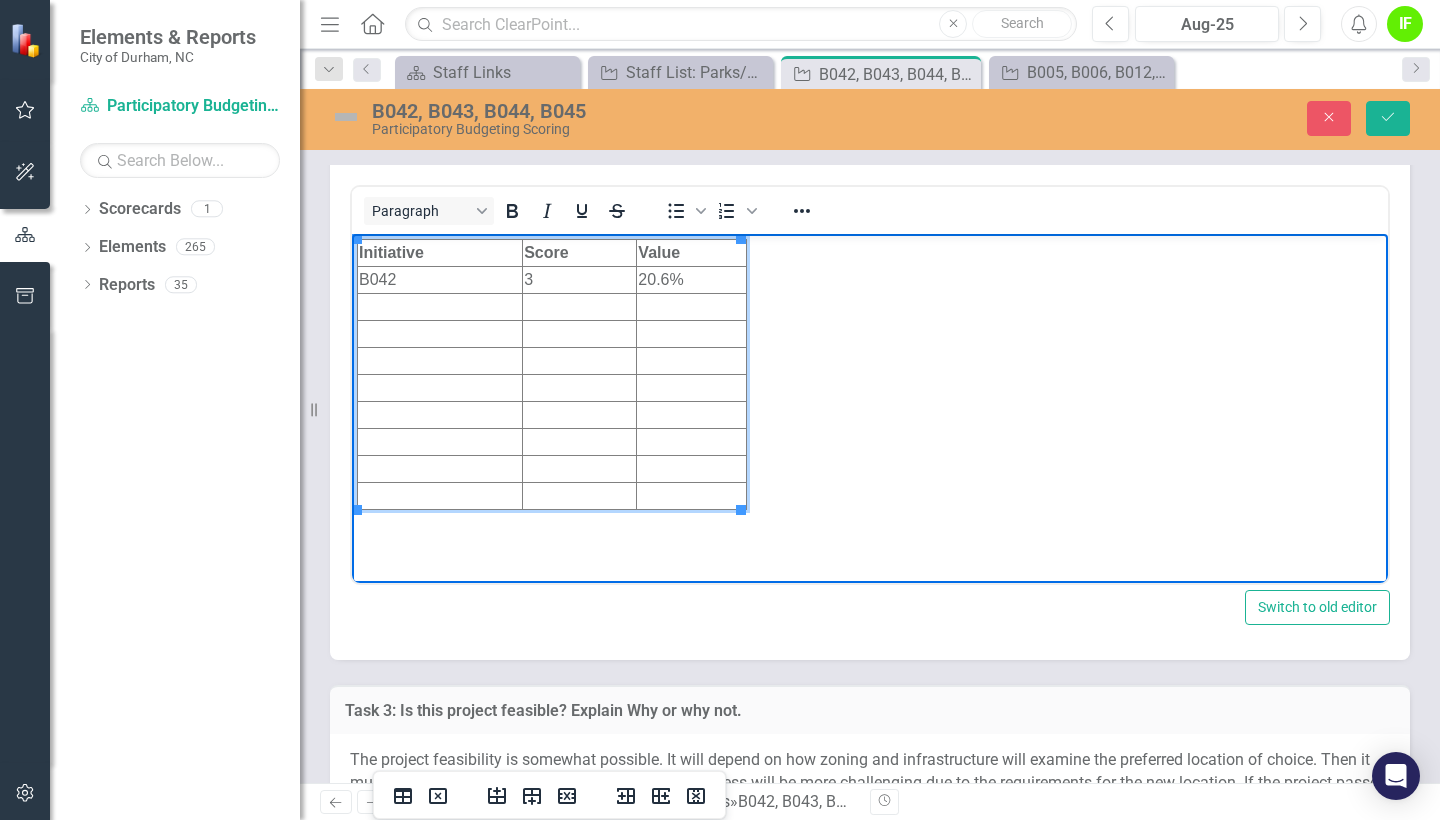 click at bounding box center (440, 307) 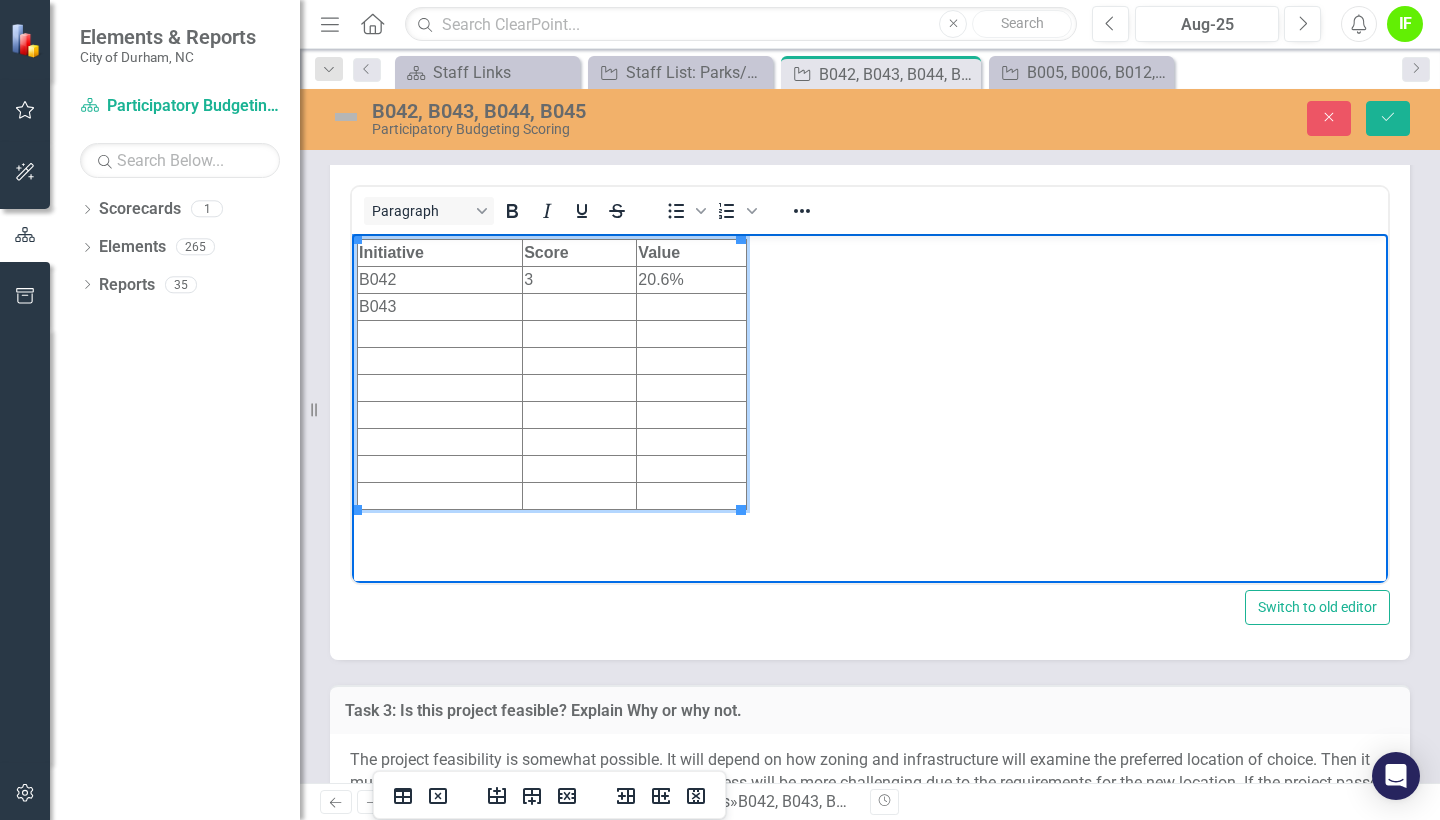 click at bounding box center (440, 334) 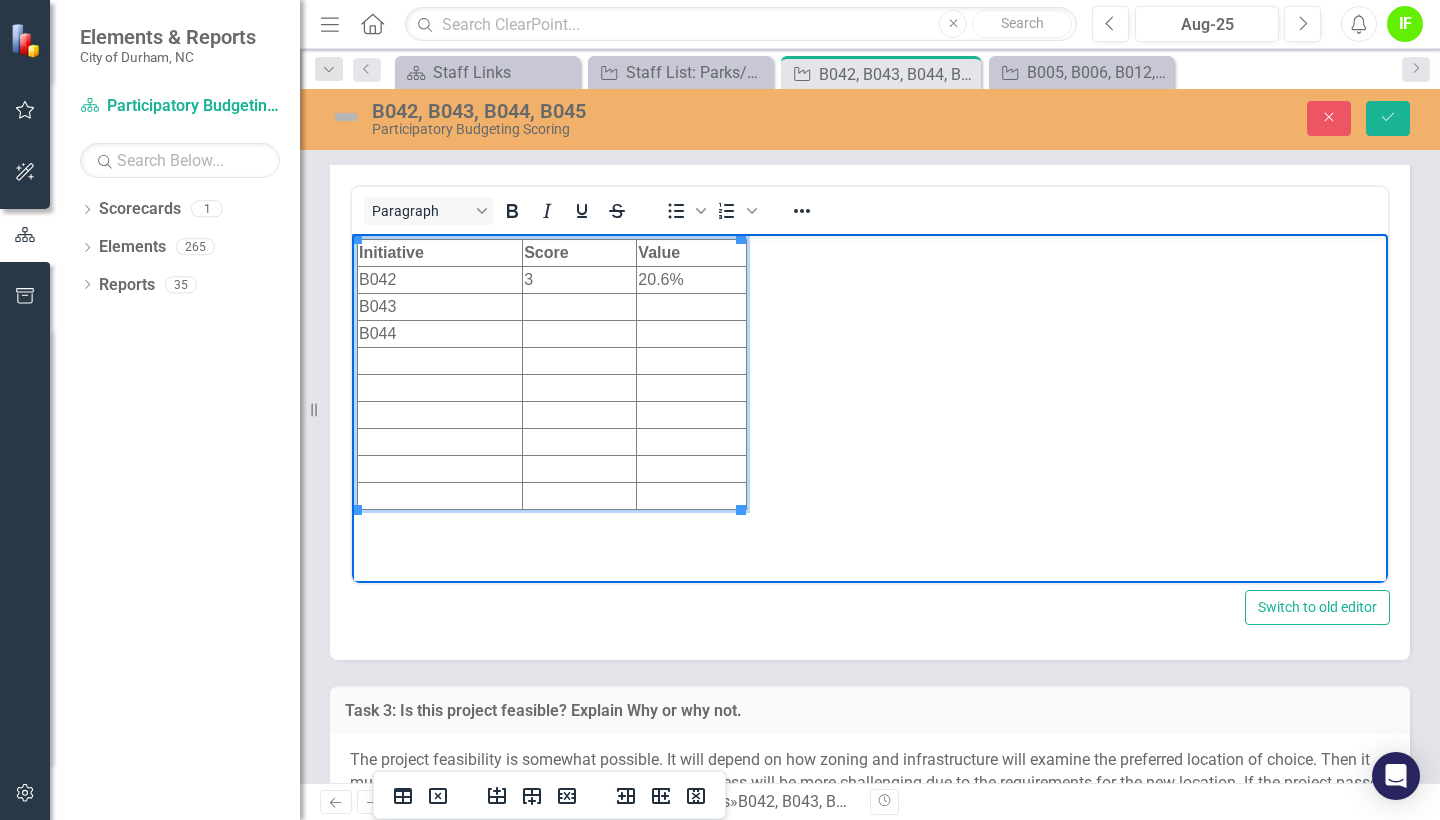 click at bounding box center [440, 361] 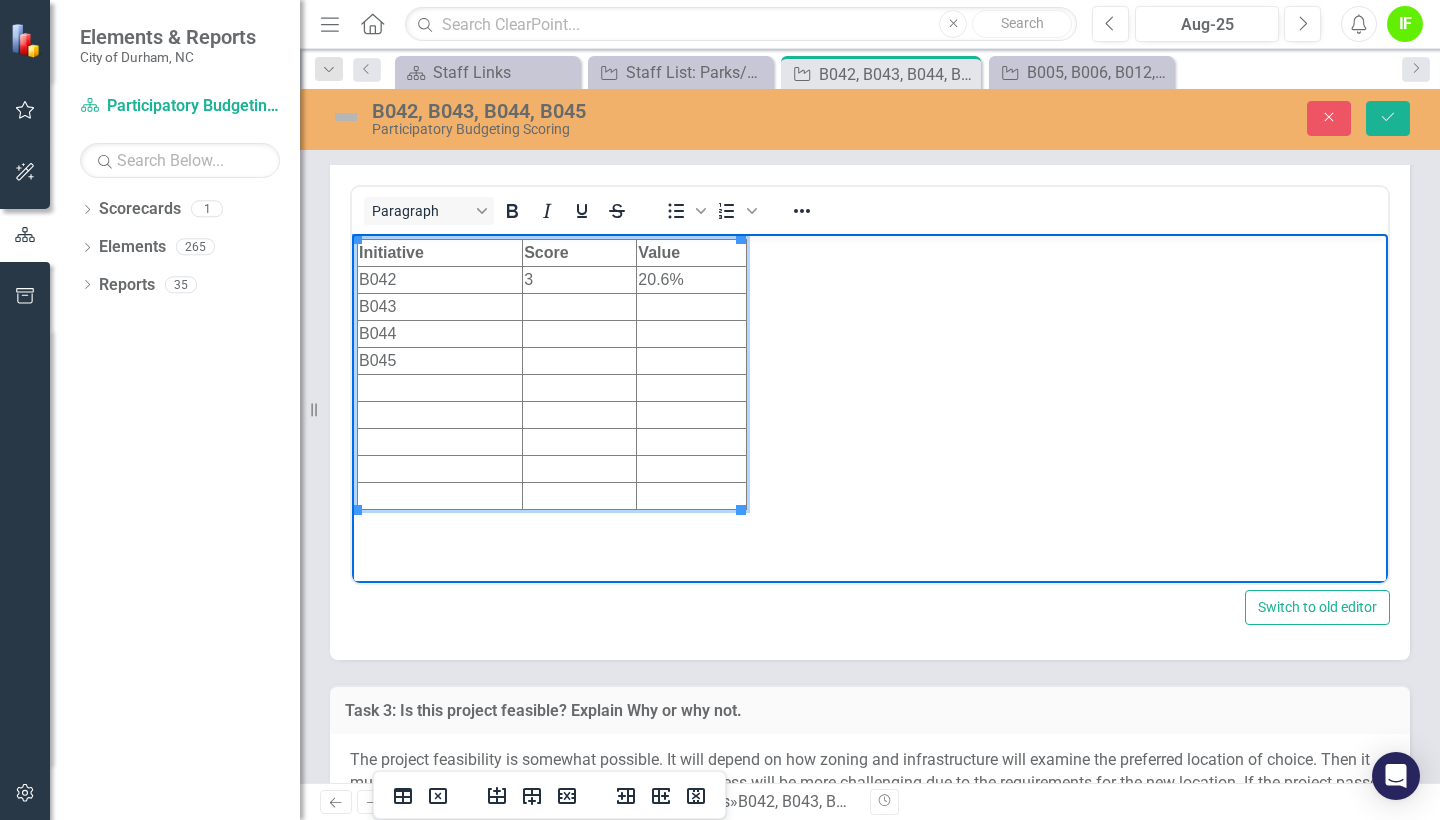 click at bounding box center [580, 307] 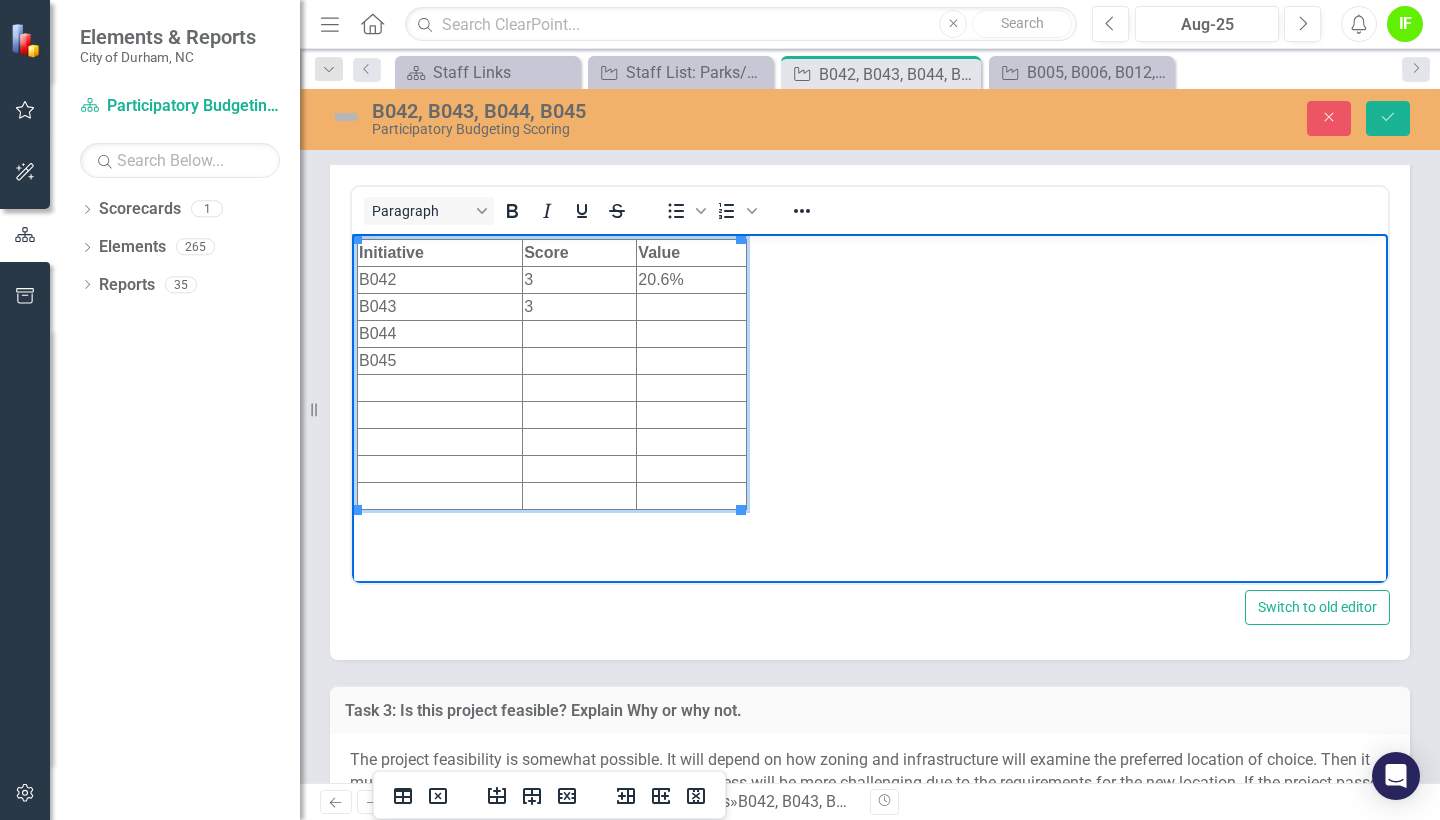 click on "3" at bounding box center (580, 307) 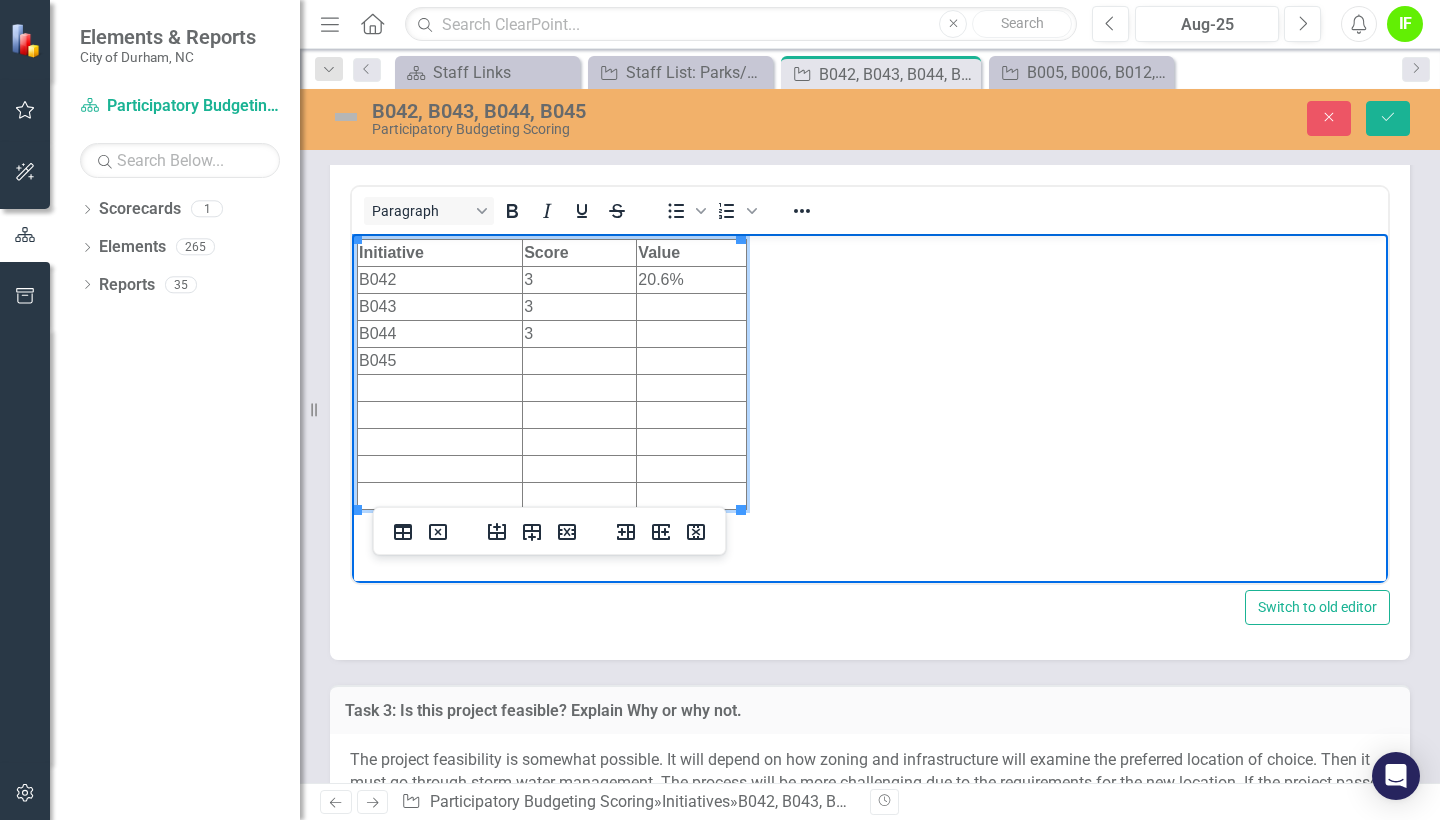 click at bounding box center (580, 361) 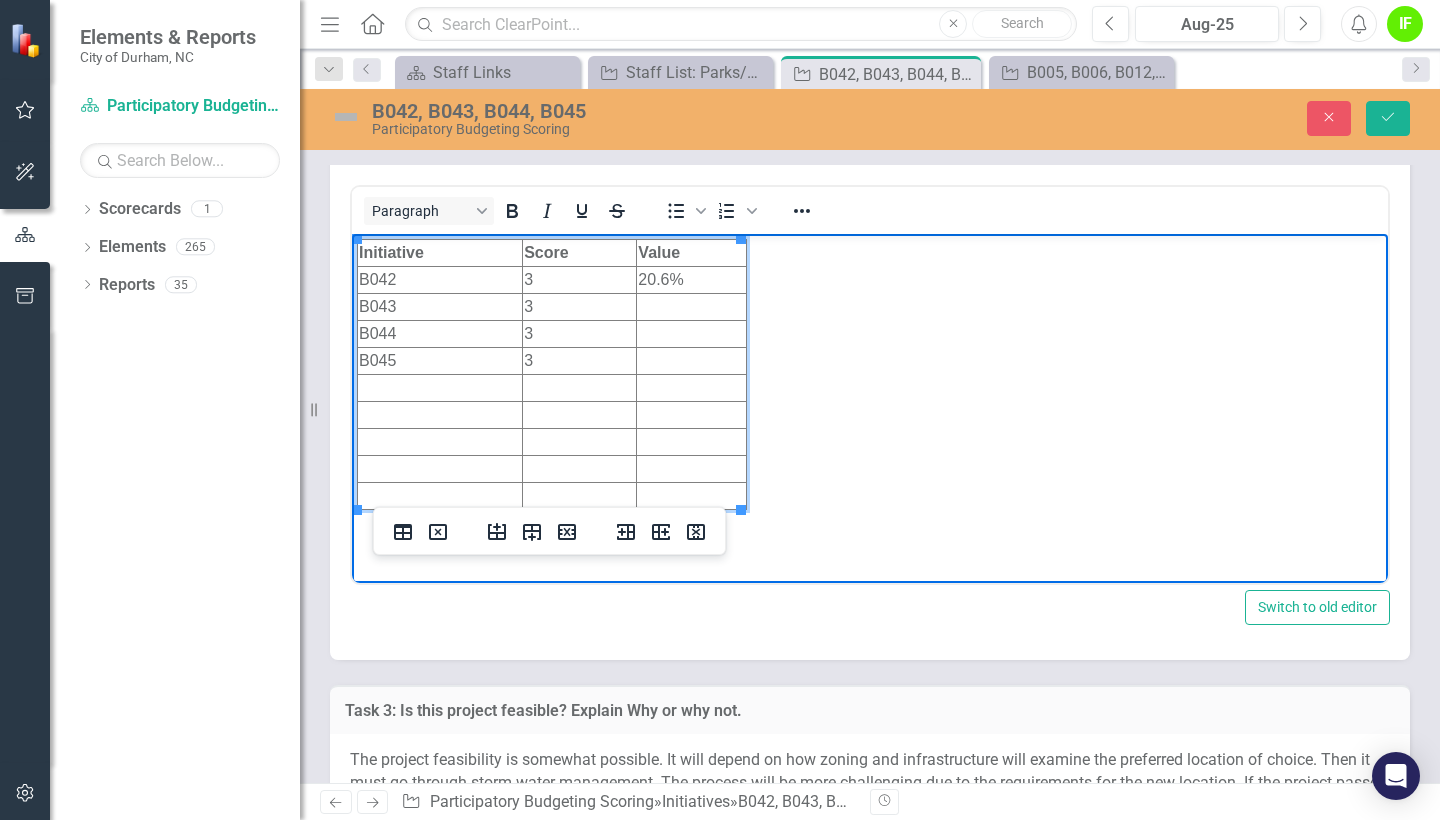 click at bounding box center (691, 307) 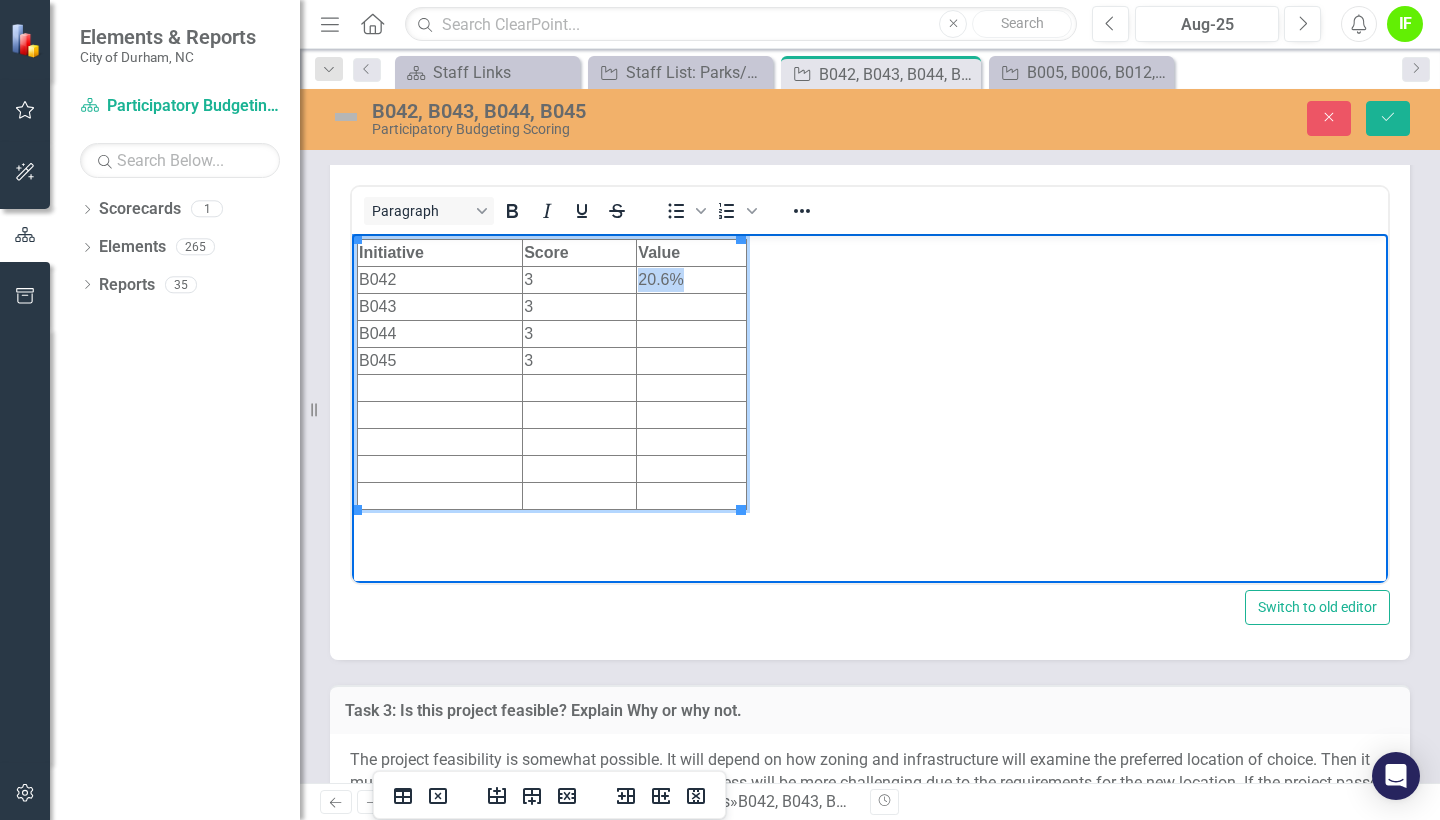drag, startPoint x: 682, startPoint y: 280, endPoint x: 637, endPoint y: 281, distance: 45.01111 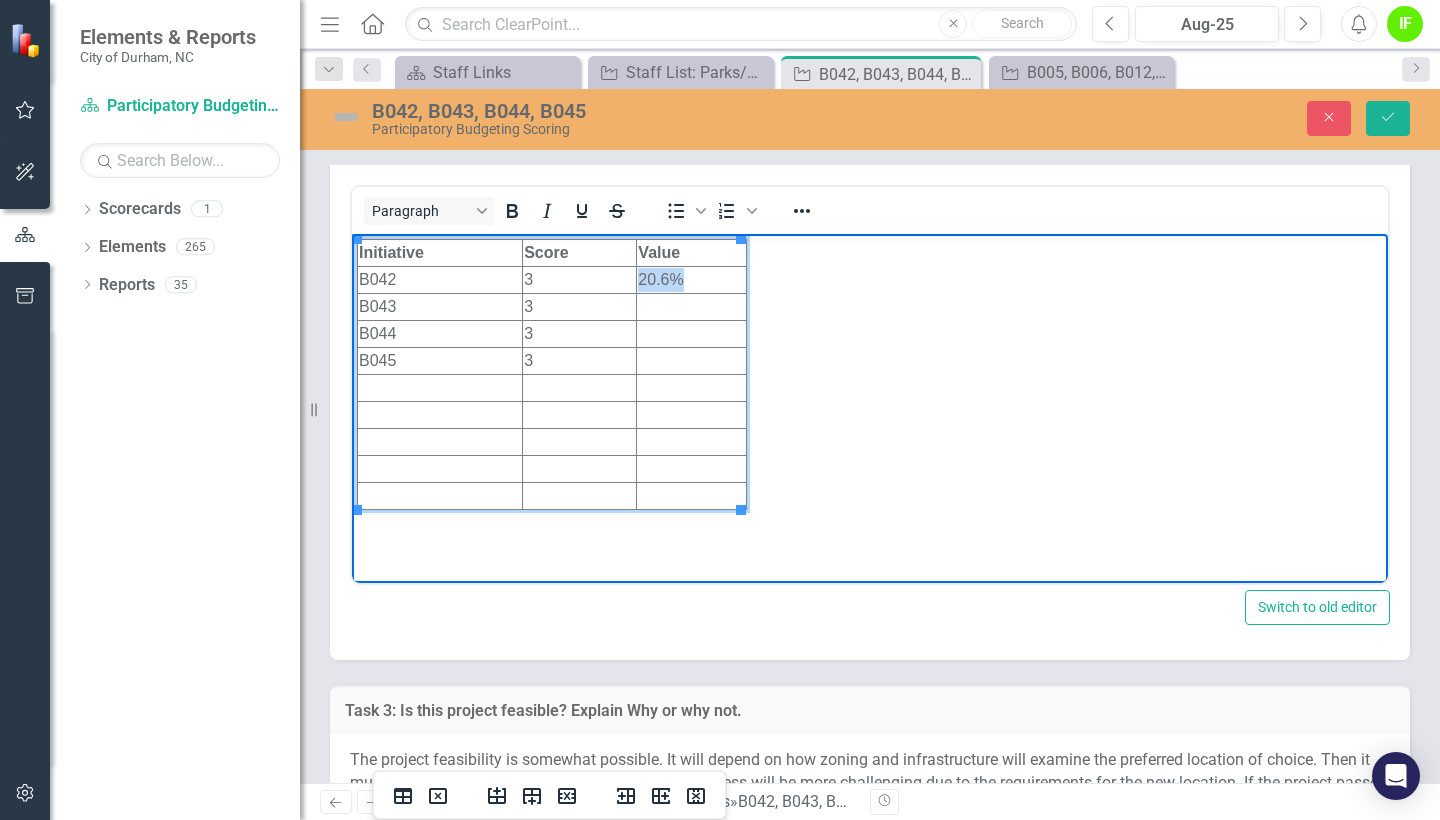 click on "20.6%" at bounding box center [691, 280] 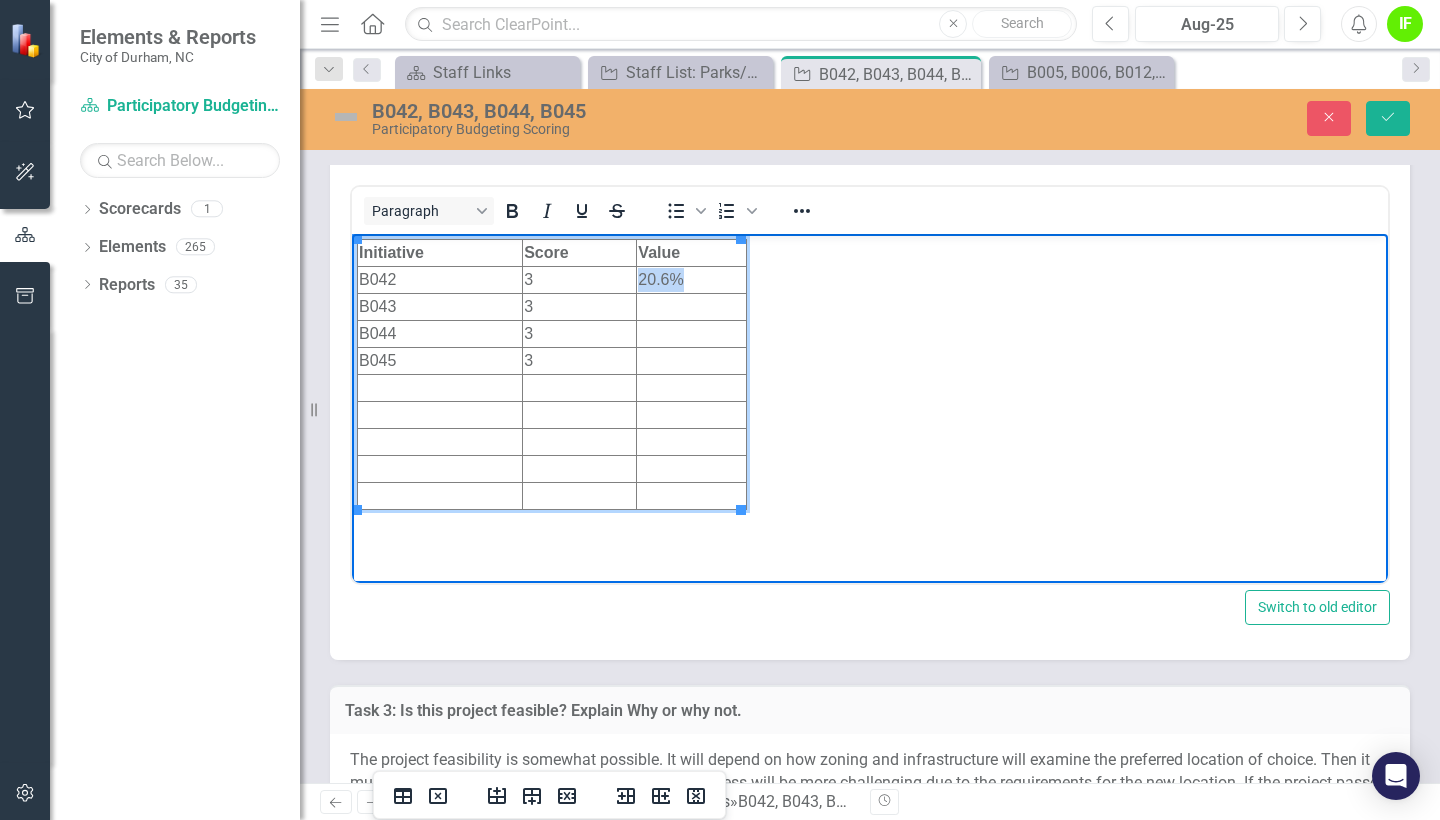copy on "20.6%" 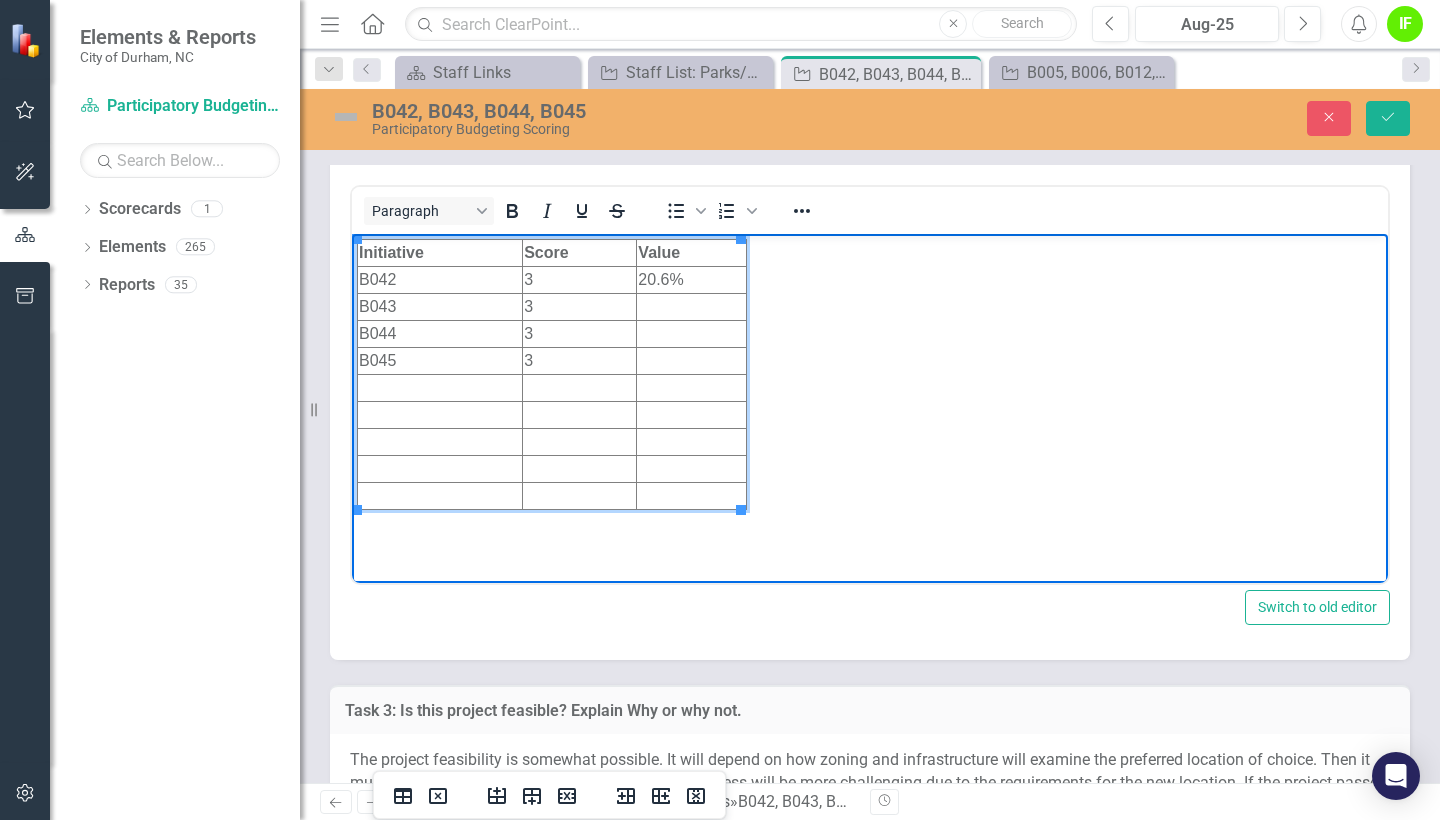click at bounding box center (691, 307) 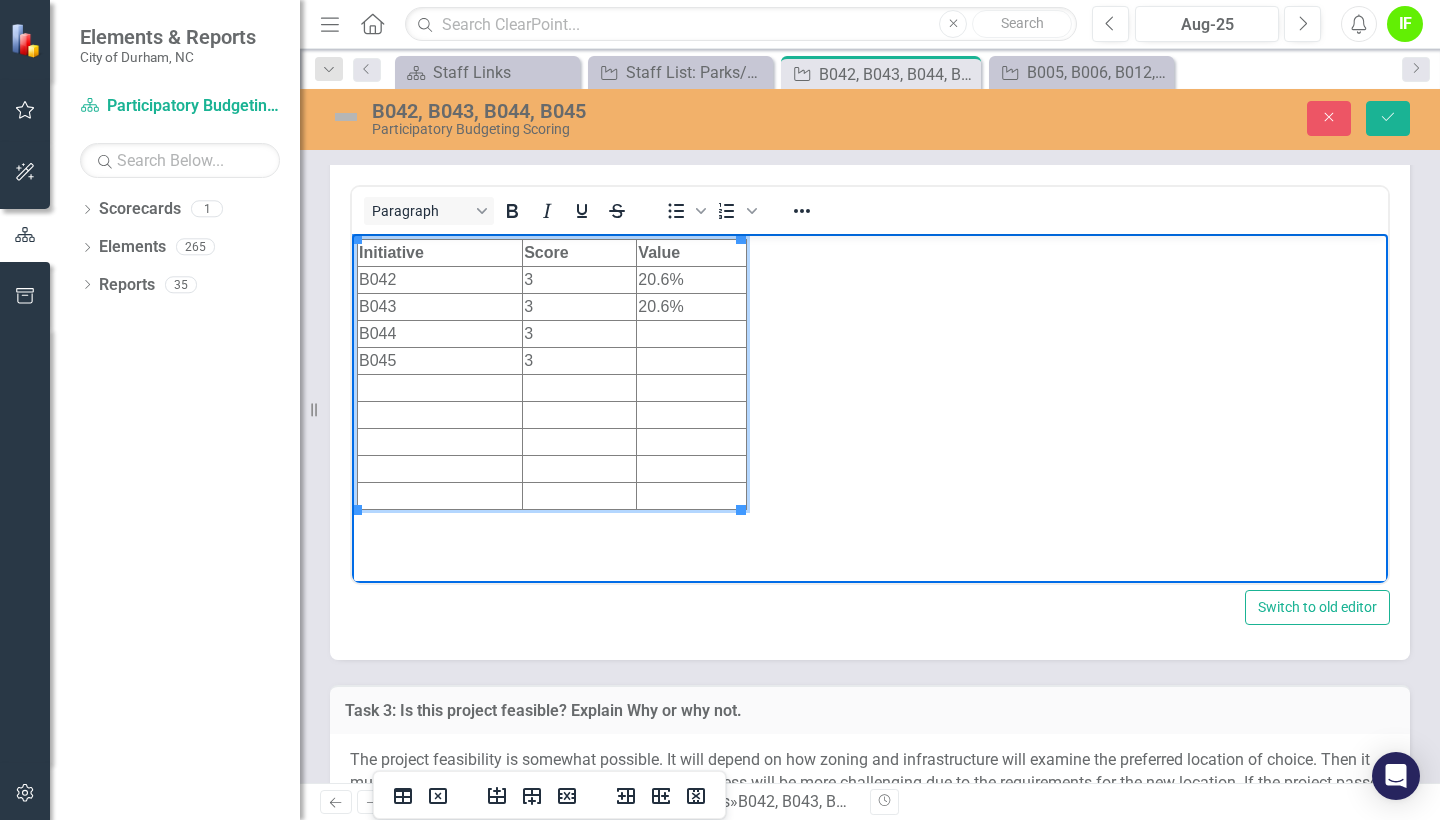 click at bounding box center (691, 361) 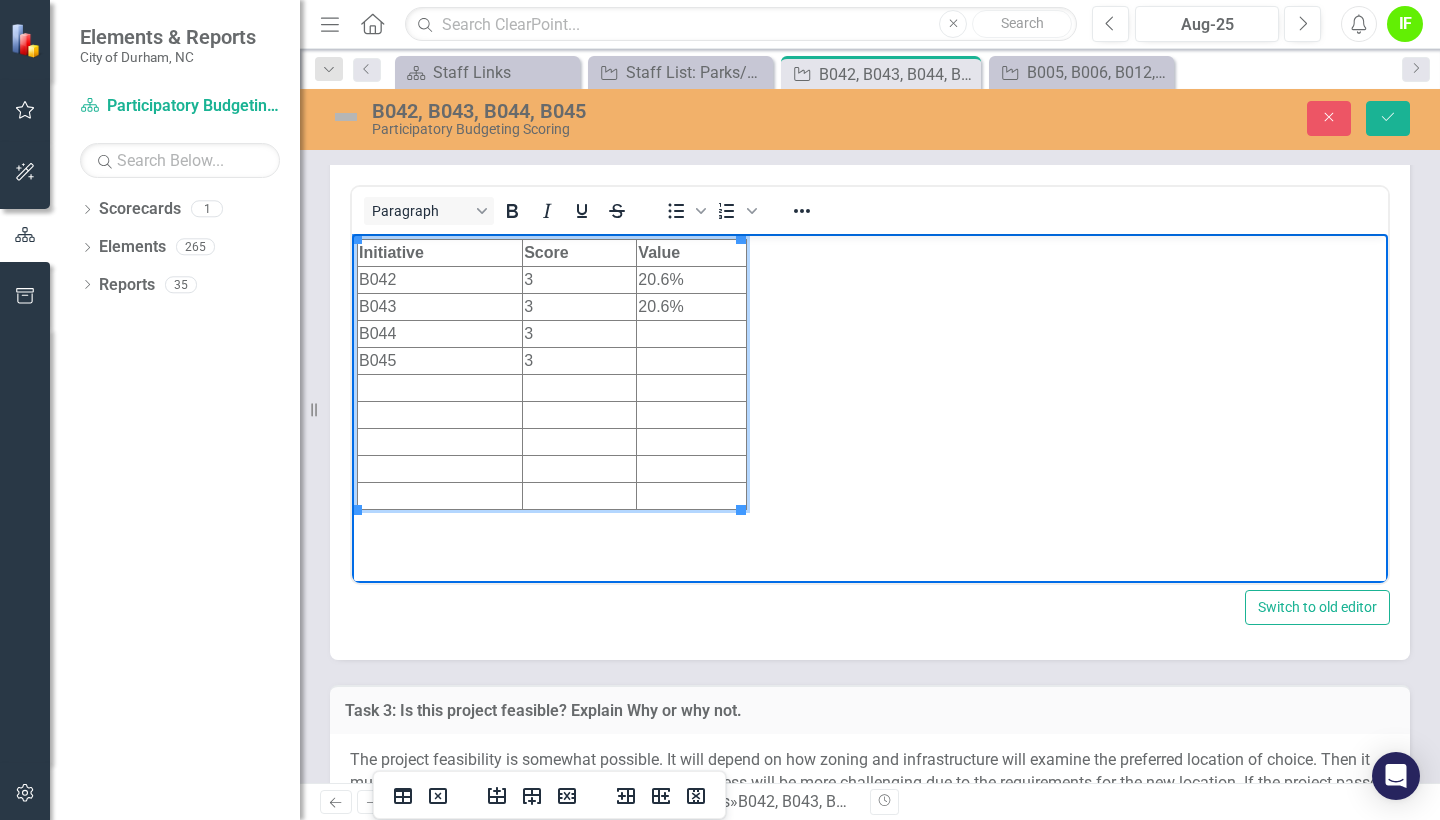 click at bounding box center (691, 334) 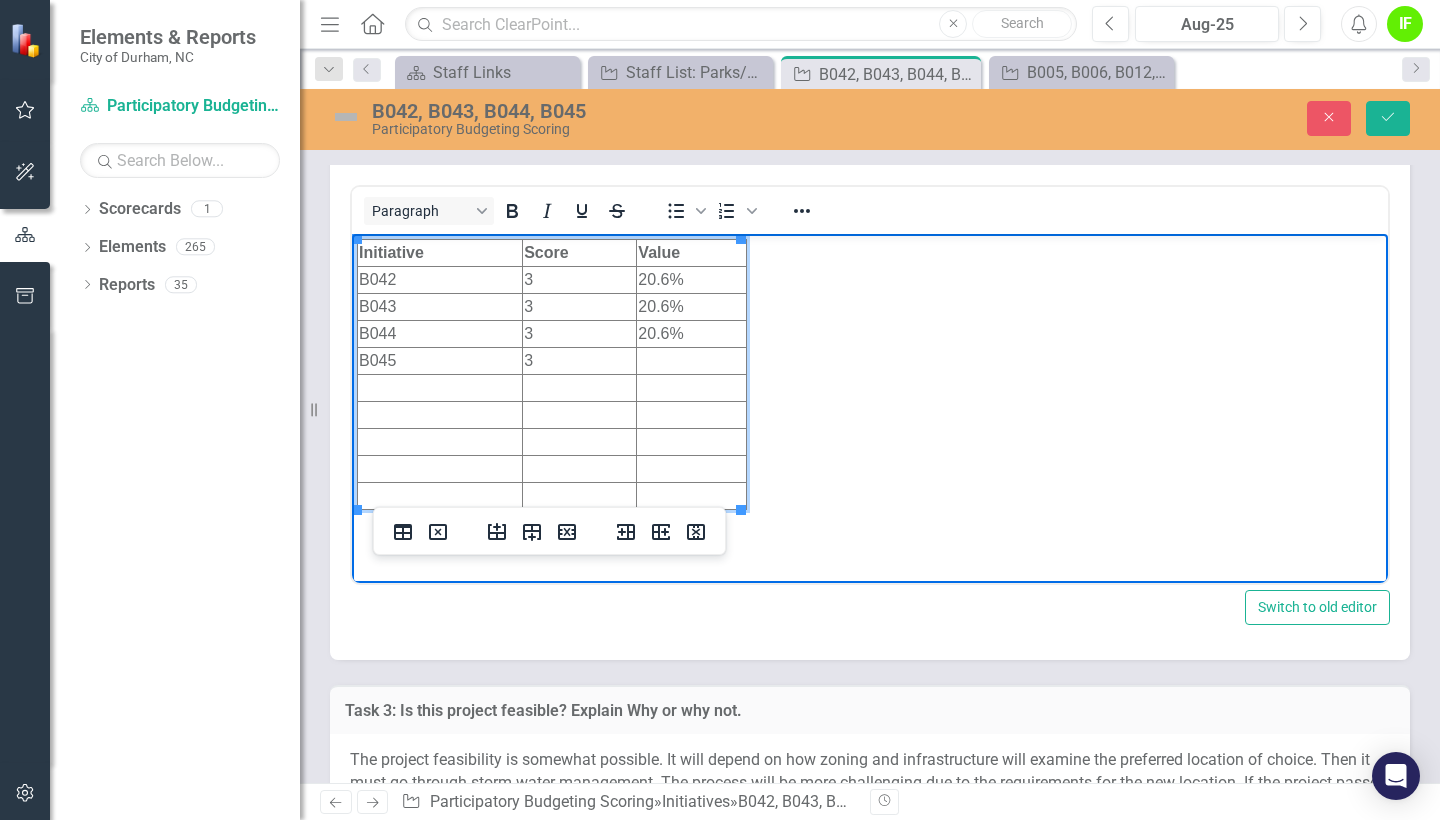 click at bounding box center (691, 361) 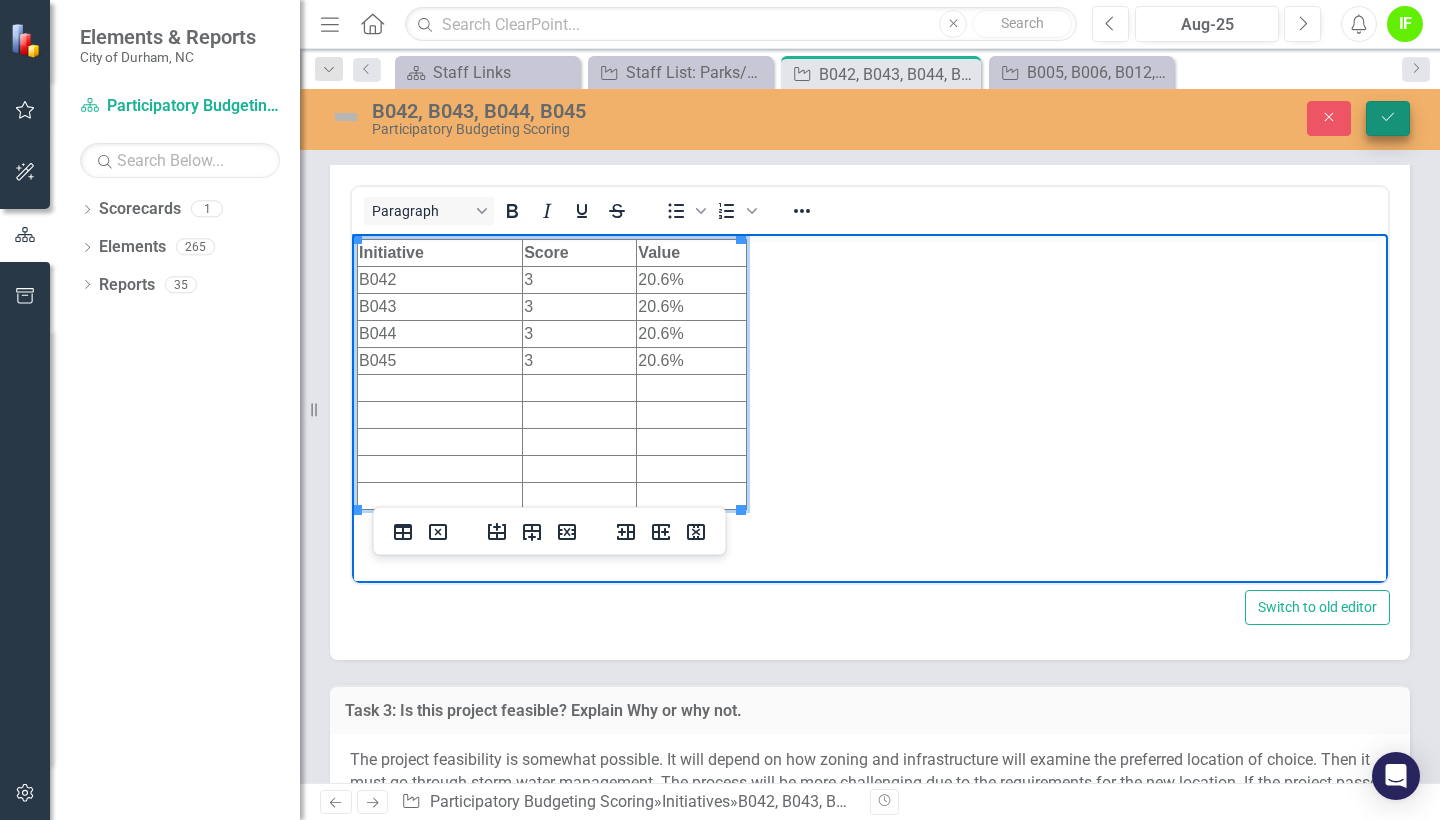 click on "Save" 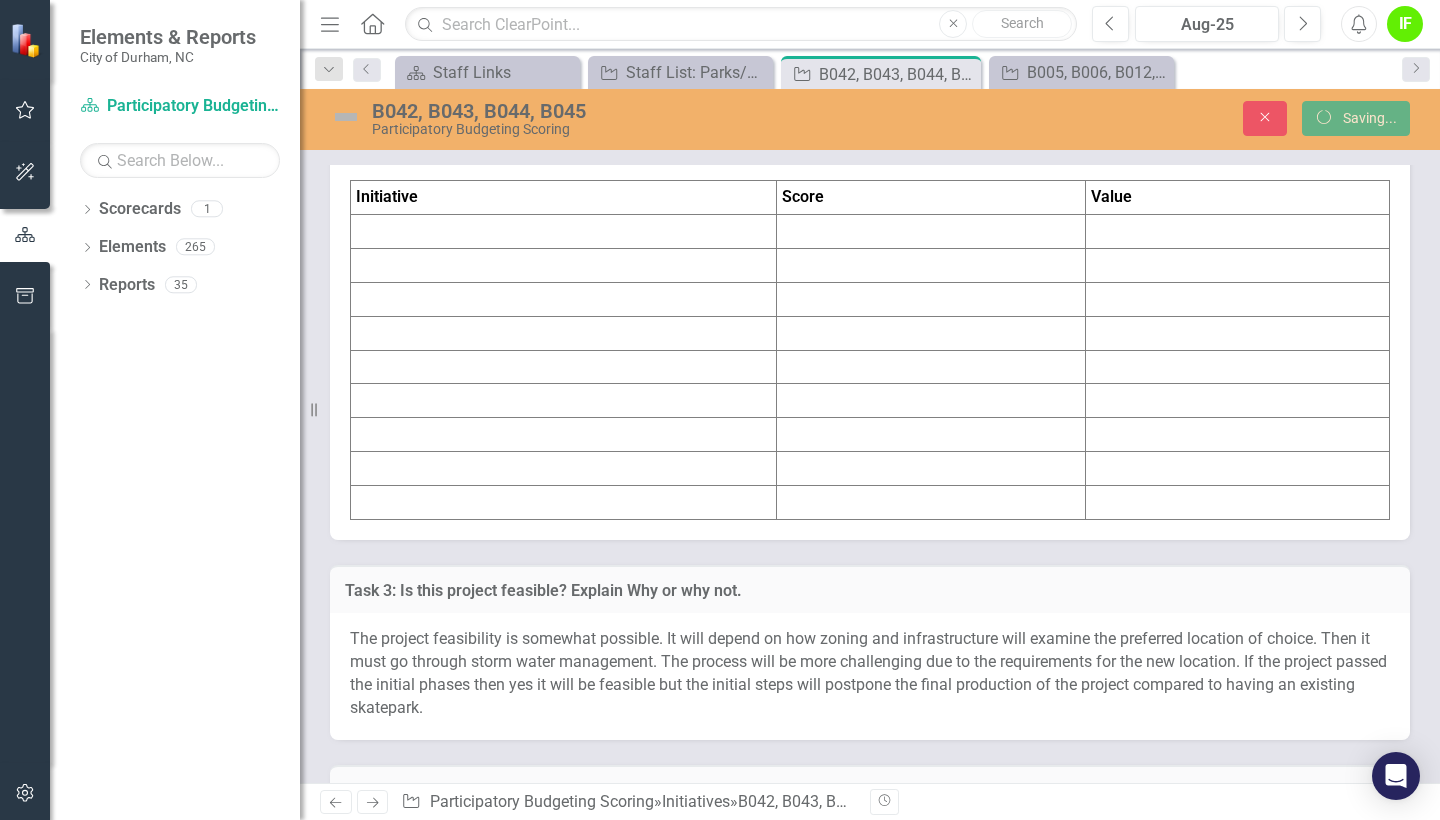 scroll, scrollTop: 6753, scrollLeft: 0, axis: vertical 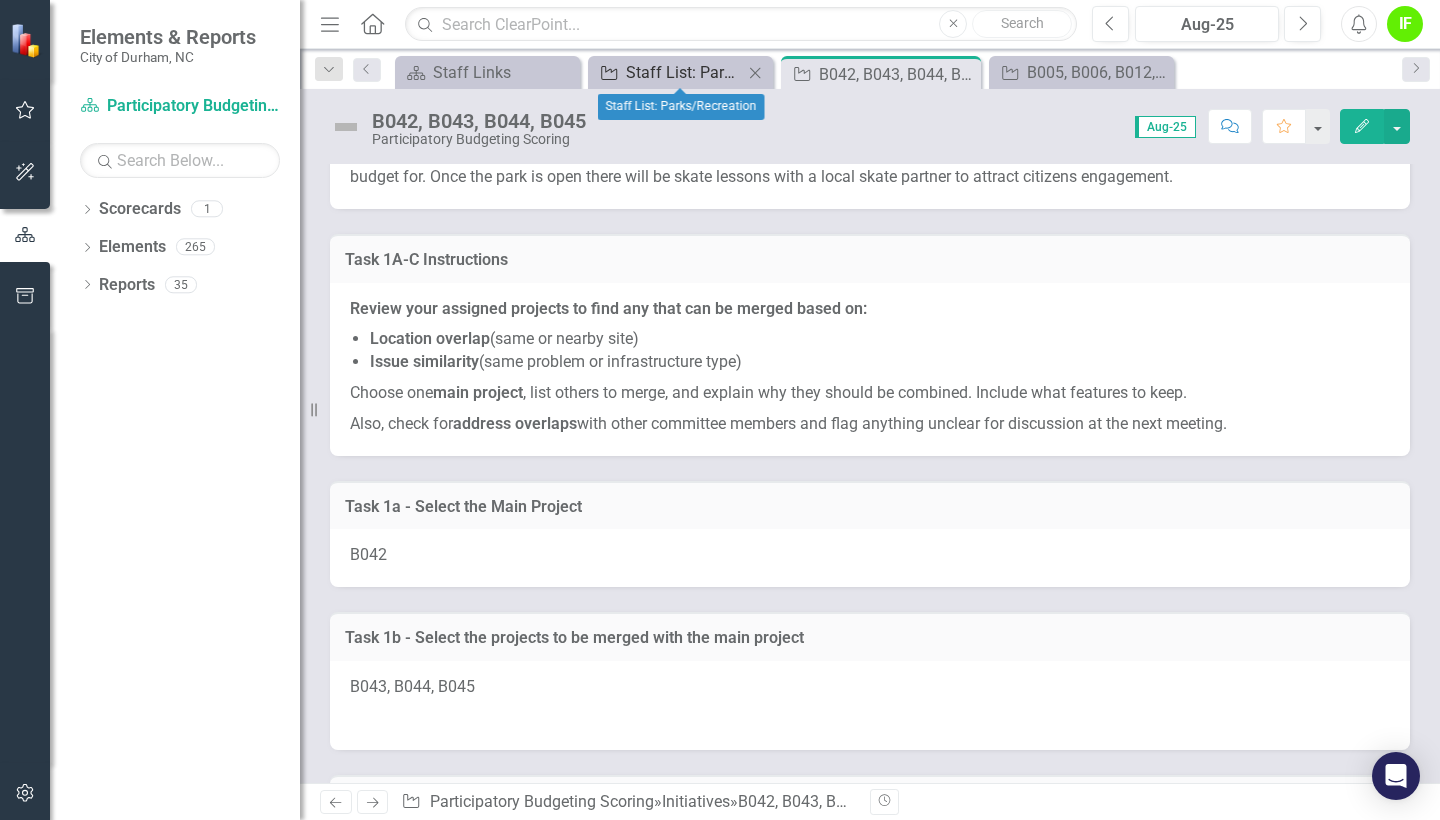 click on "Staff List: Parks/Recreation" at bounding box center [684, 72] 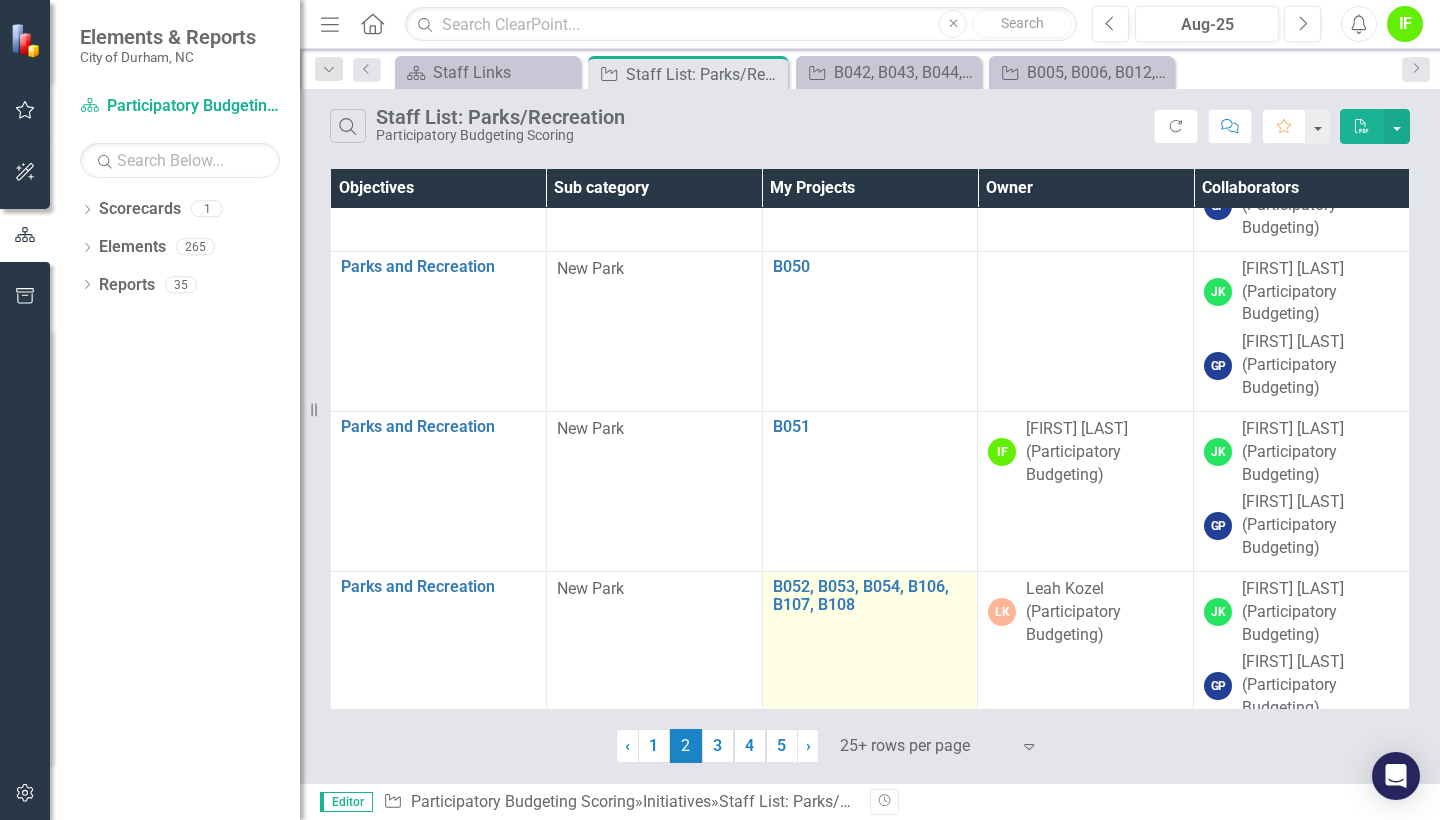 scroll, scrollTop: 2364, scrollLeft: 1, axis: both 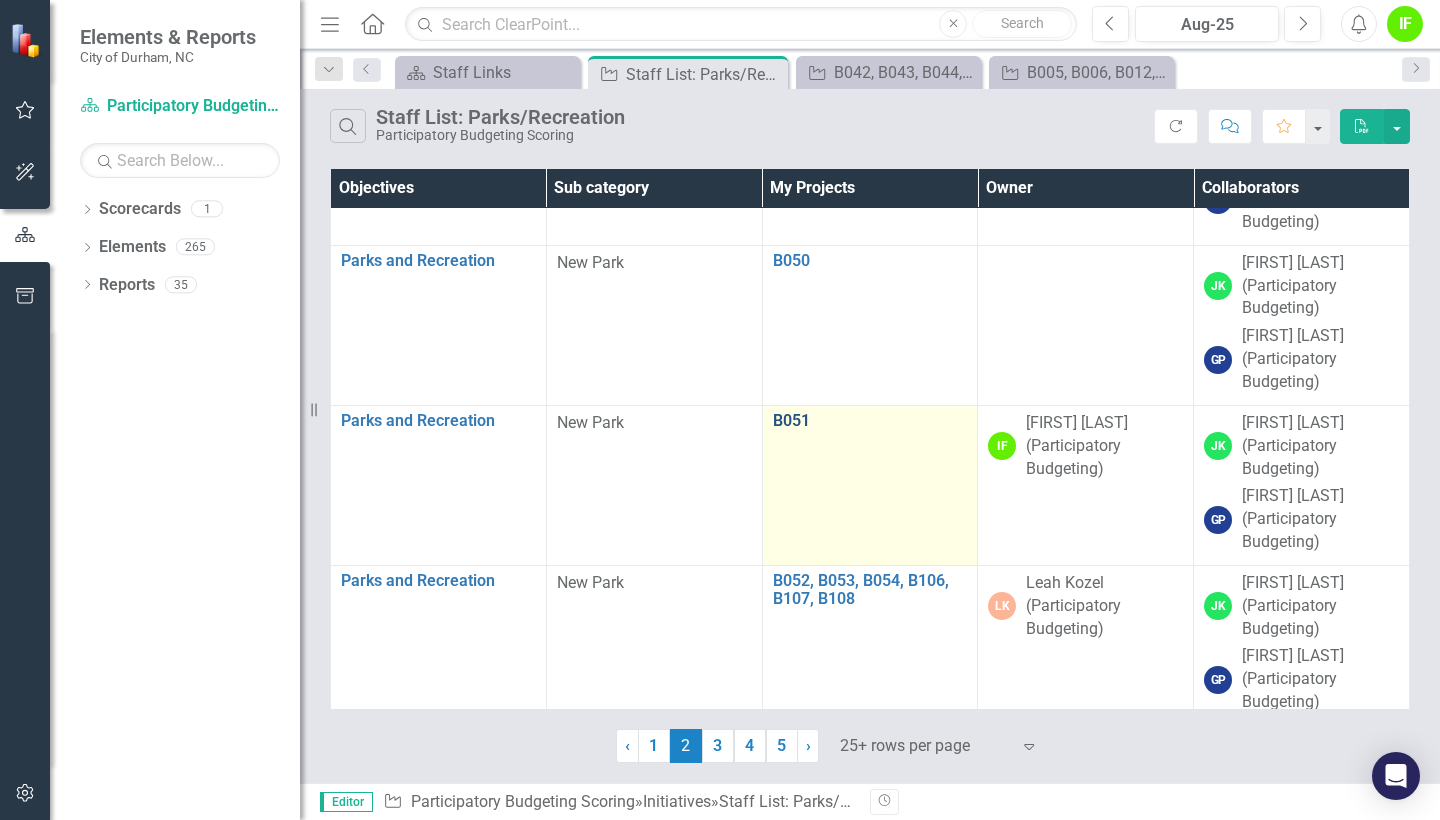 click on "B051" at bounding box center [870, 421] 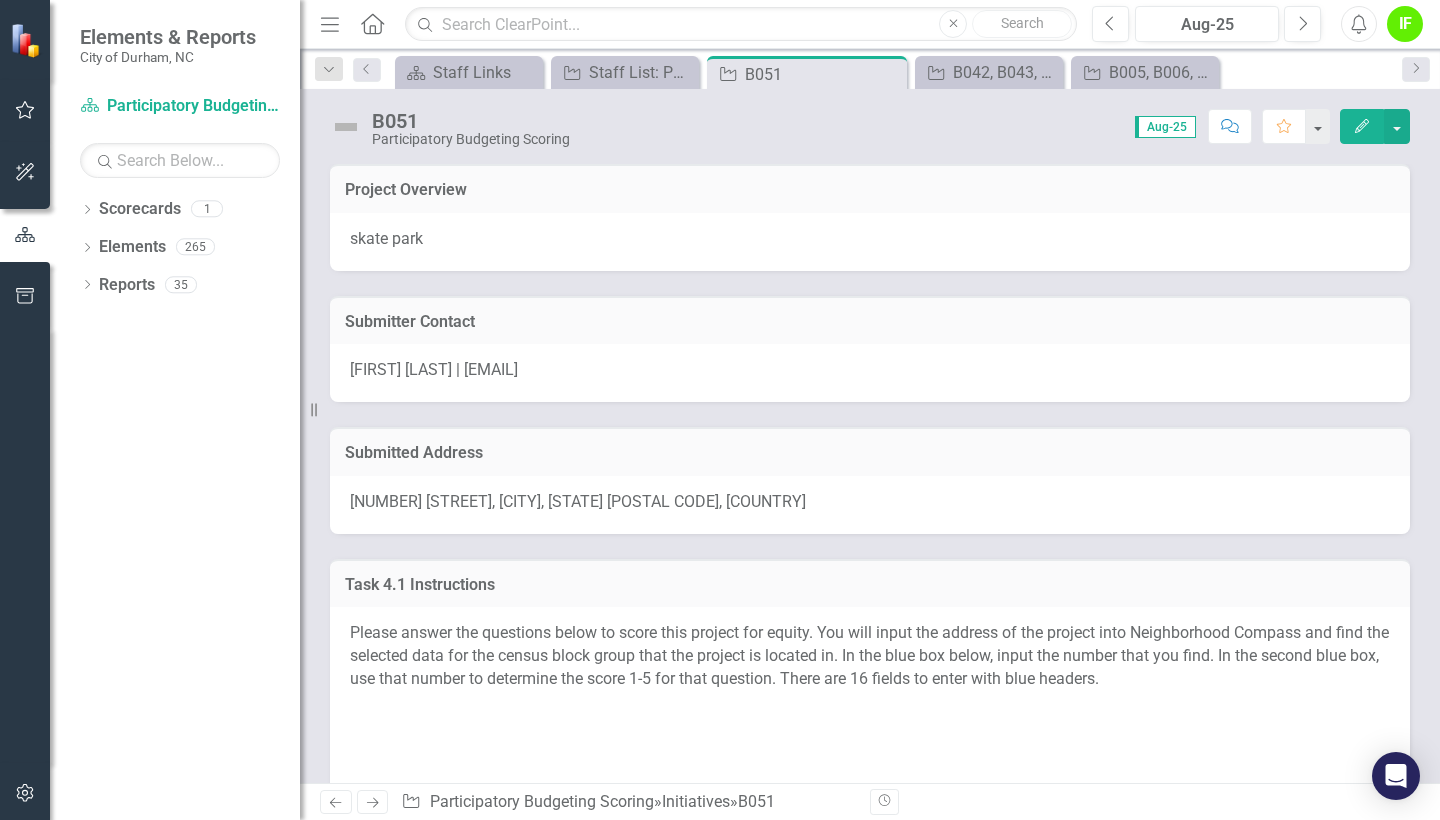 scroll, scrollTop: 0, scrollLeft: 0, axis: both 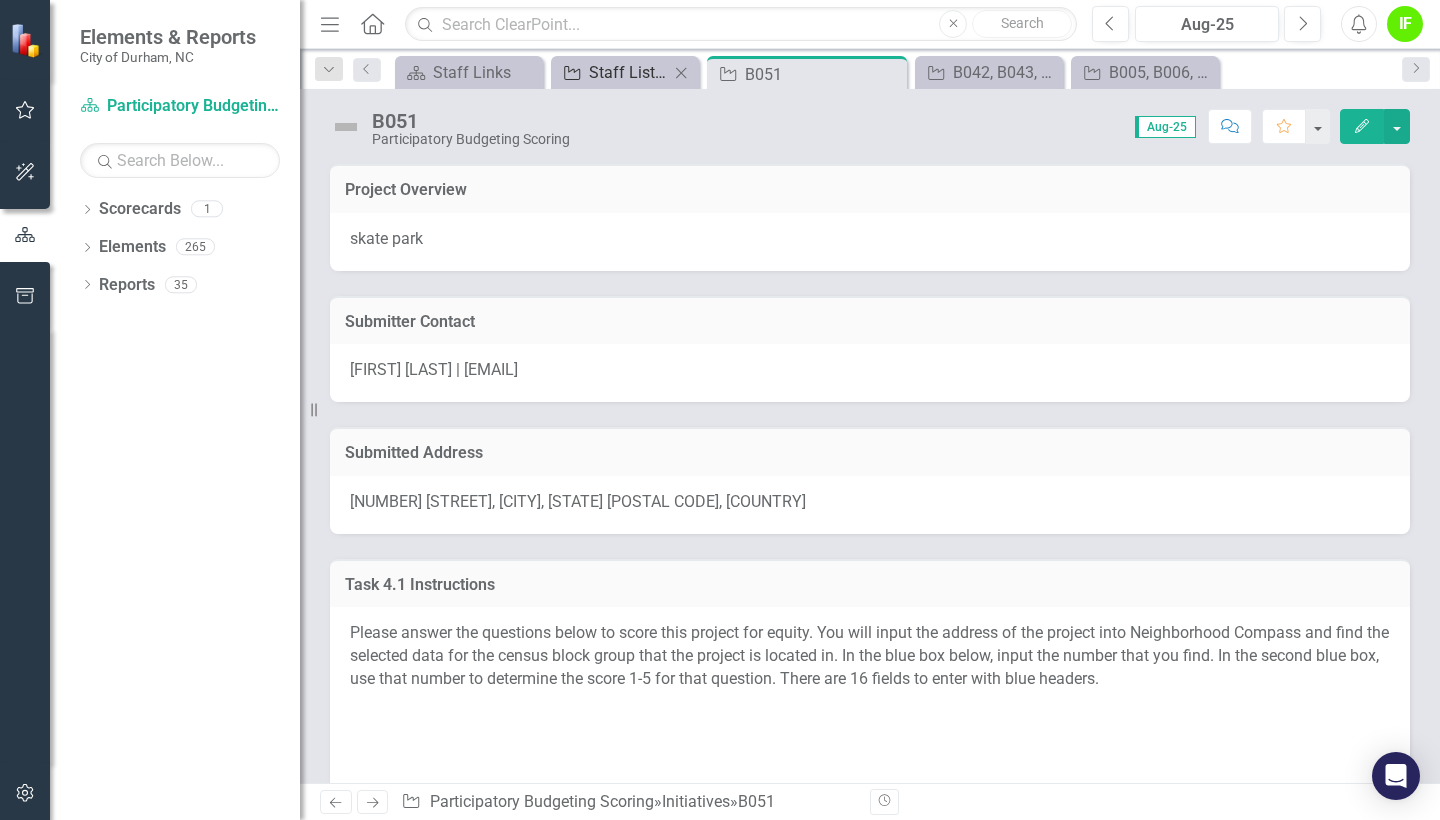 click on "Staff List: Parks/Recreation" at bounding box center [629, 72] 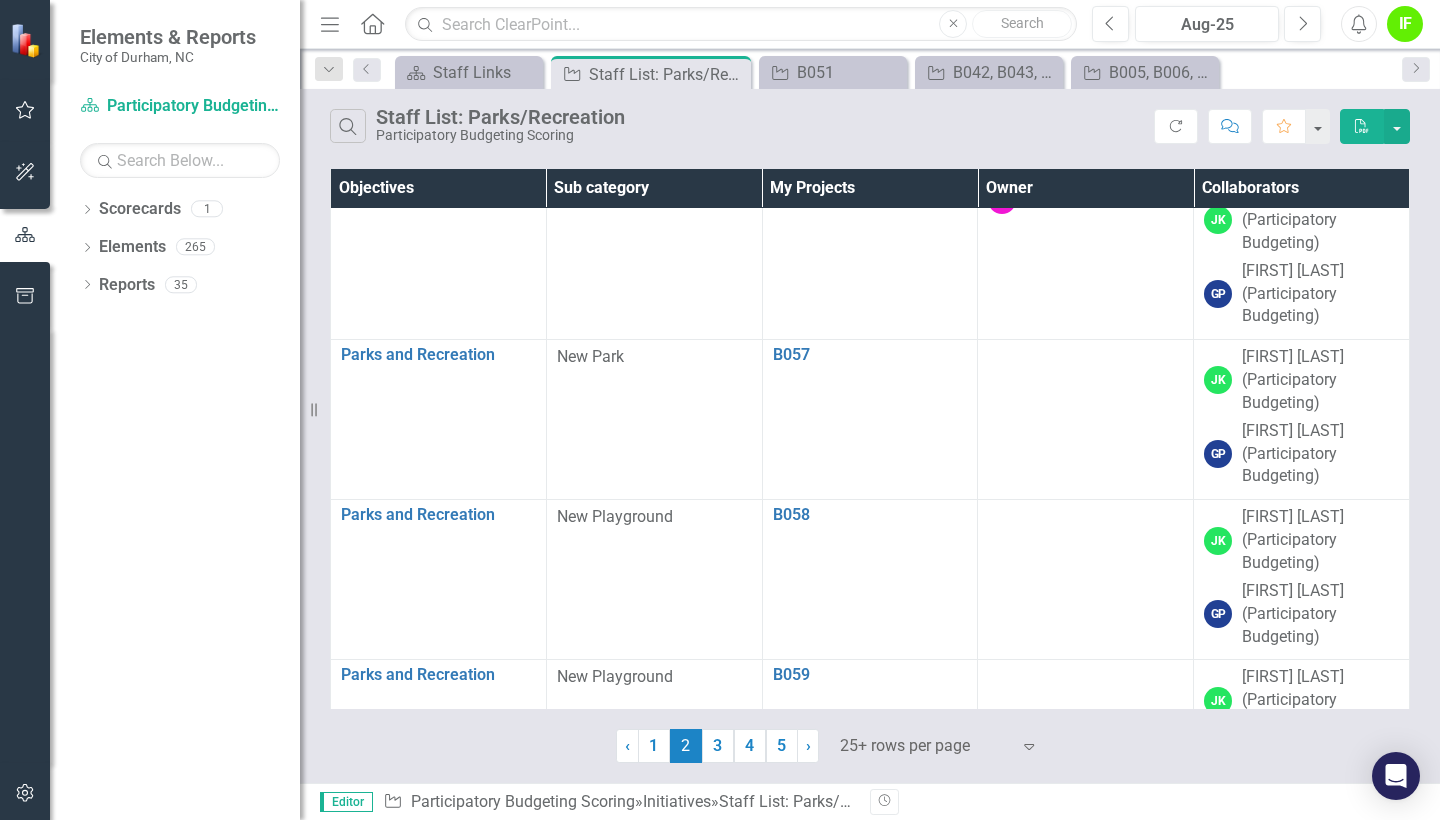 scroll, scrollTop: 3389, scrollLeft: 0, axis: vertical 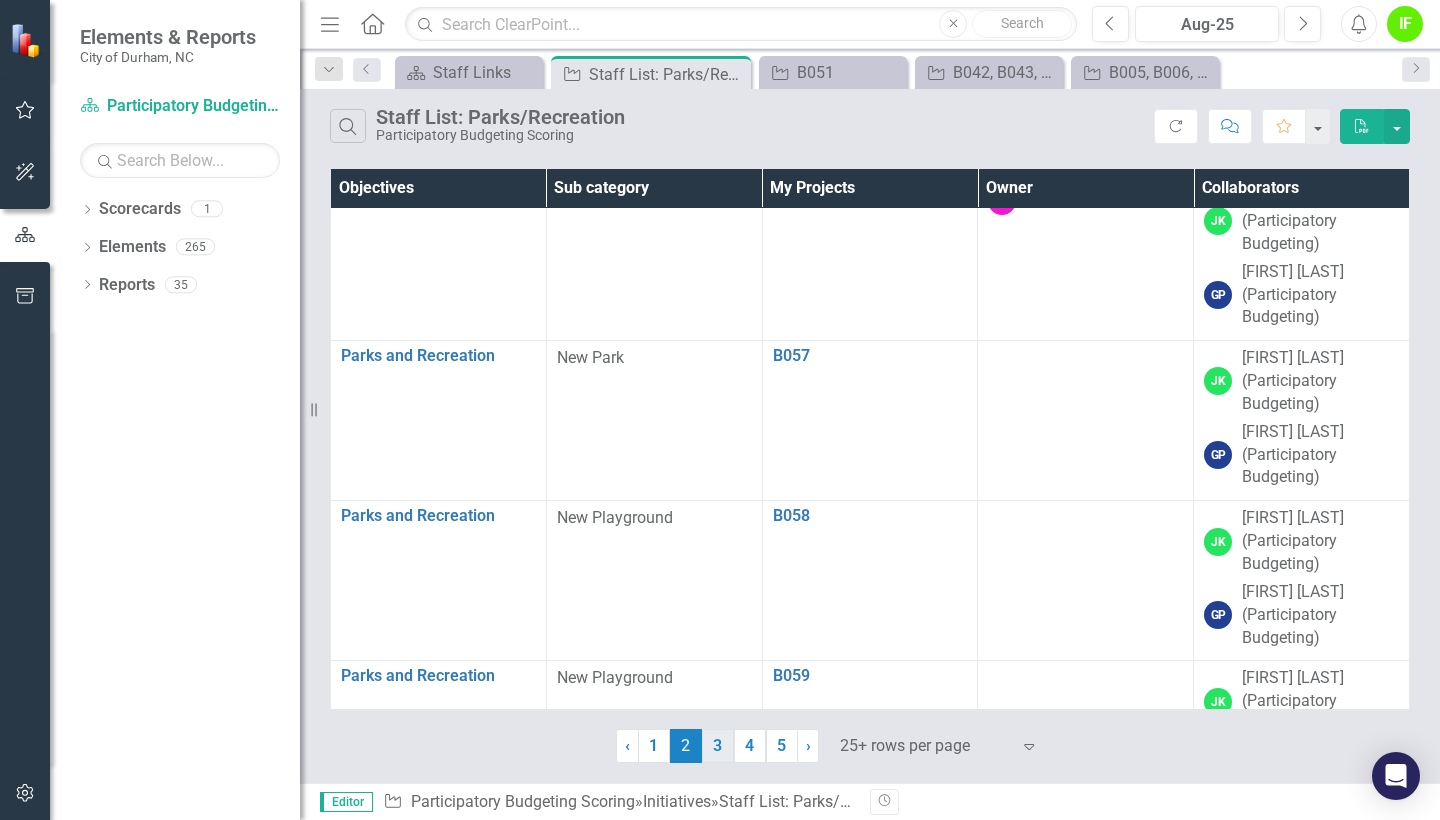click on "3" at bounding box center (718, 746) 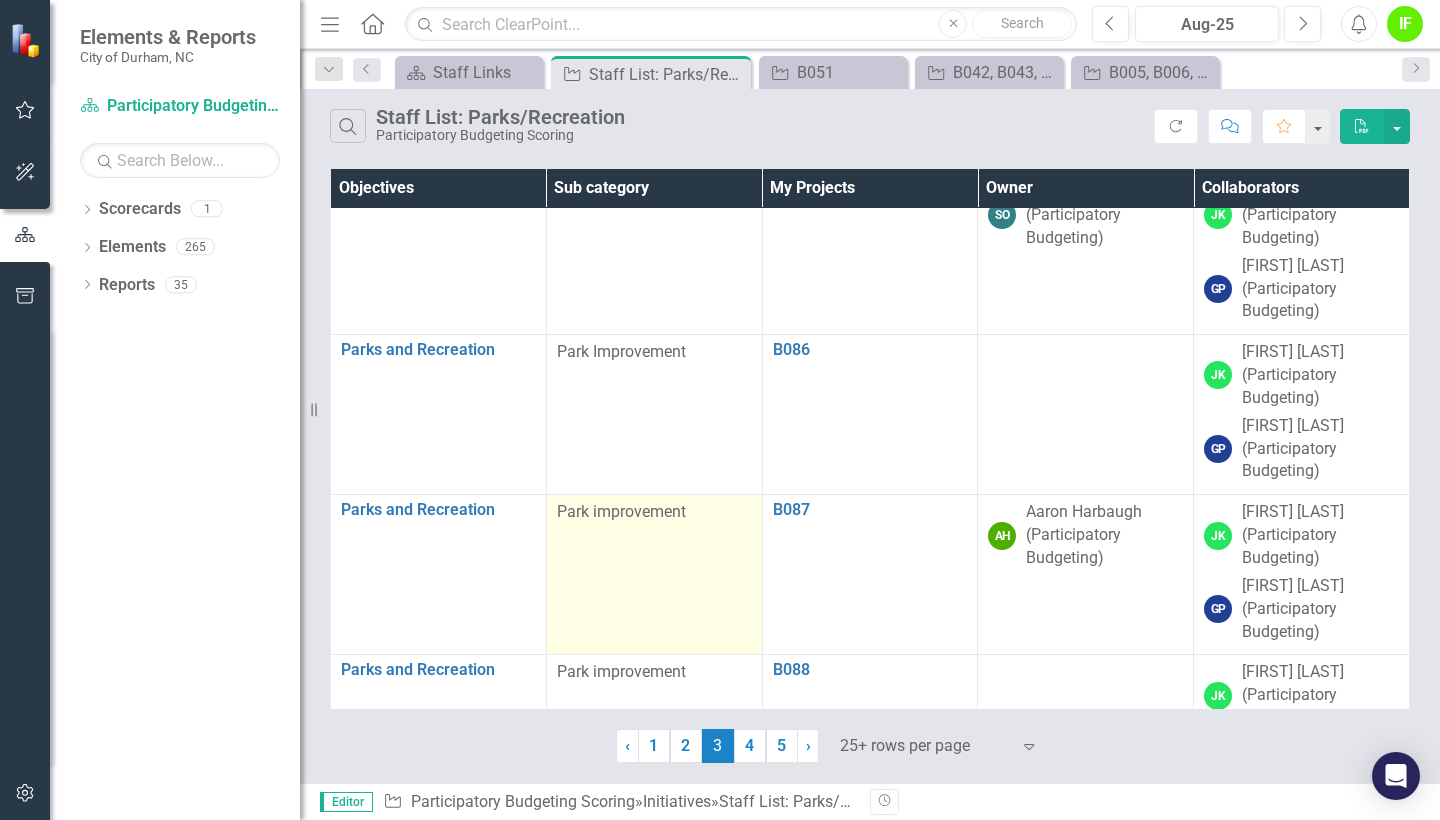 scroll, scrollTop: 3389, scrollLeft: 0, axis: vertical 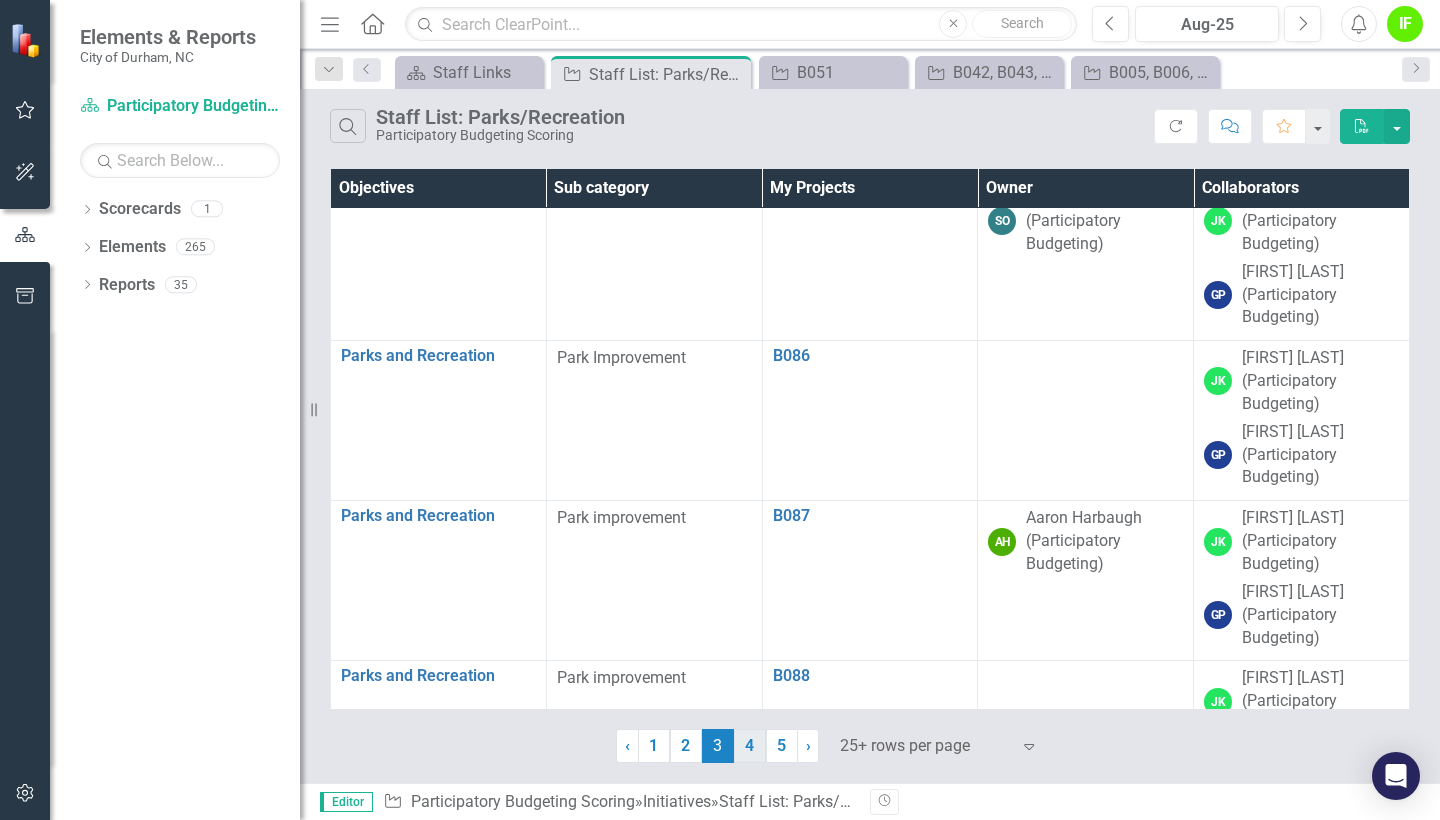 click on "4" at bounding box center [750, 746] 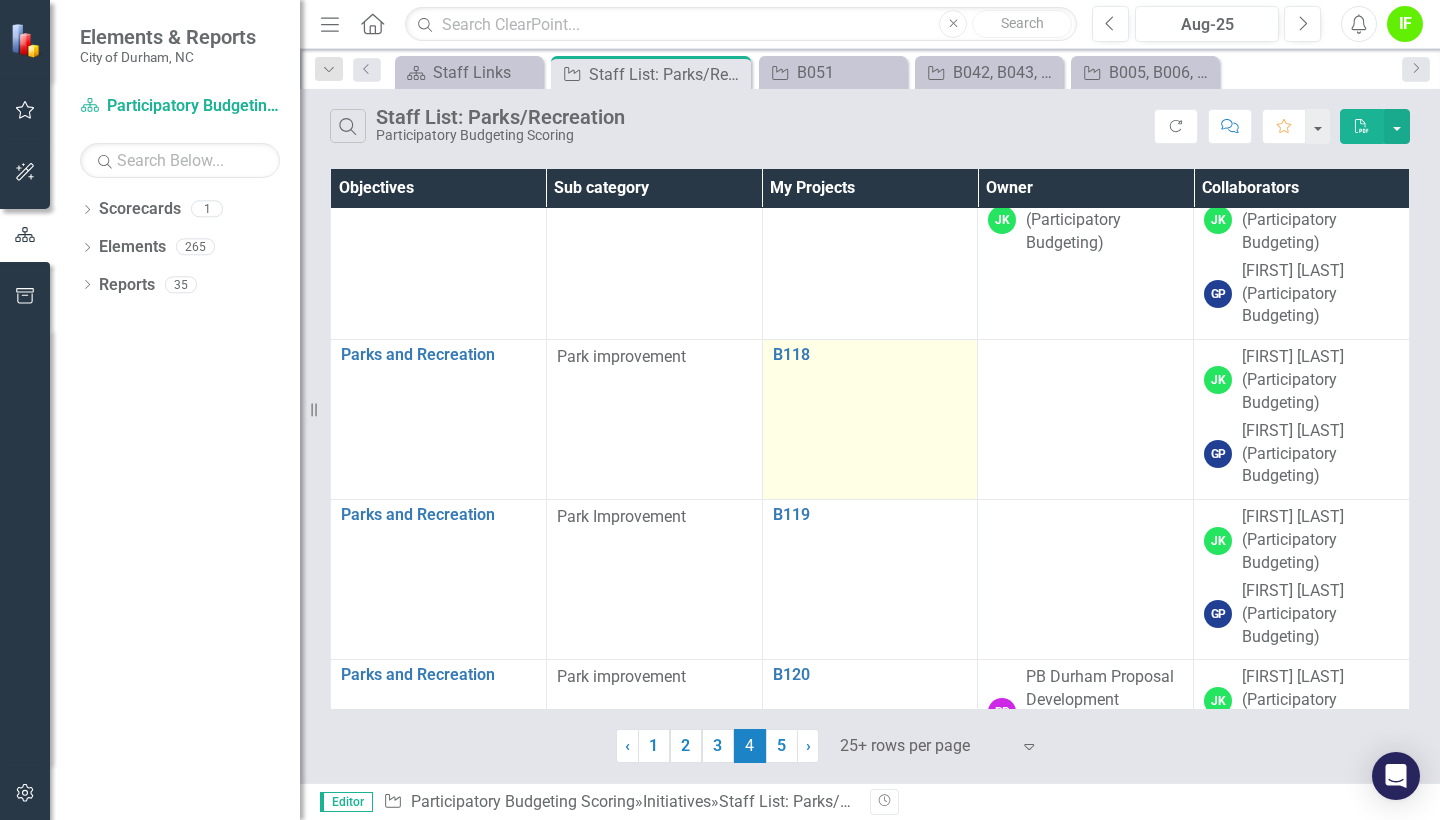 scroll, scrollTop: 3389, scrollLeft: 0, axis: vertical 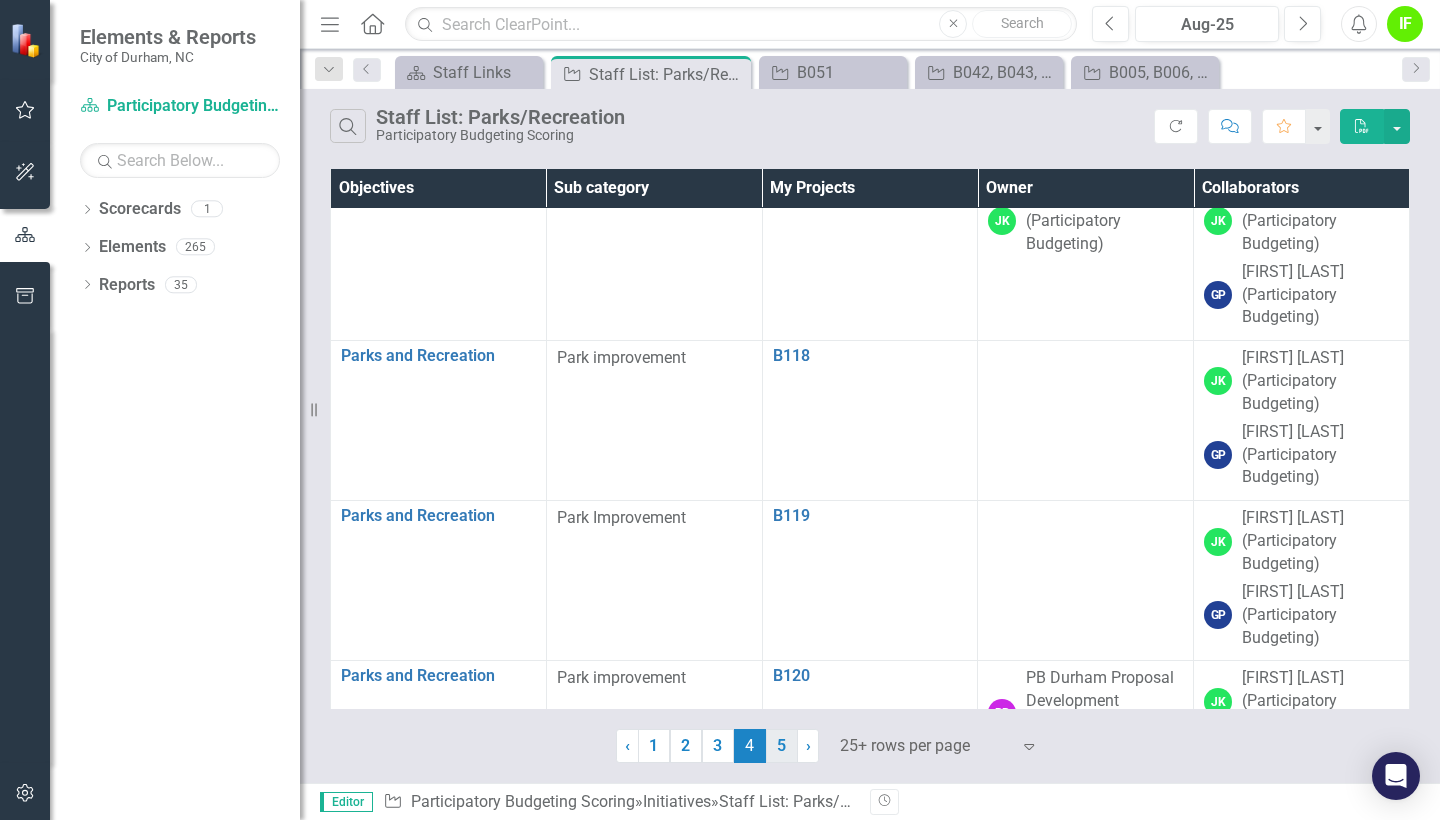 click on "5" at bounding box center [782, 746] 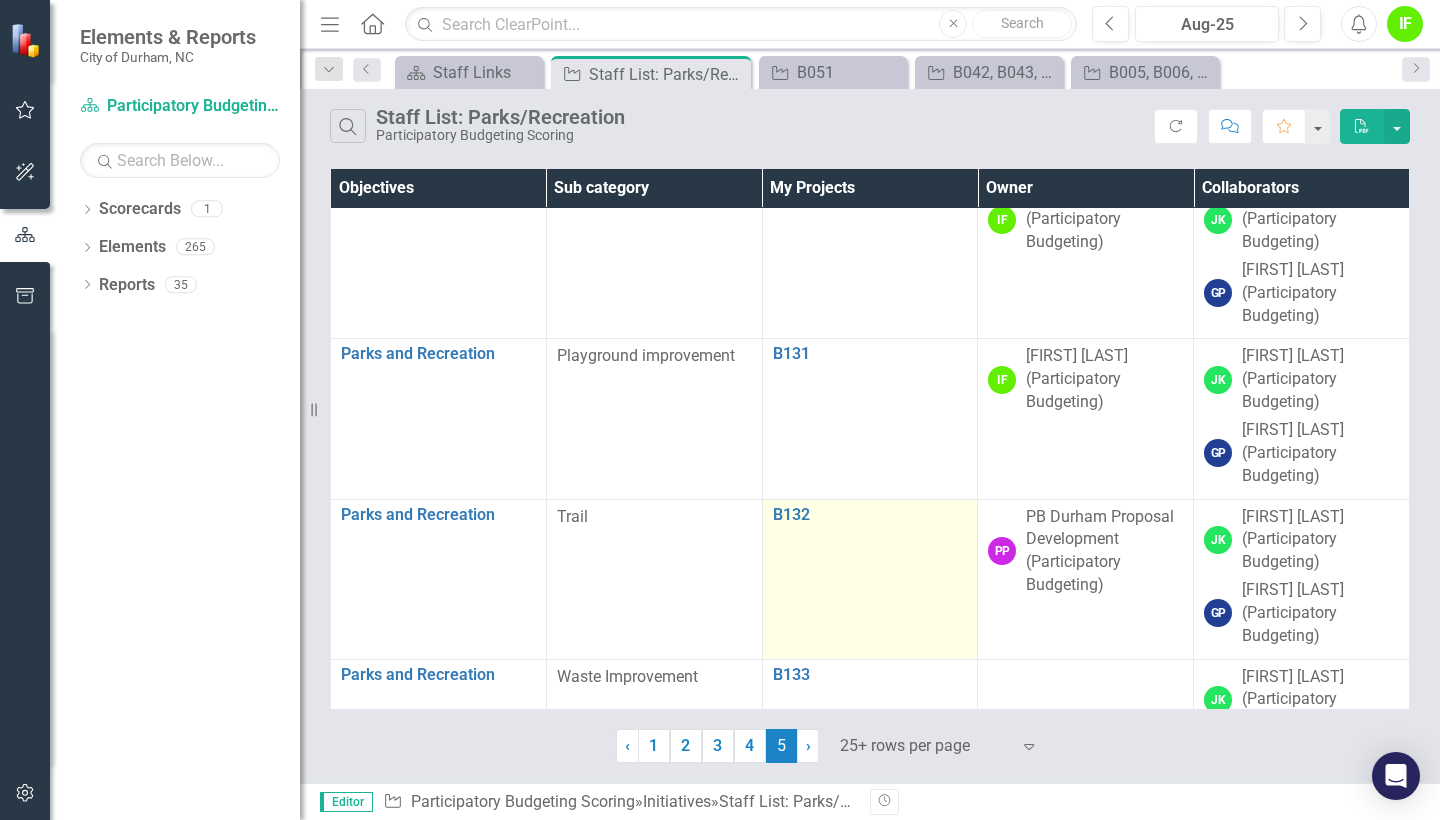scroll, scrollTop: 1467, scrollLeft: 1, axis: both 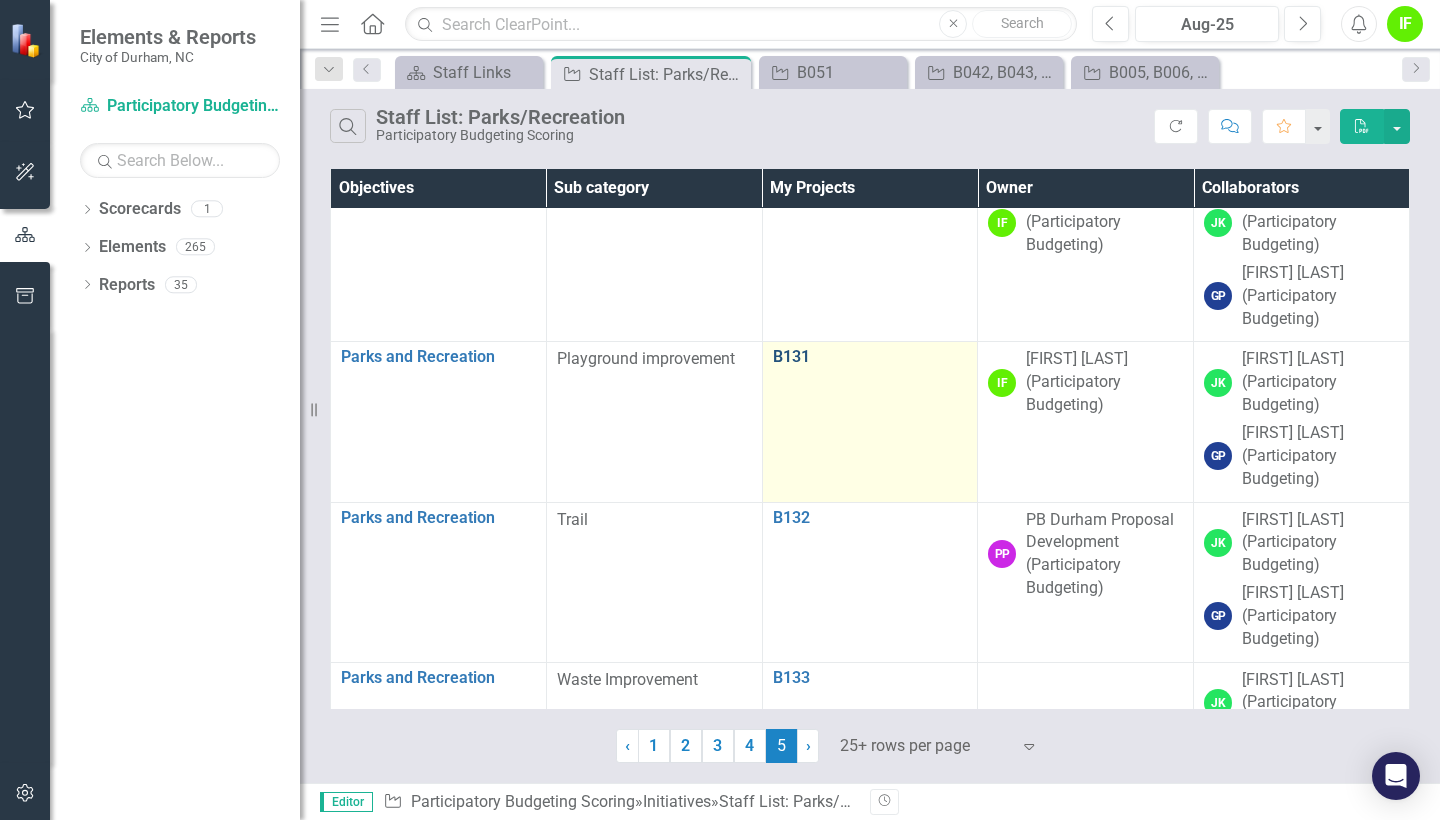 click on "B131" at bounding box center (870, 357) 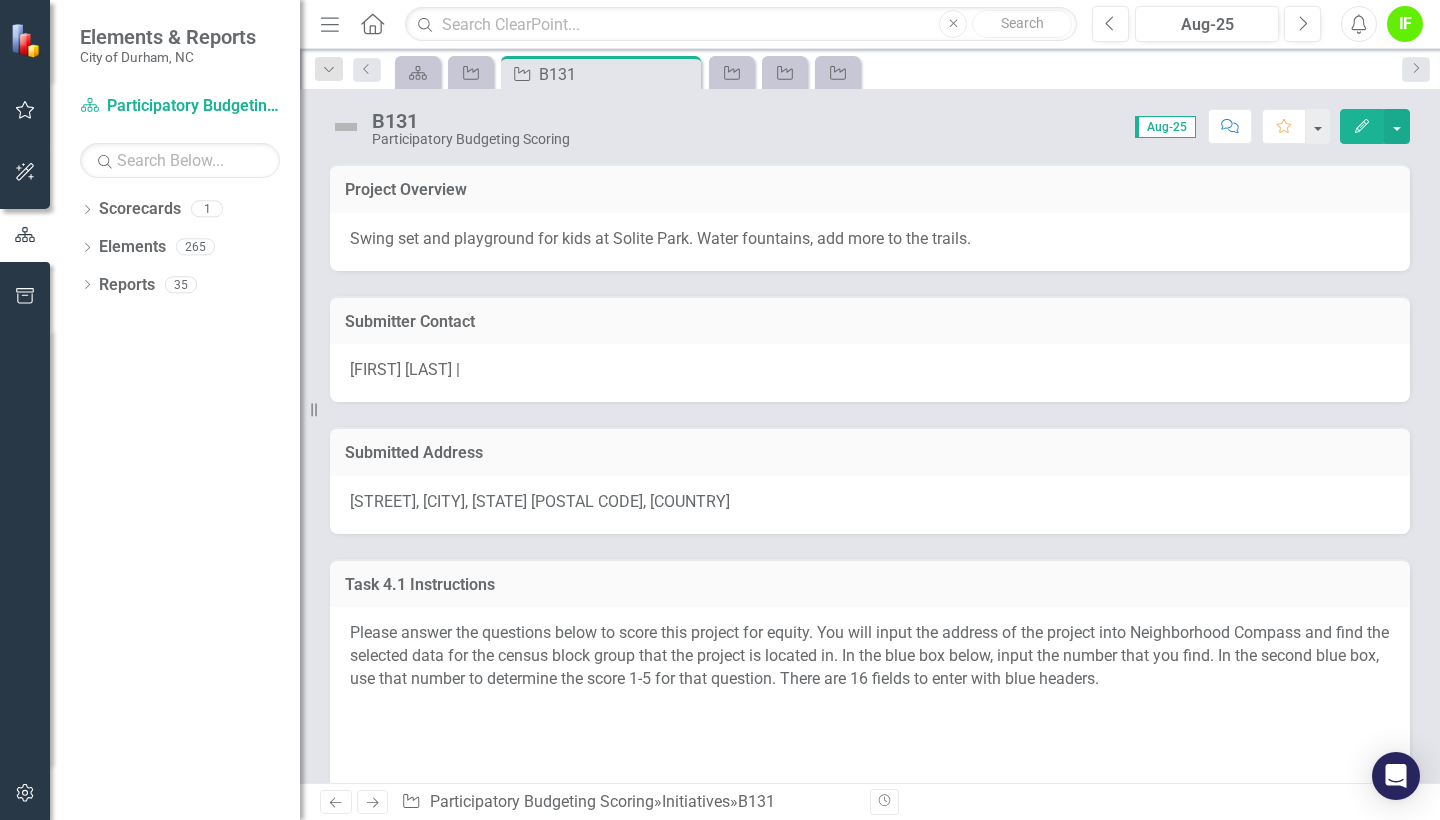 scroll, scrollTop: 0, scrollLeft: 0, axis: both 